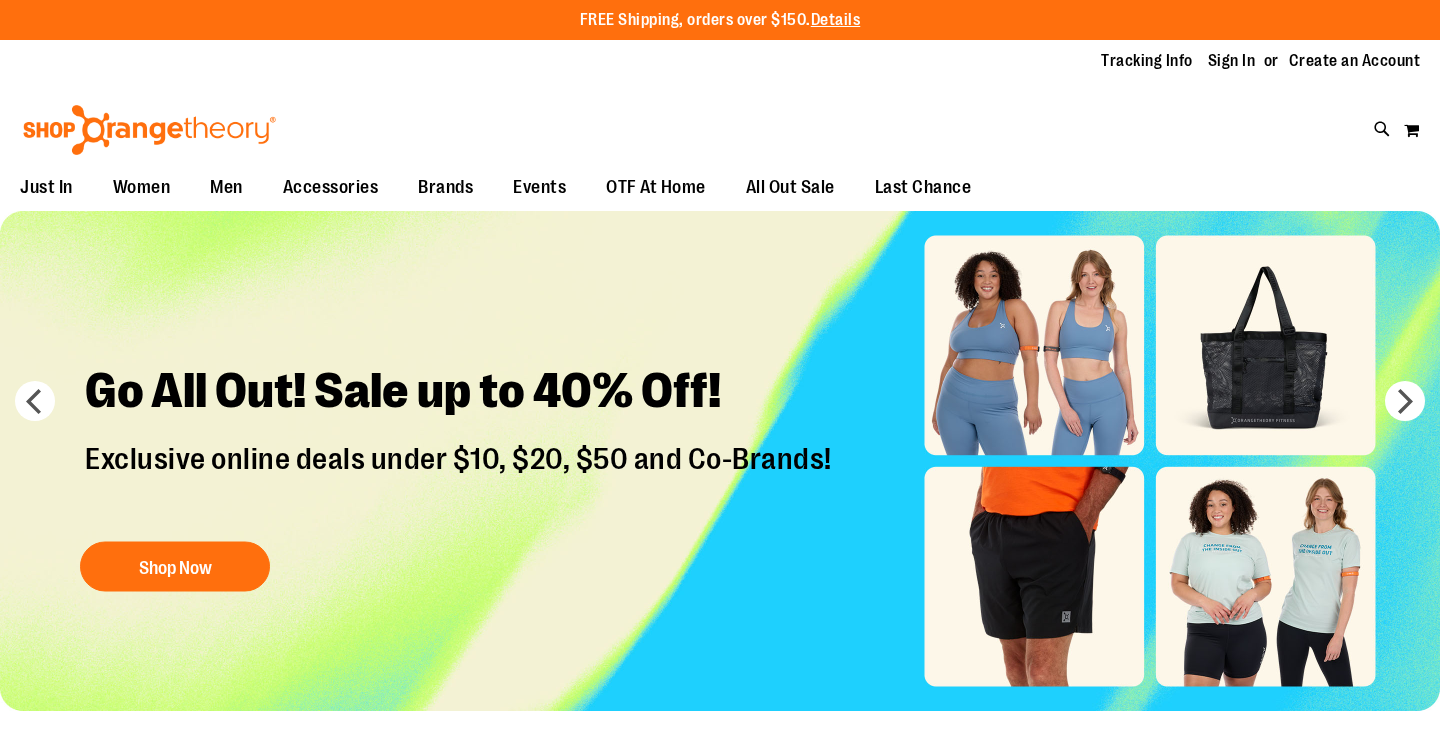 scroll, scrollTop: 0, scrollLeft: 0, axis: both 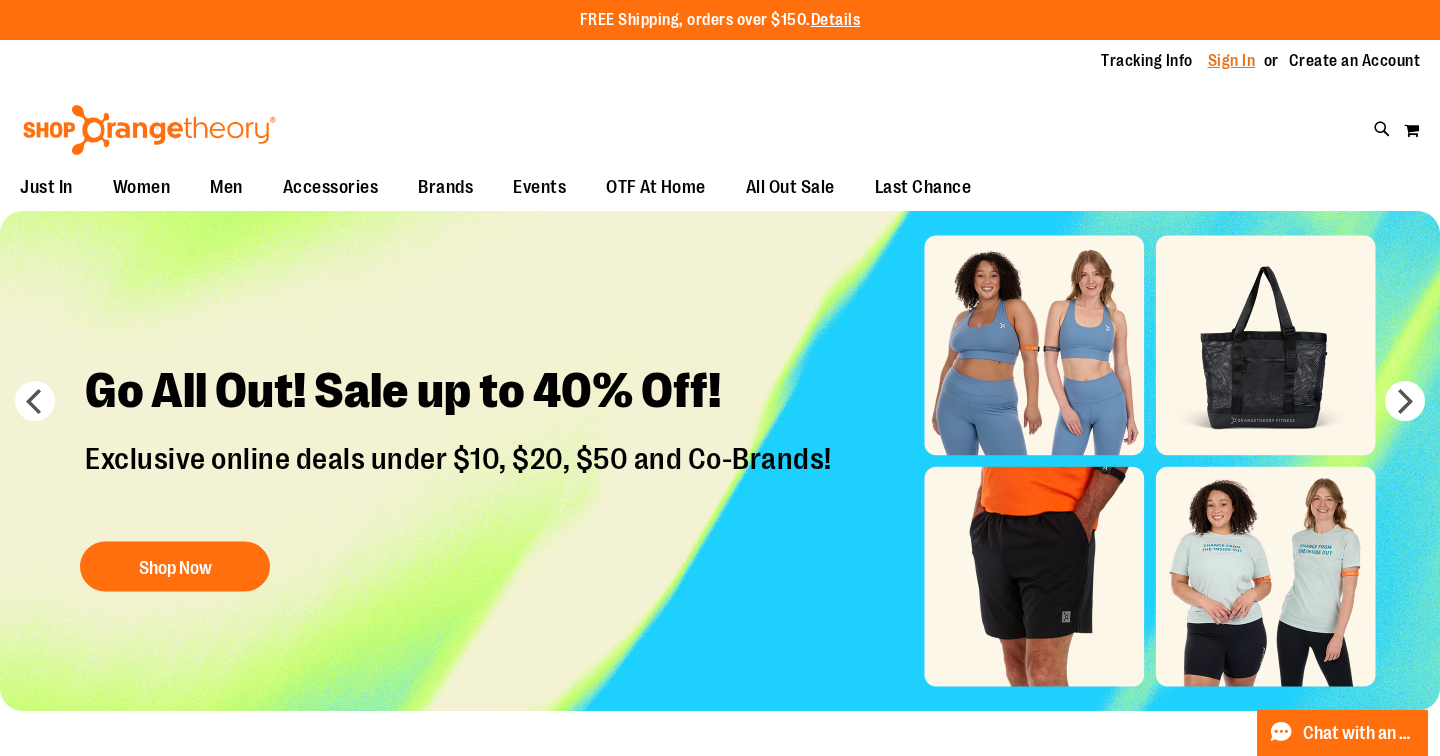 click on "Sign In" at bounding box center (1232, 61) 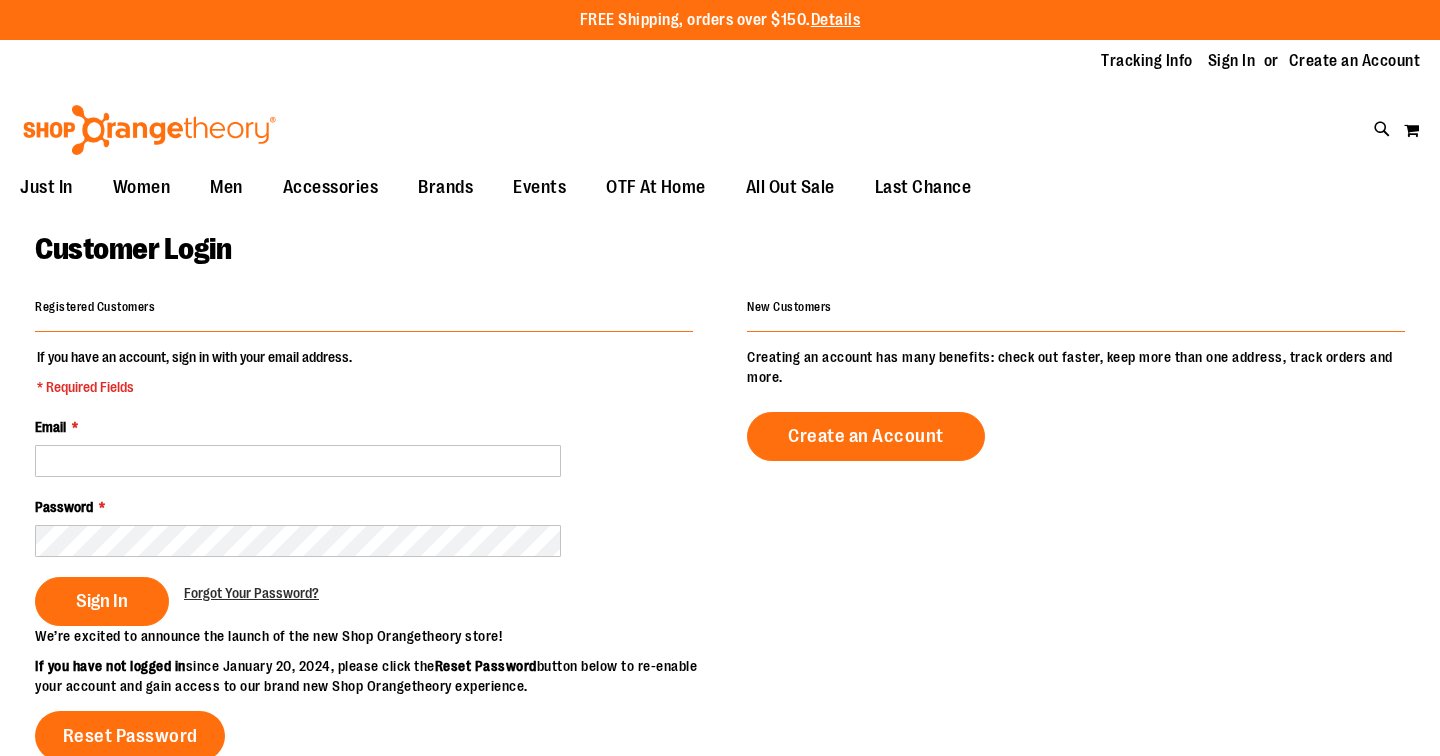 scroll, scrollTop: 0, scrollLeft: 0, axis: both 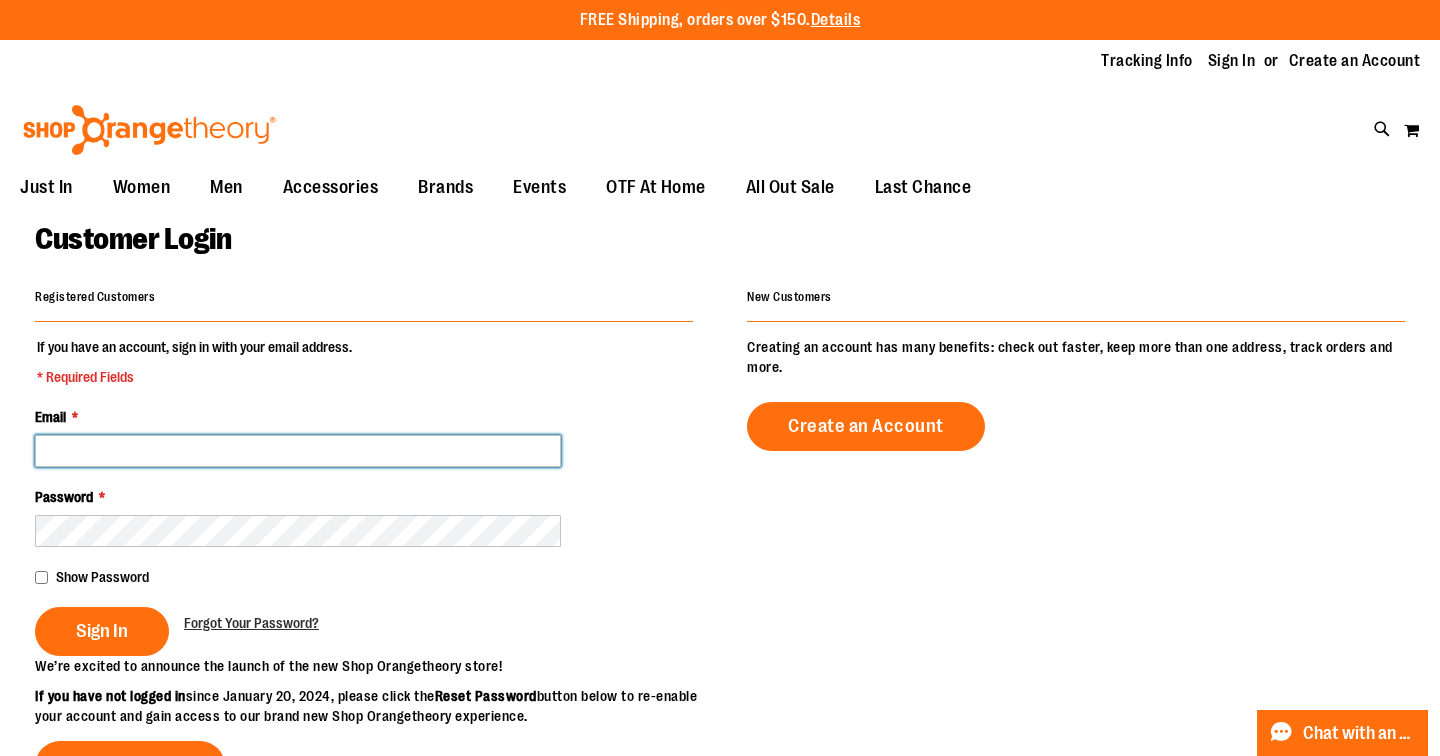 click on "Email *" at bounding box center [298, 451] 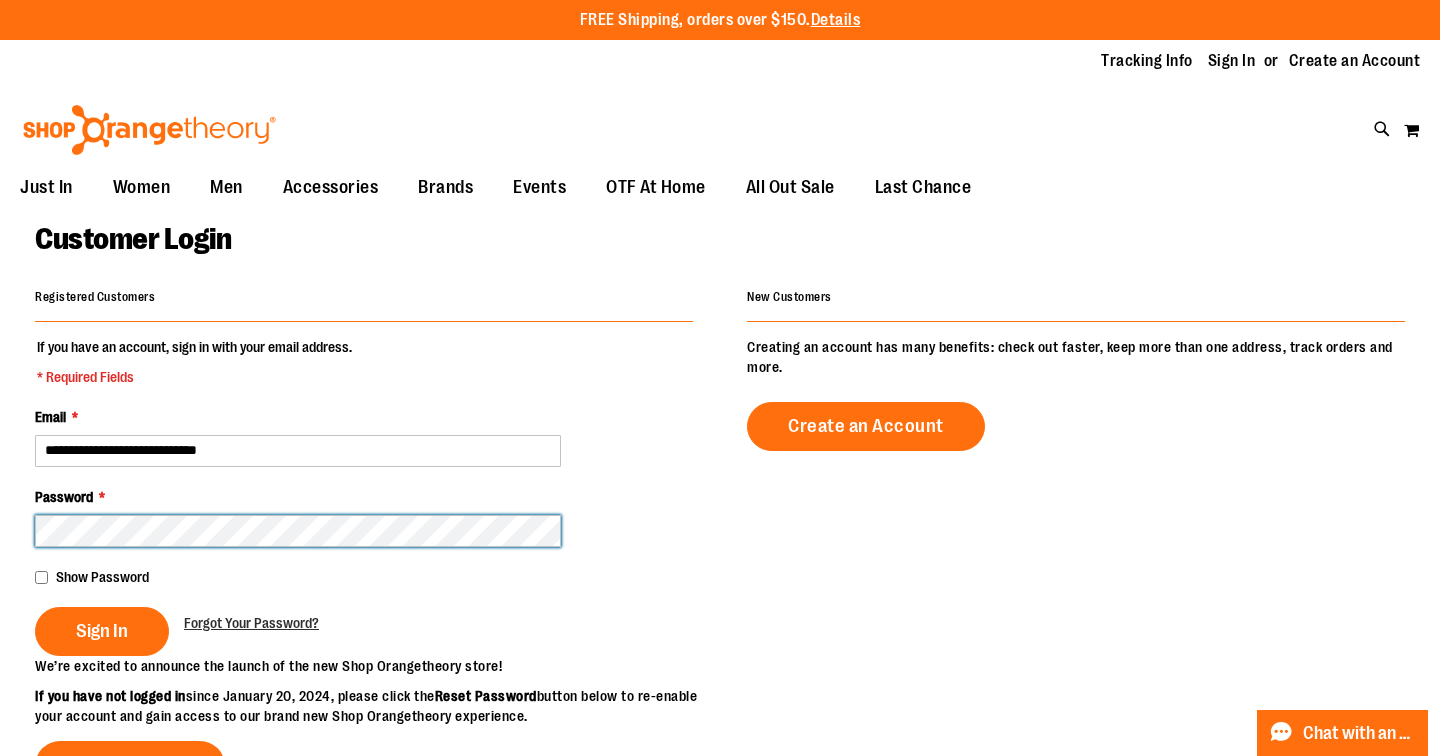 click on "Sign In" at bounding box center [102, 631] 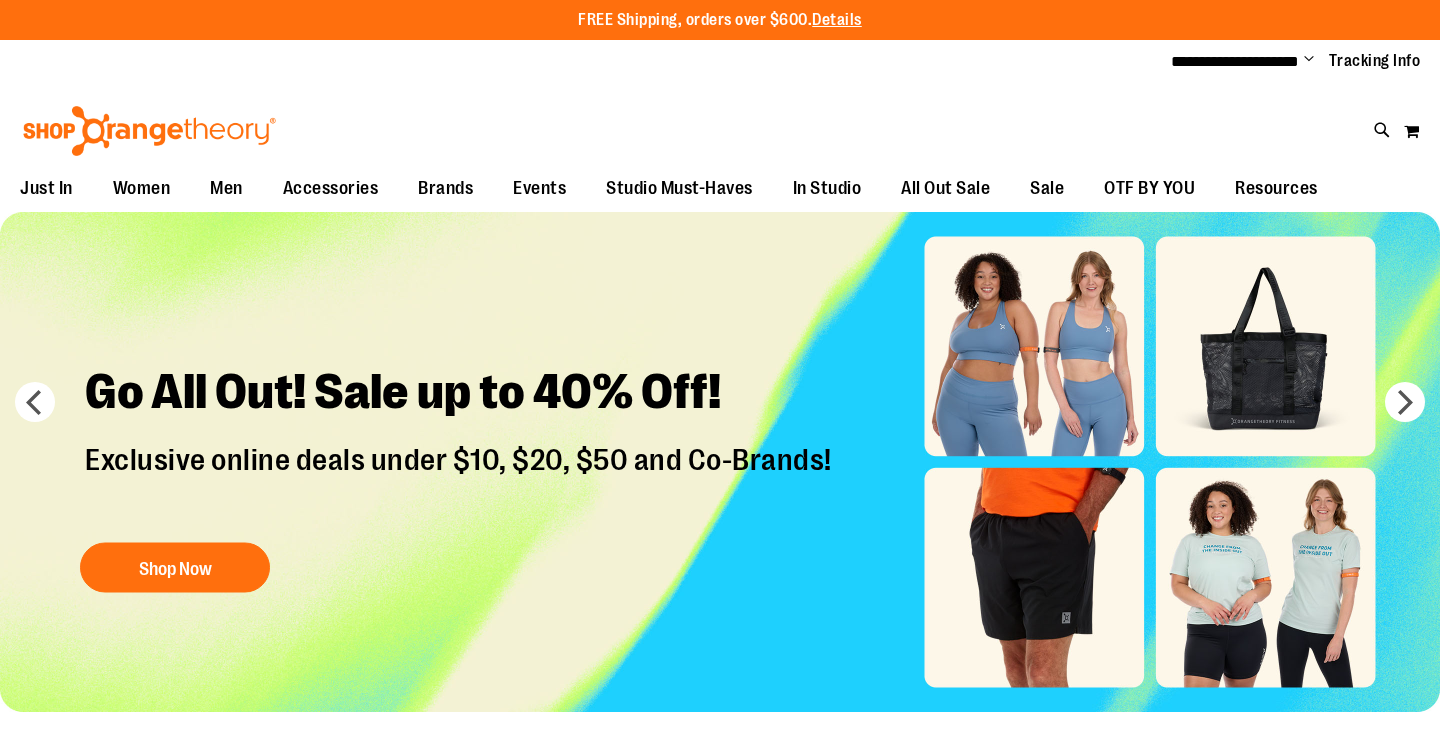 scroll, scrollTop: 0, scrollLeft: 0, axis: both 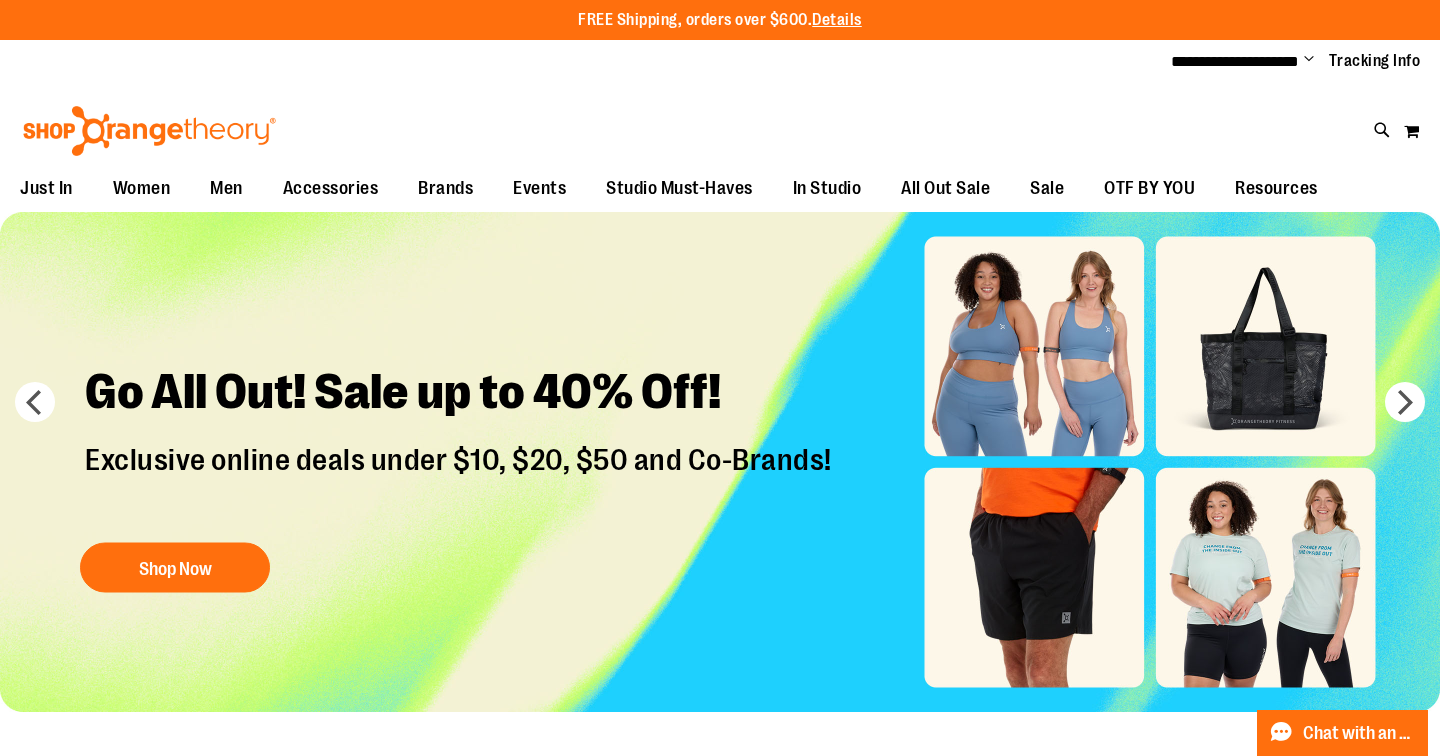 click on "Toggle Nav
Search
Popular Suggestions
Advanced Search" at bounding box center (720, 125) 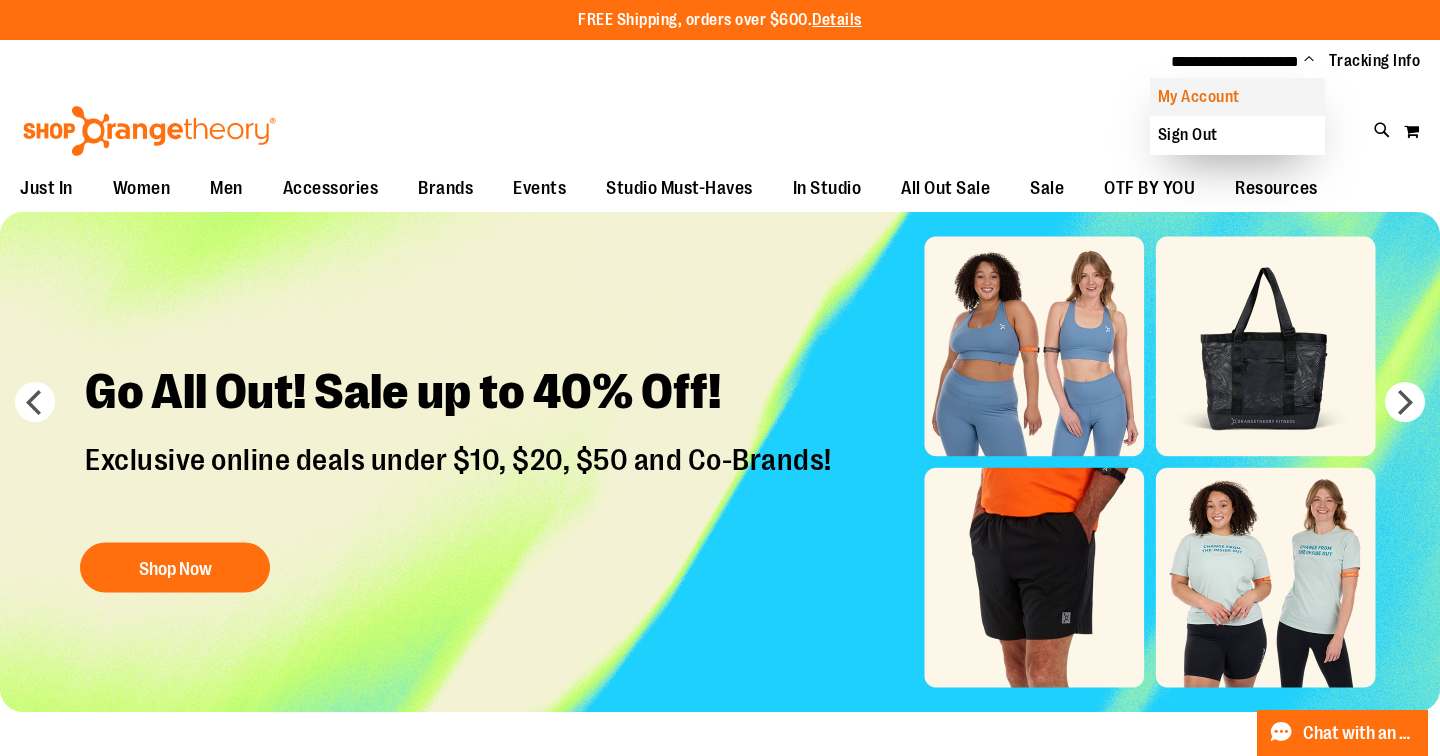 click on "My Account" at bounding box center [1237, 97] 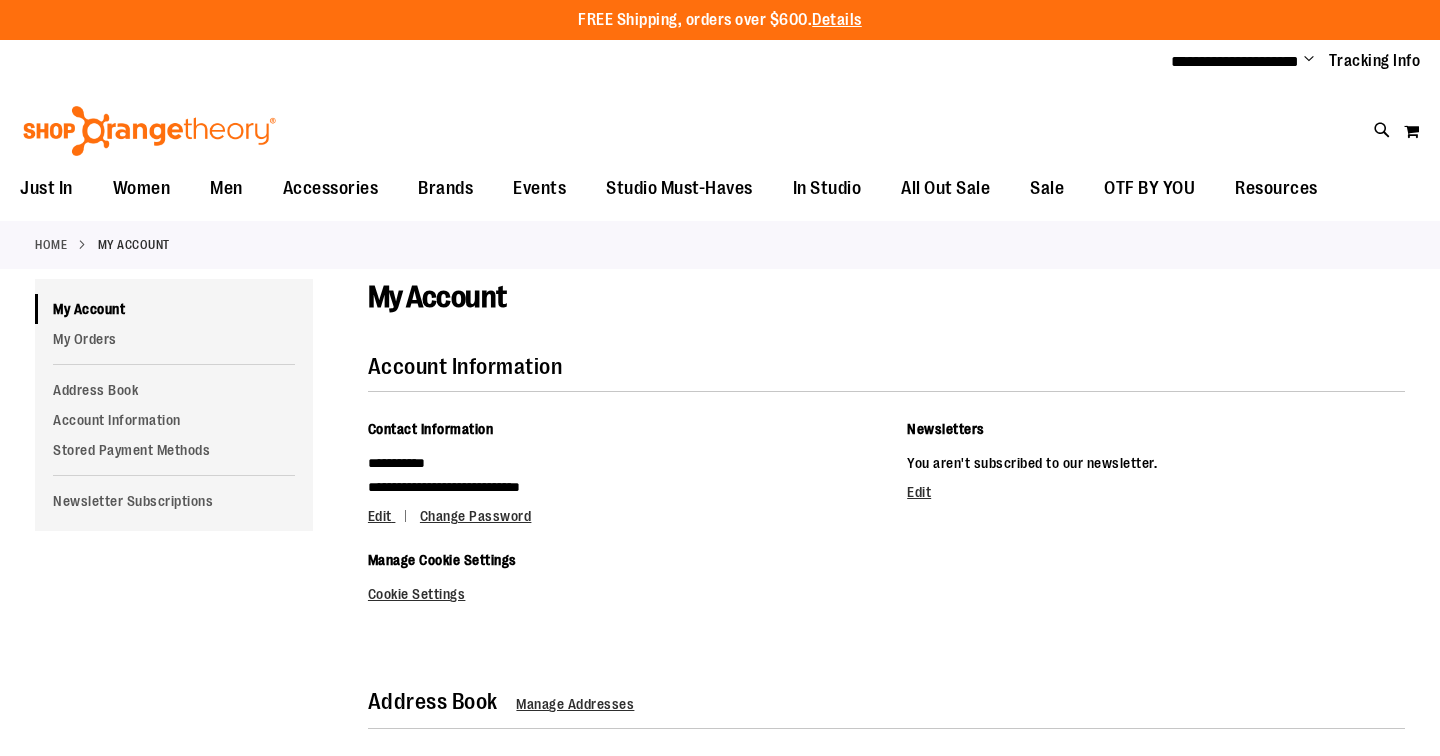 scroll, scrollTop: 0, scrollLeft: 0, axis: both 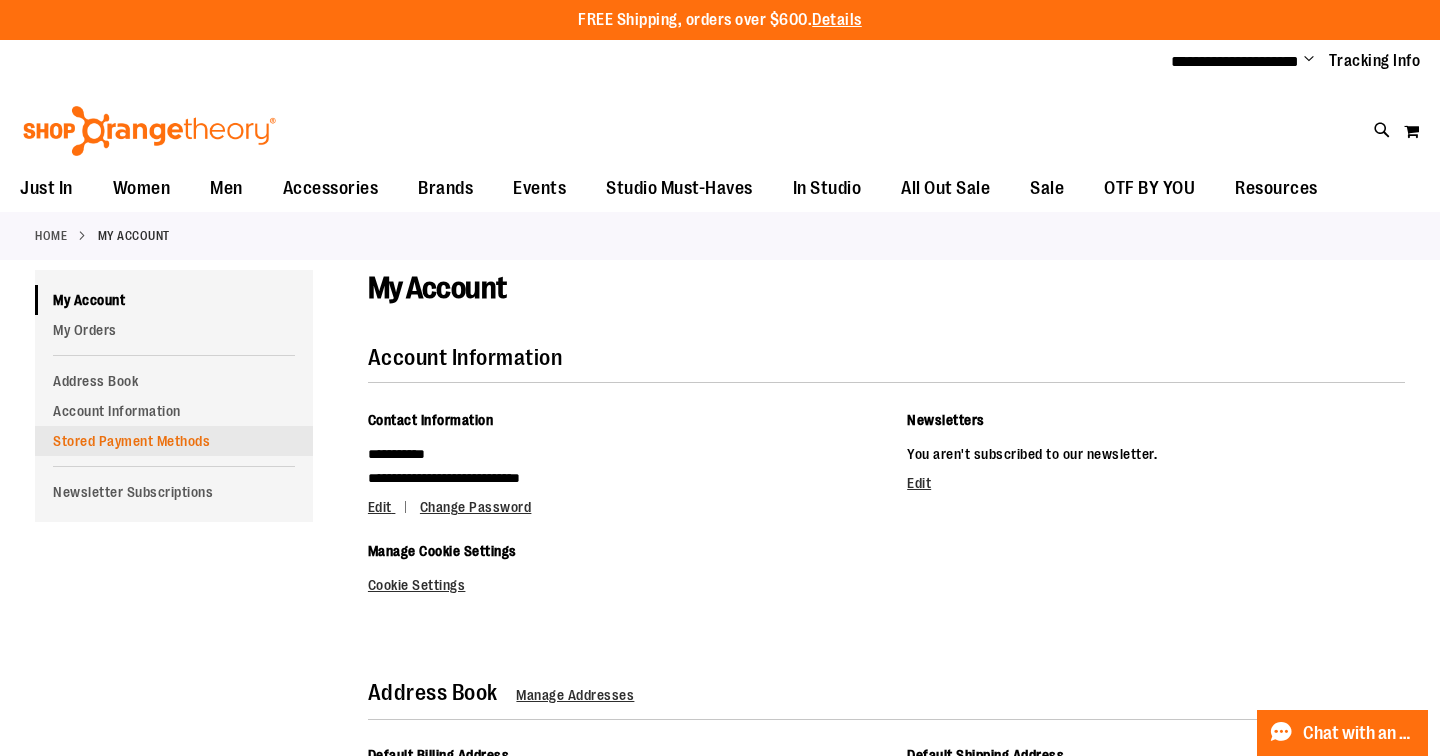 click on "Stored Payment Methods" at bounding box center (174, 441) 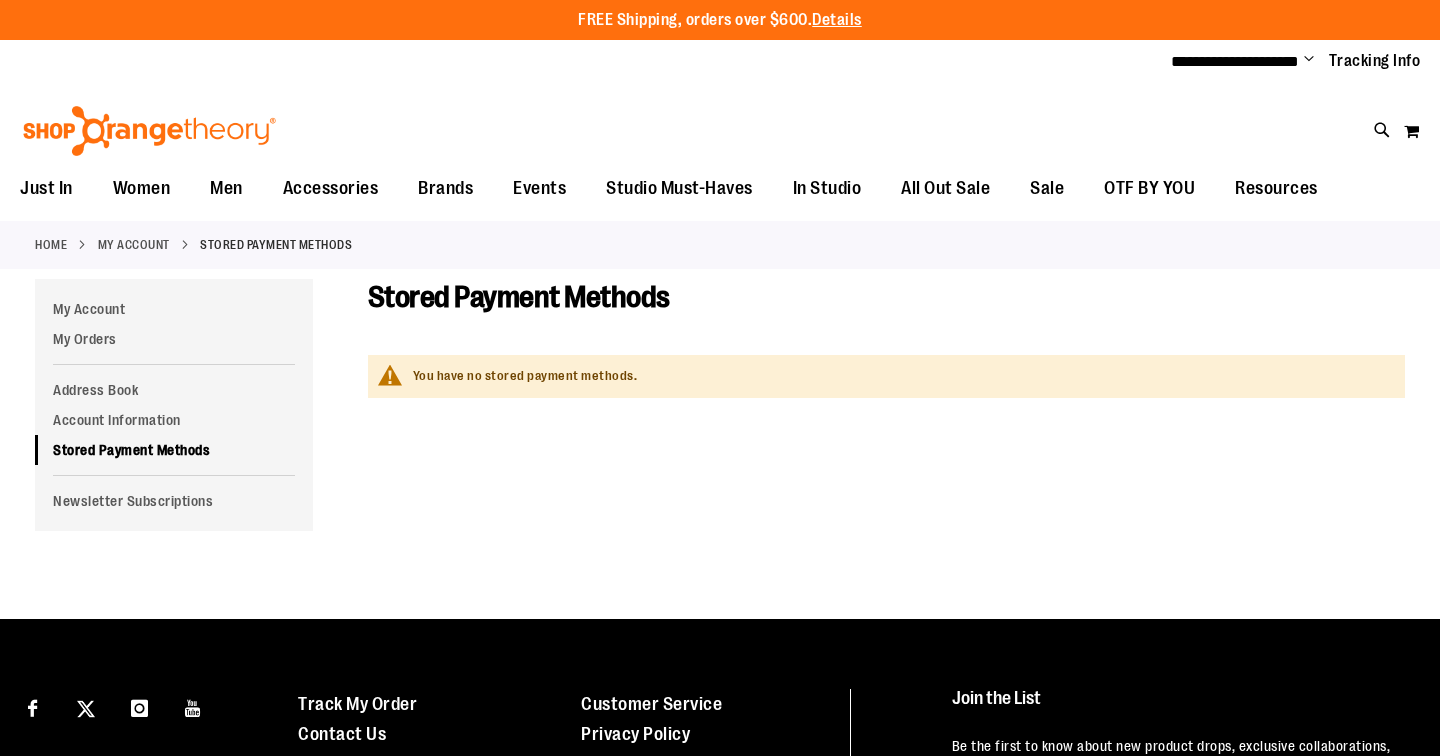scroll, scrollTop: 0, scrollLeft: 0, axis: both 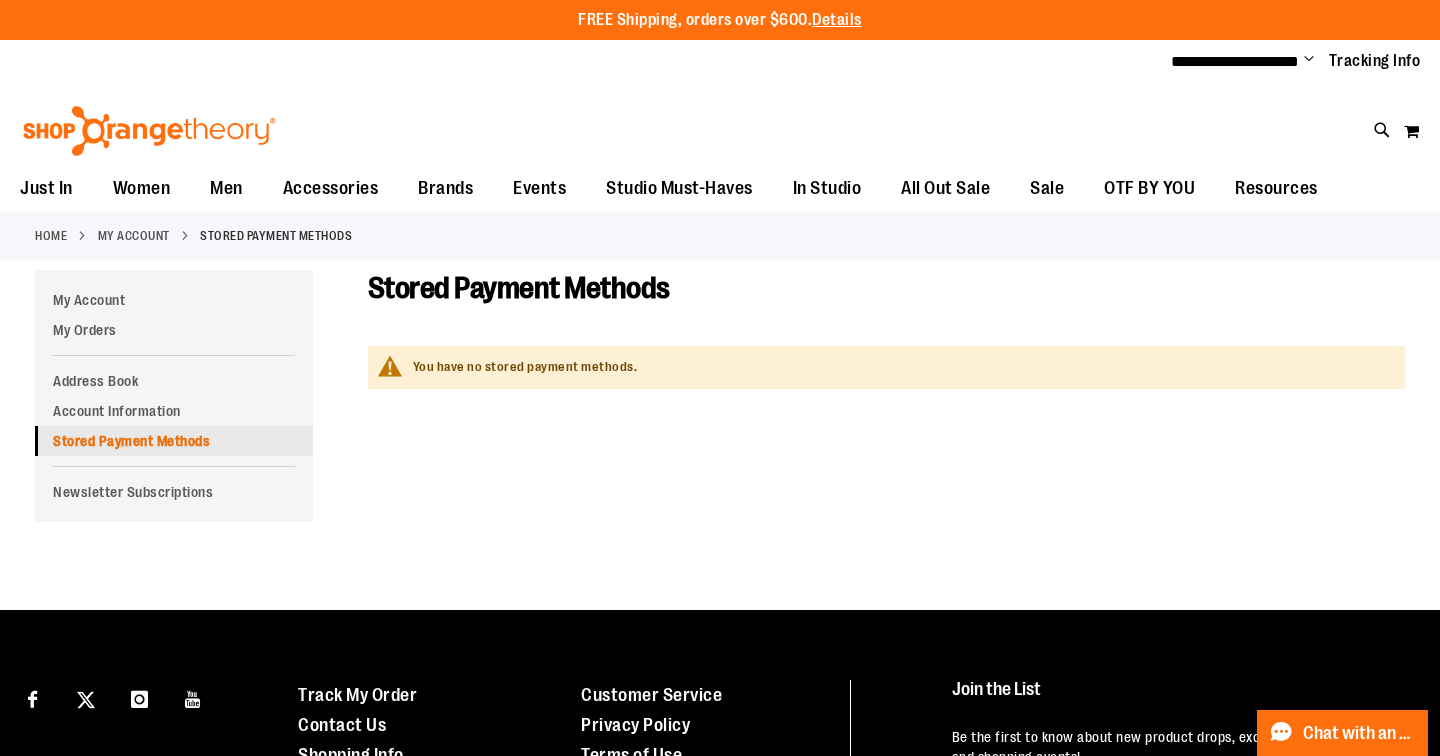 click on "Stored Payment Methods" at bounding box center (174, 441) 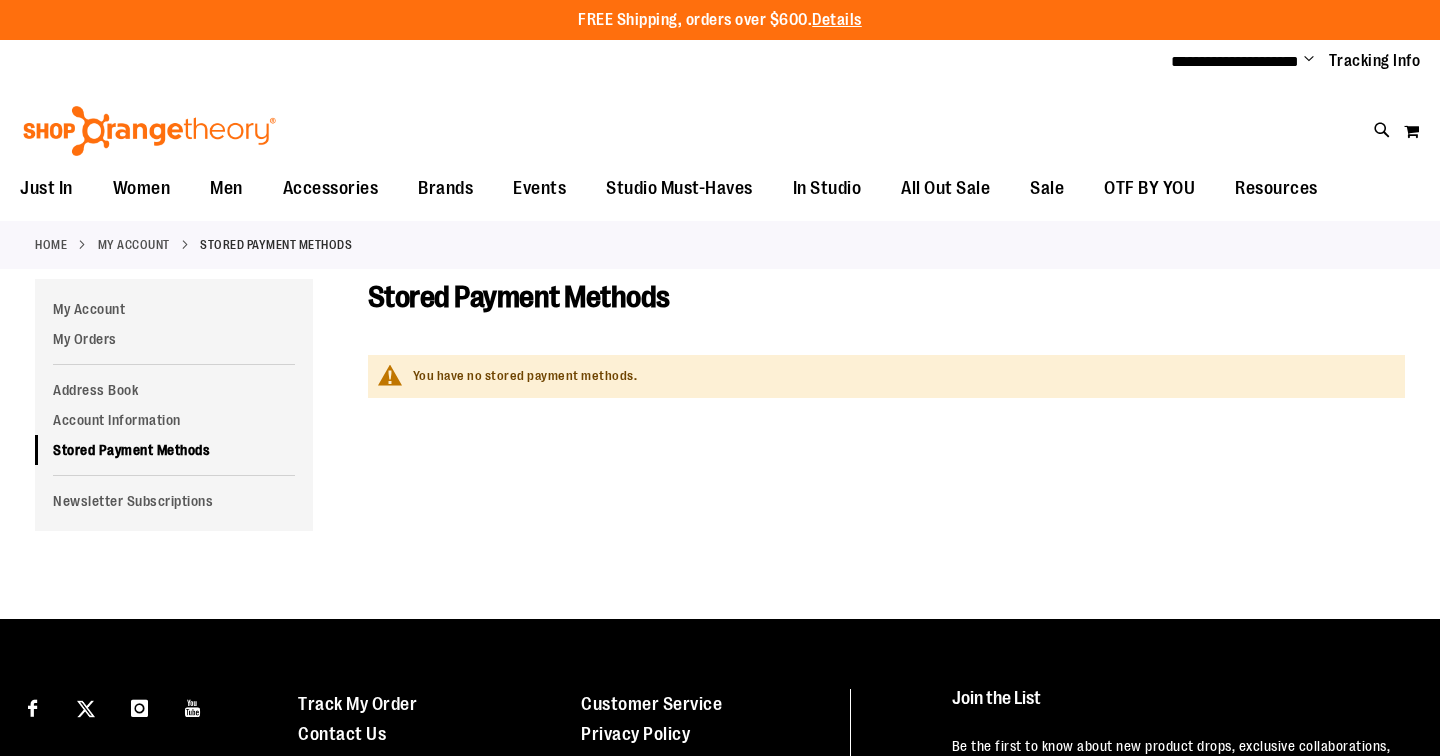scroll, scrollTop: 0, scrollLeft: 0, axis: both 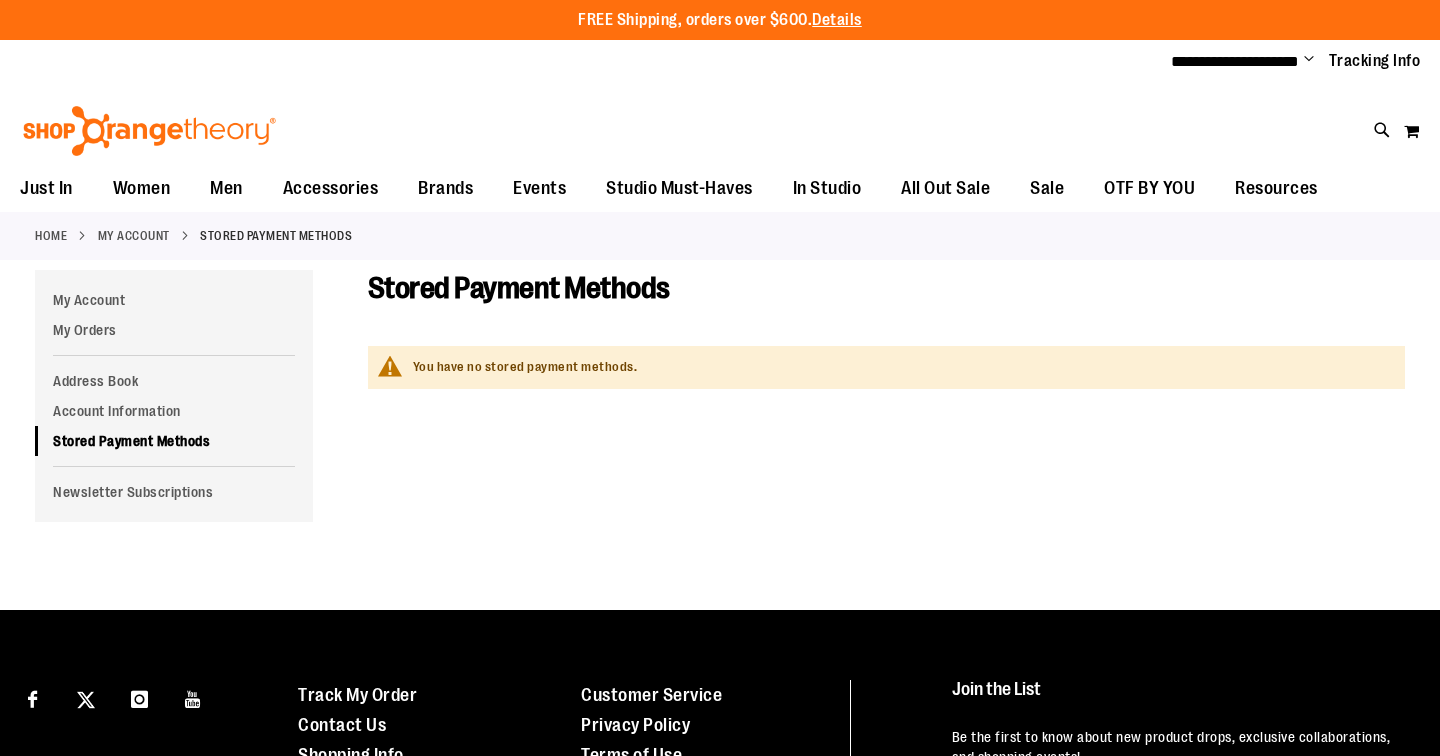 click on "Stored Payment Methods
You have no stored payment methods." at bounding box center [873, 420] 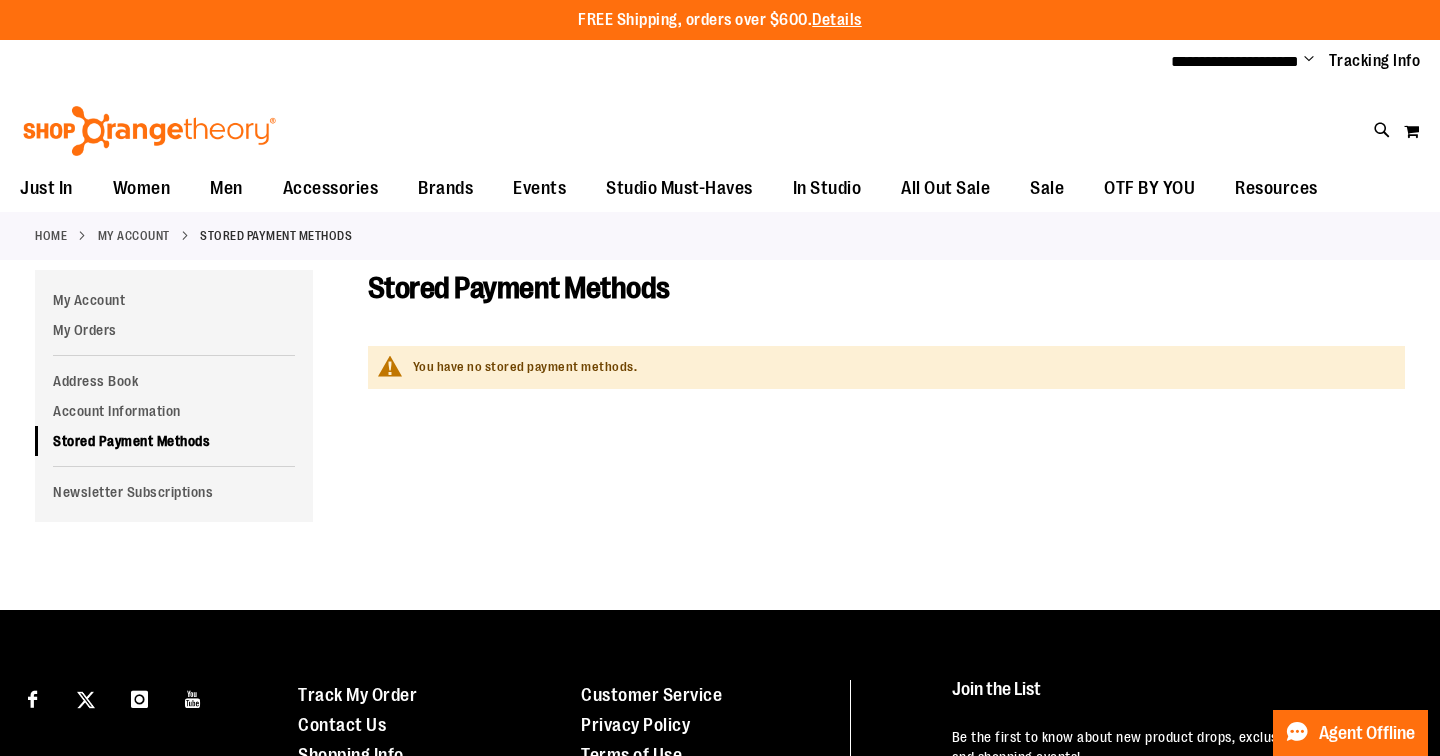 click on "You have no stored payment methods." at bounding box center [525, 366] 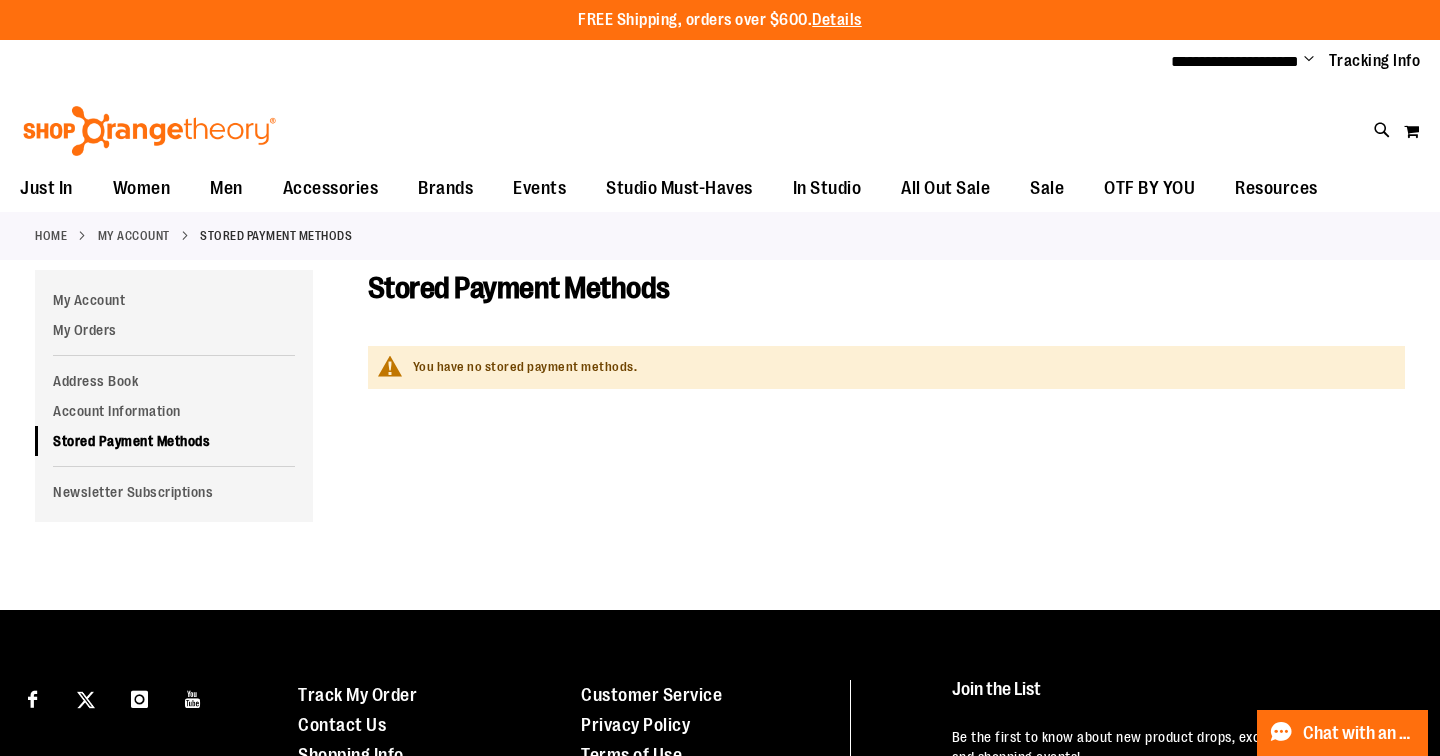 click on "You have no stored payment methods." at bounding box center [525, 366] 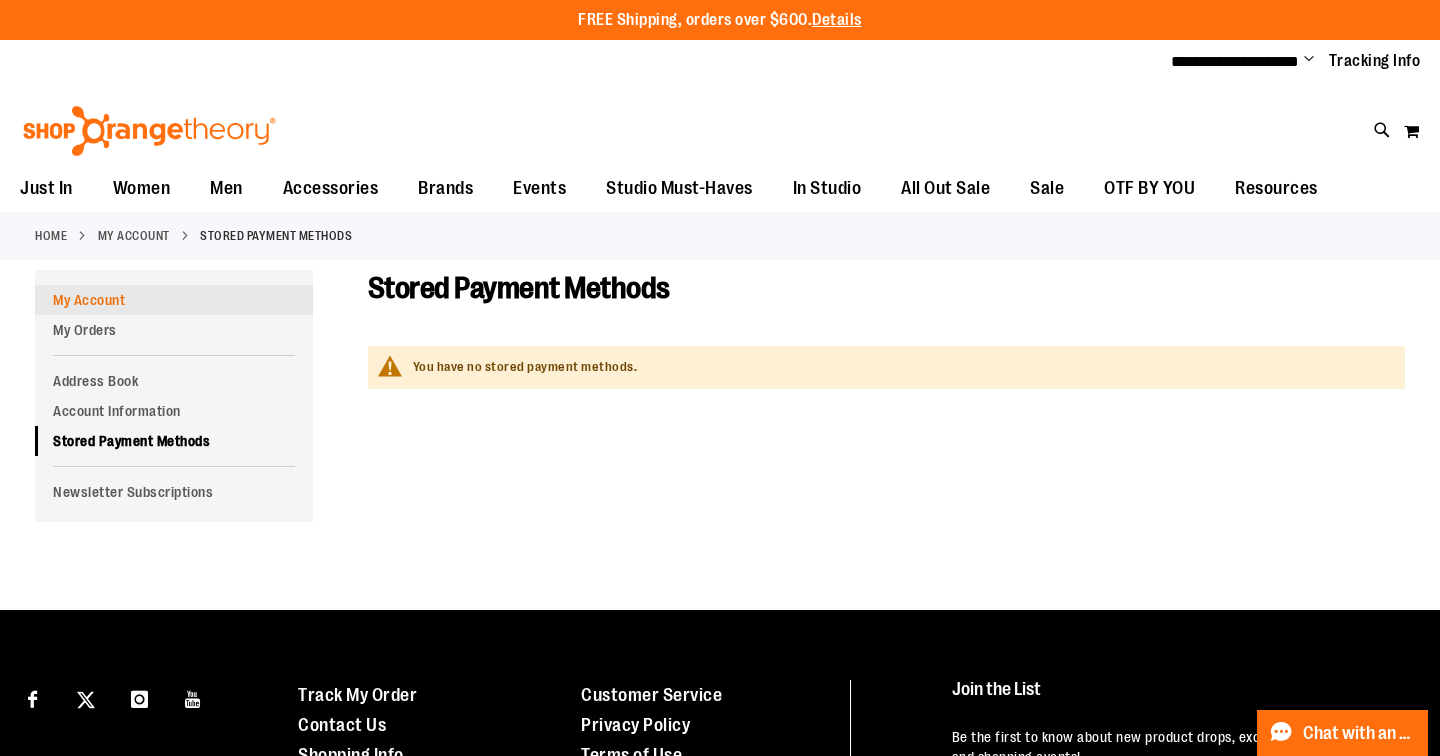 click on "My Account" at bounding box center [174, 300] 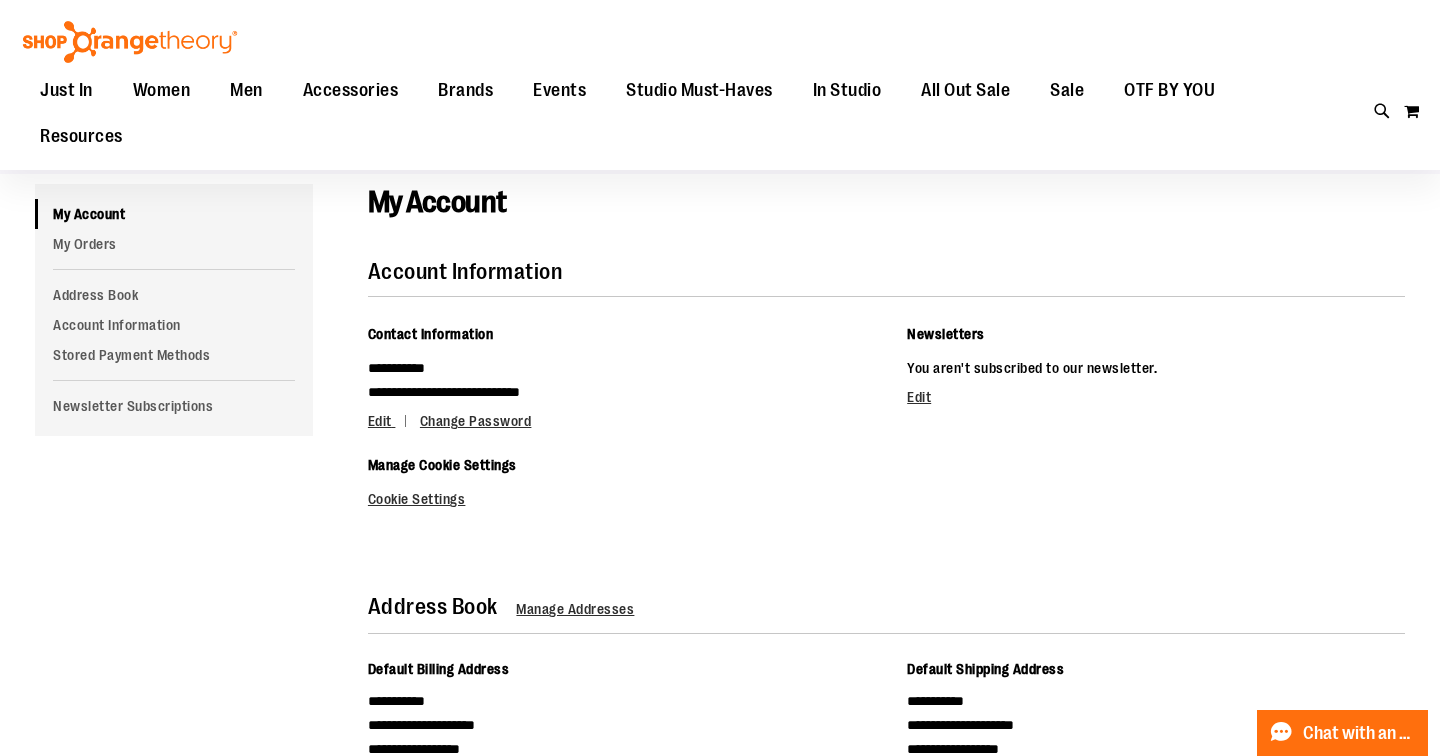 scroll, scrollTop: 87, scrollLeft: 0, axis: vertical 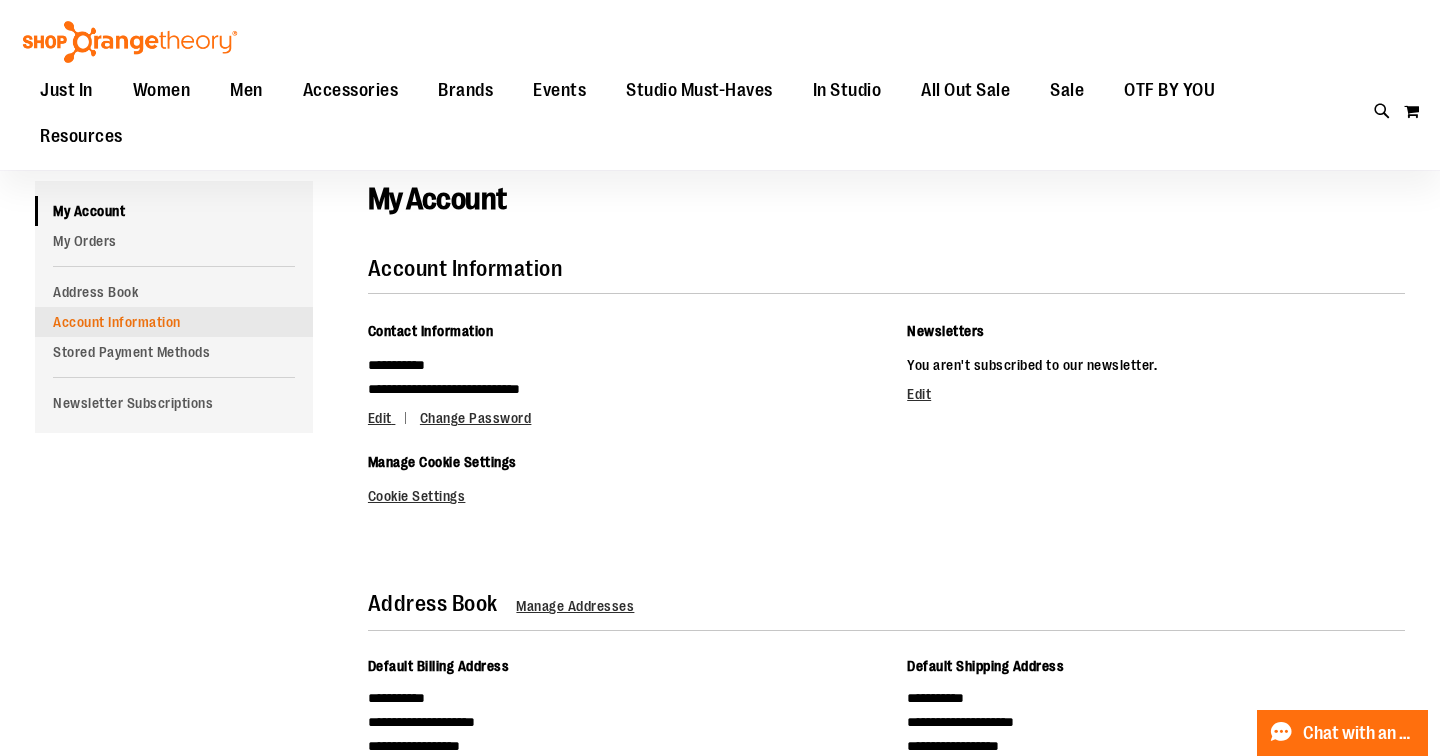 click on "Account Information" at bounding box center (174, 322) 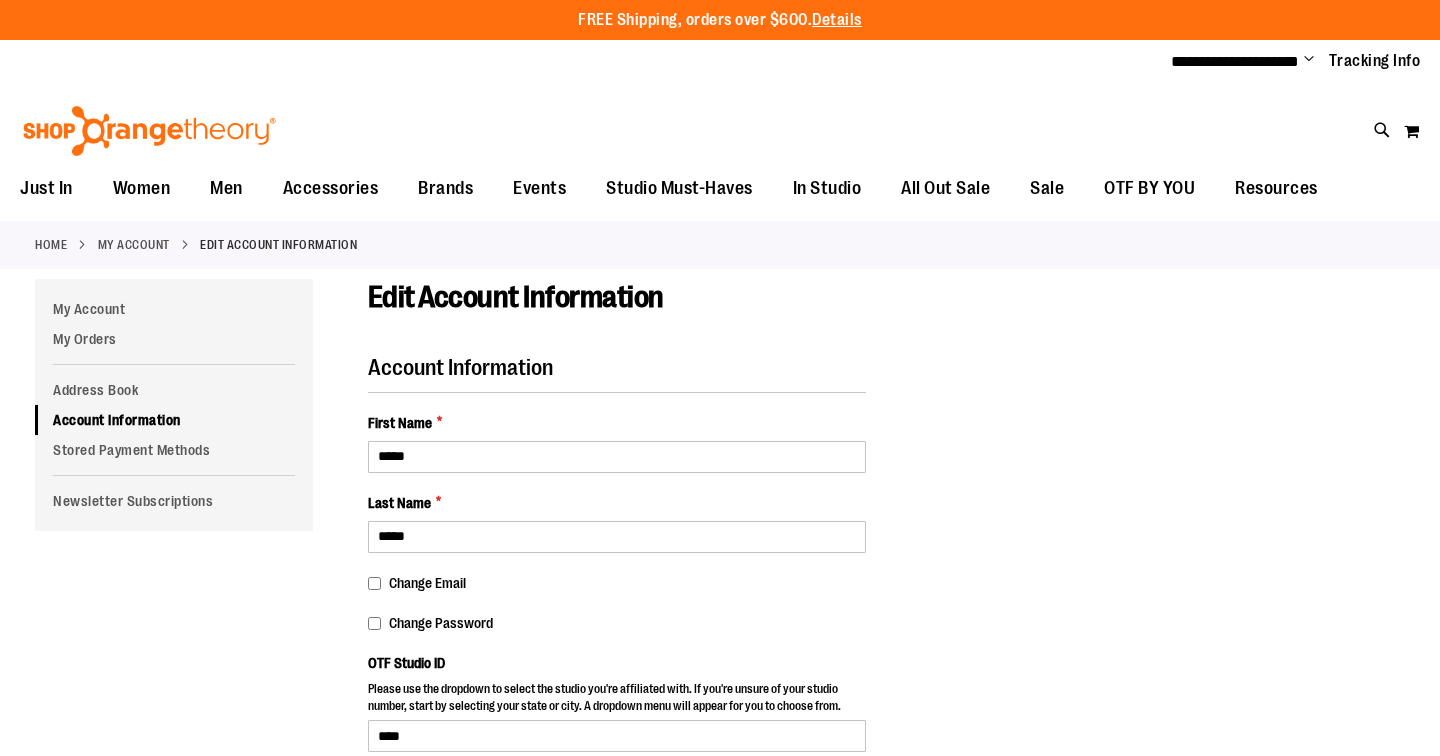 select on "***" 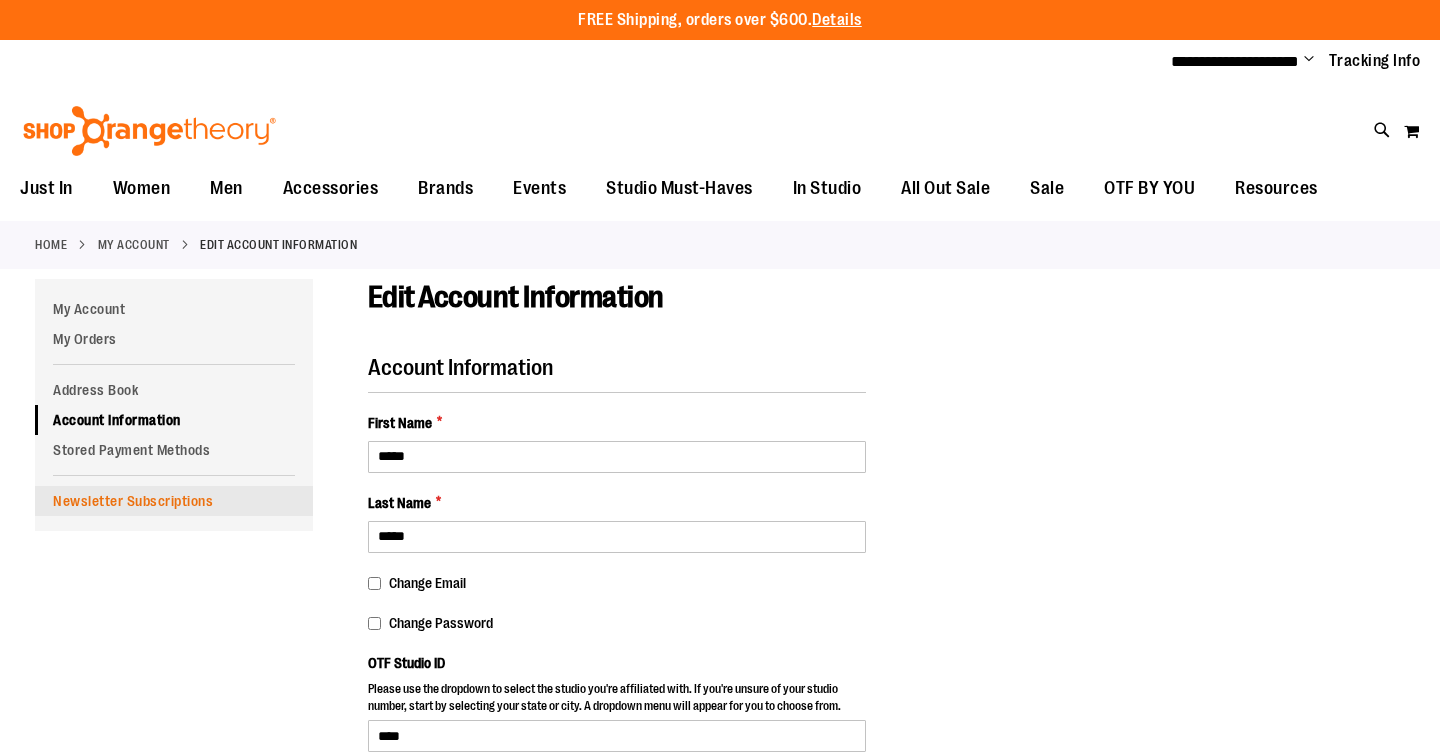 scroll, scrollTop: 0, scrollLeft: 0, axis: both 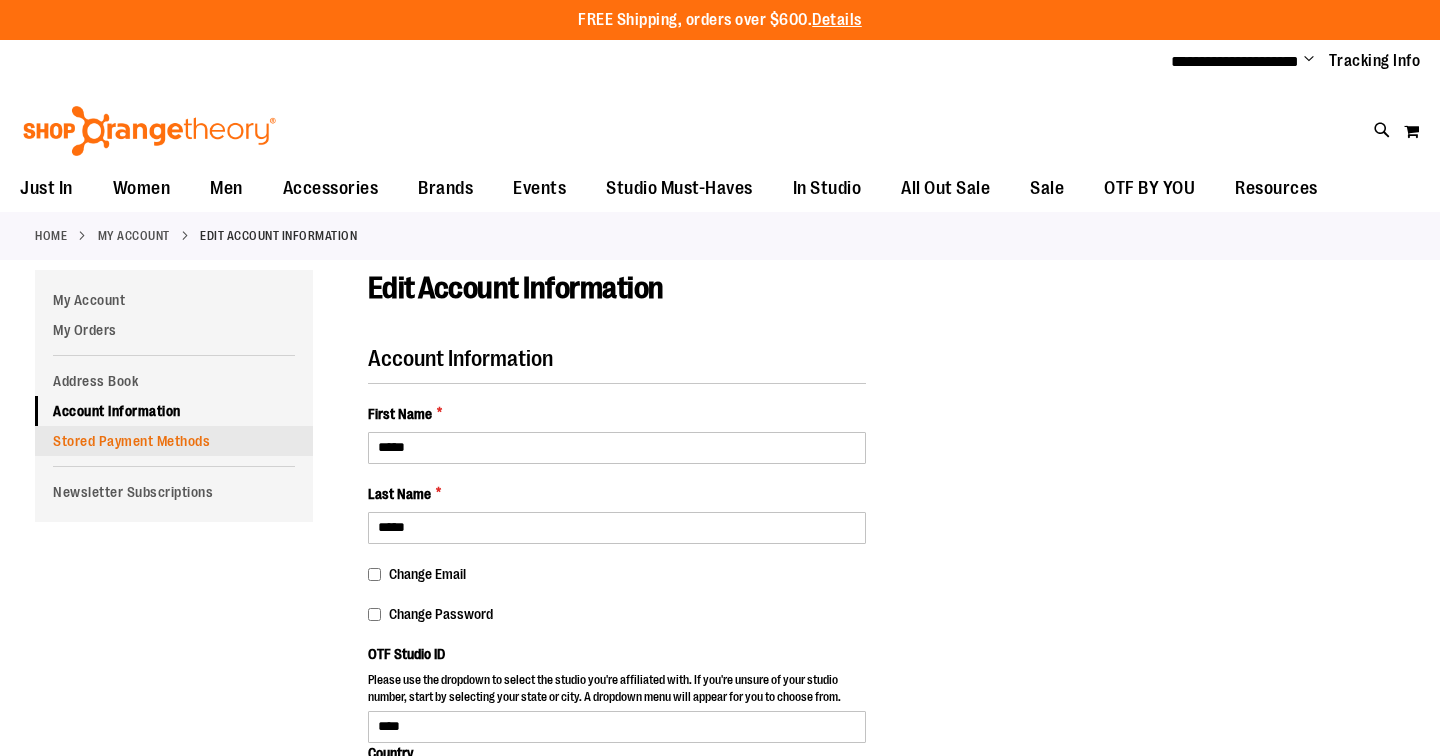 click on "Stored Payment Methods" at bounding box center (174, 441) 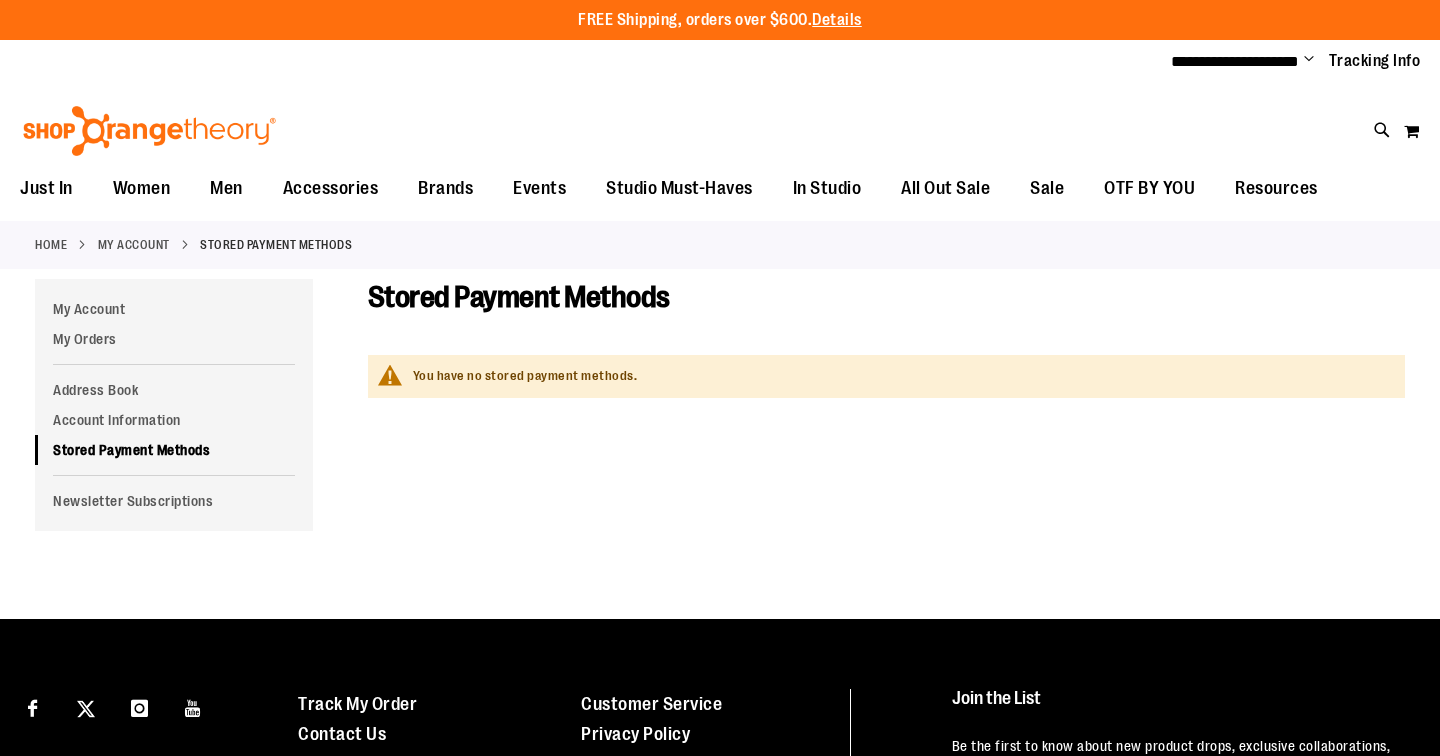 scroll, scrollTop: 0, scrollLeft: 0, axis: both 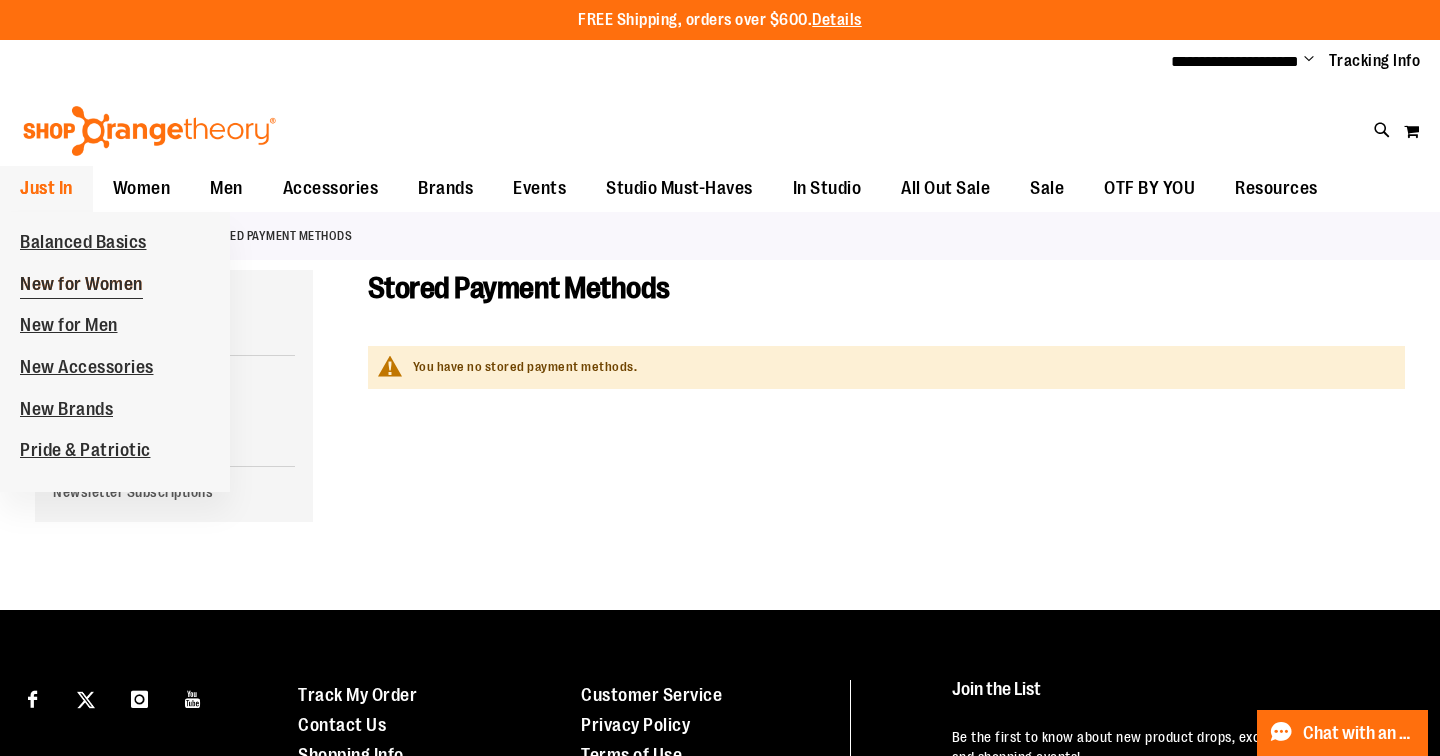 click on "New for Women" at bounding box center [81, 286] 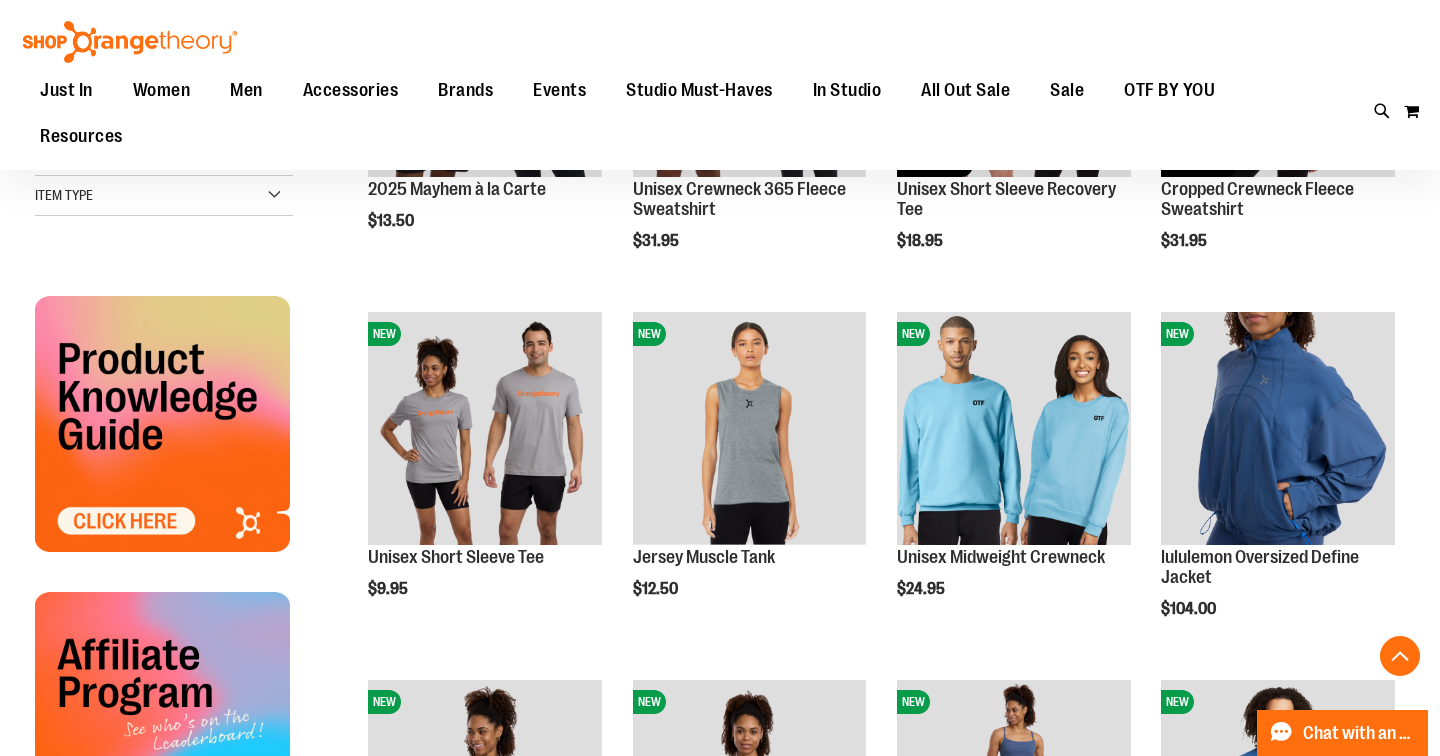 scroll, scrollTop: 454, scrollLeft: 0, axis: vertical 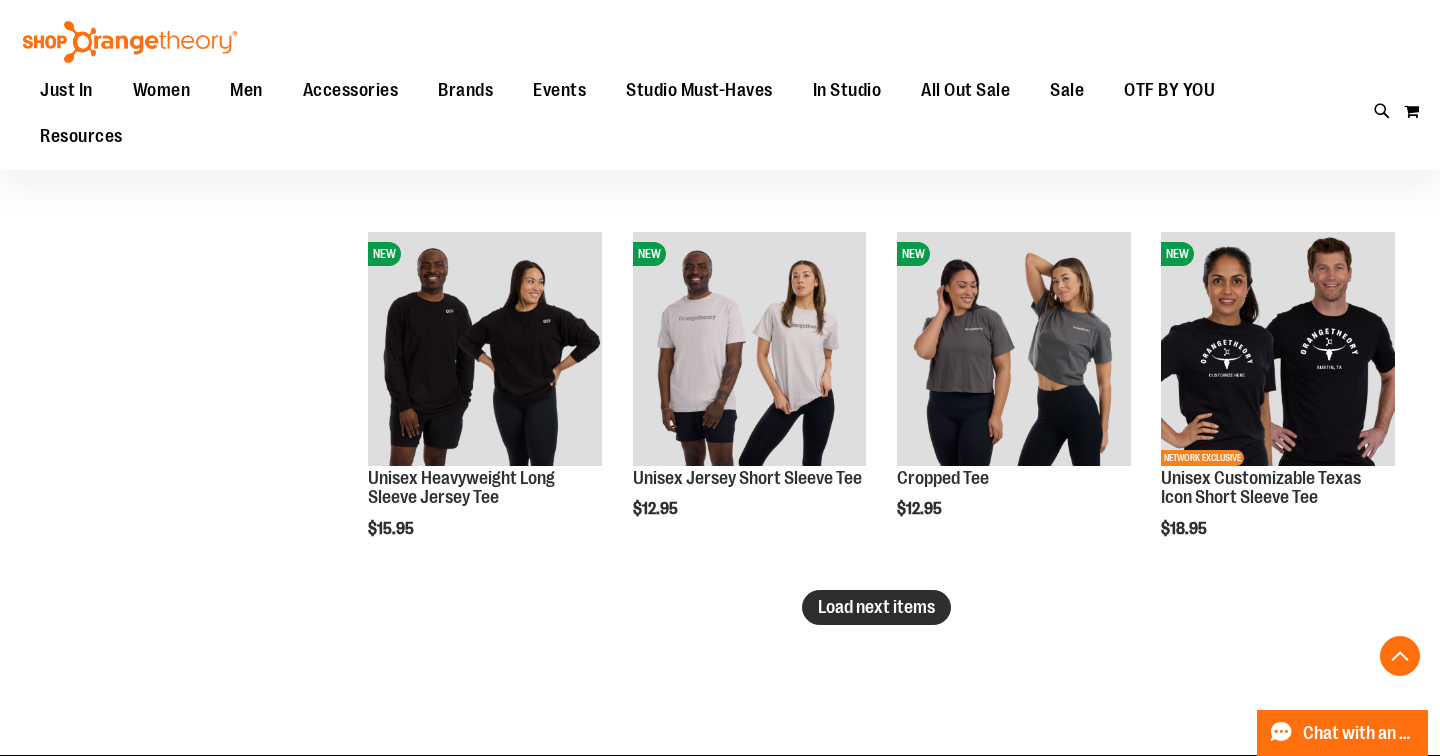 click on "Load next items" at bounding box center (876, 607) 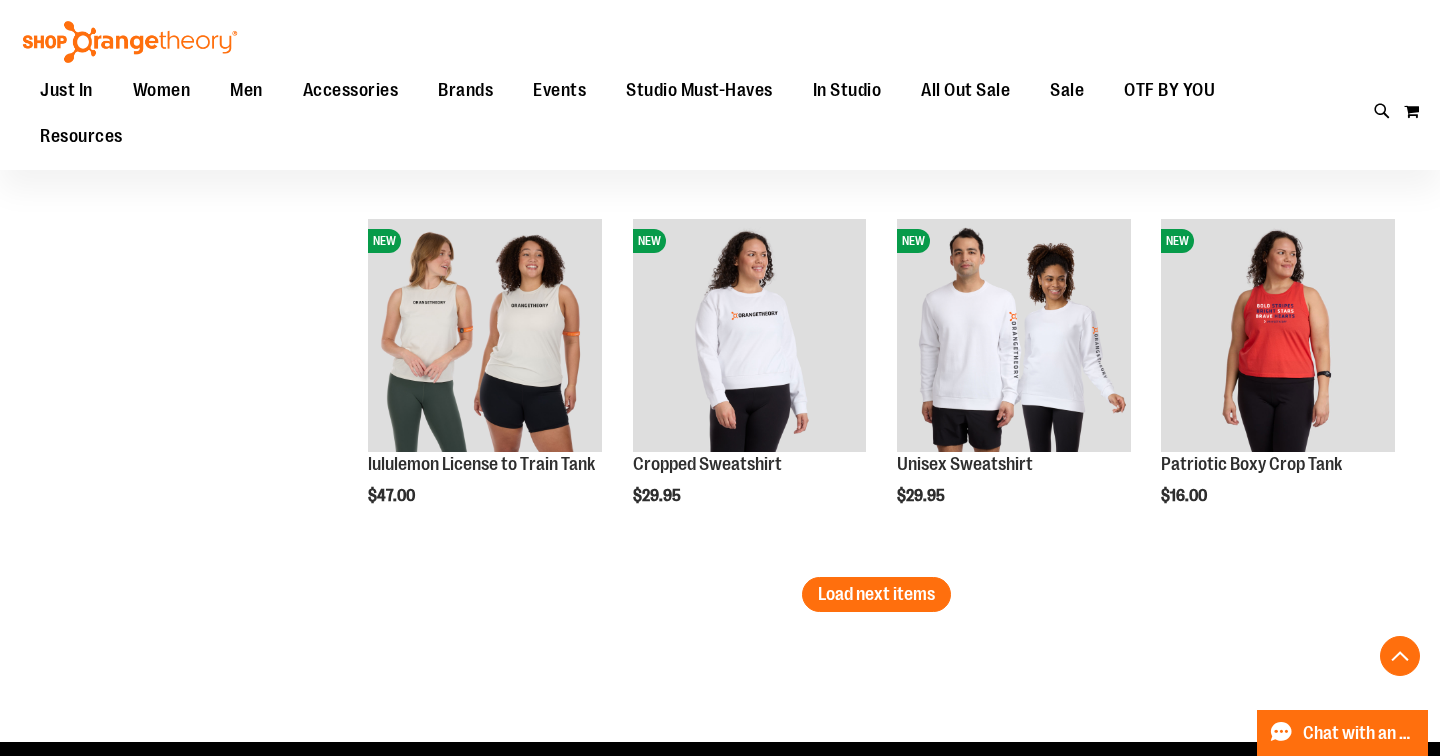 scroll, scrollTop: 4232, scrollLeft: 0, axis: vertical 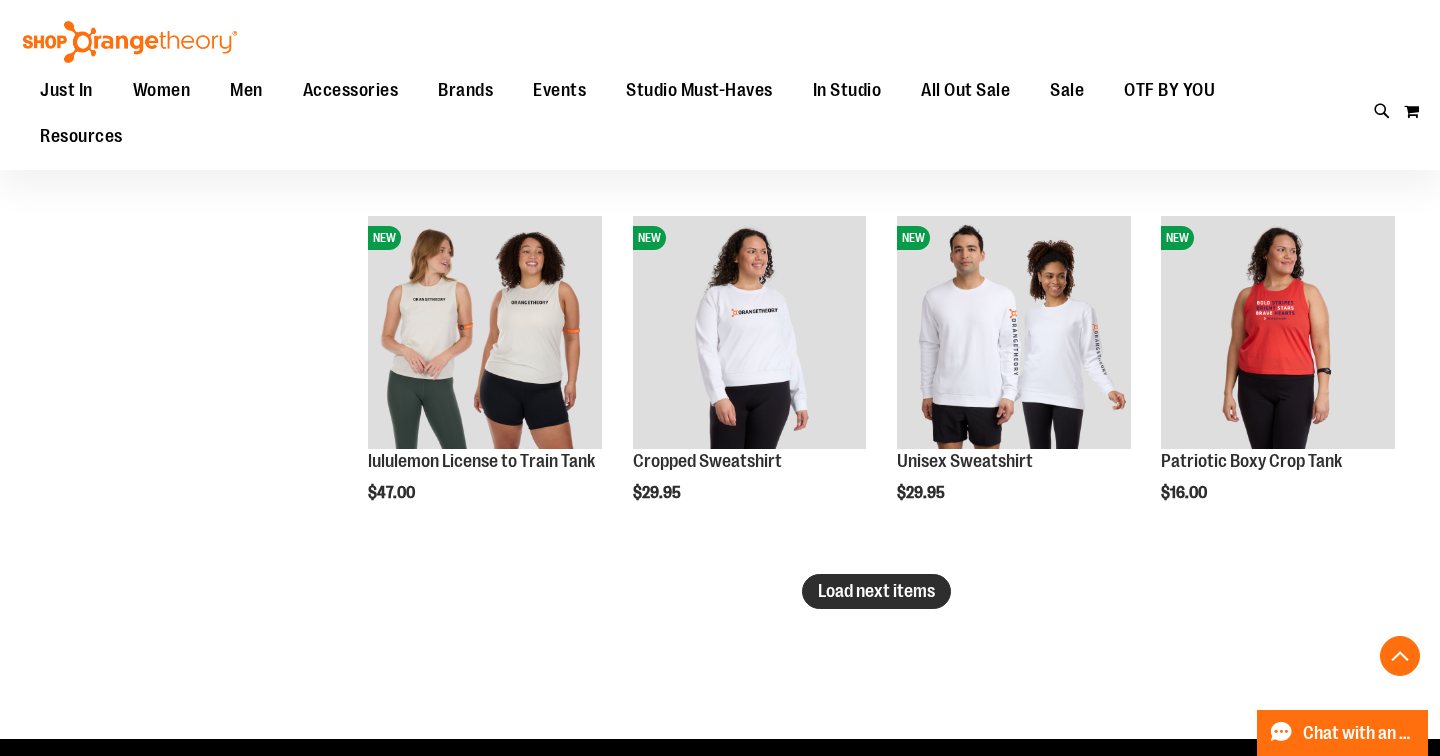 click on "Load next items" at bounding box center (876, 591) 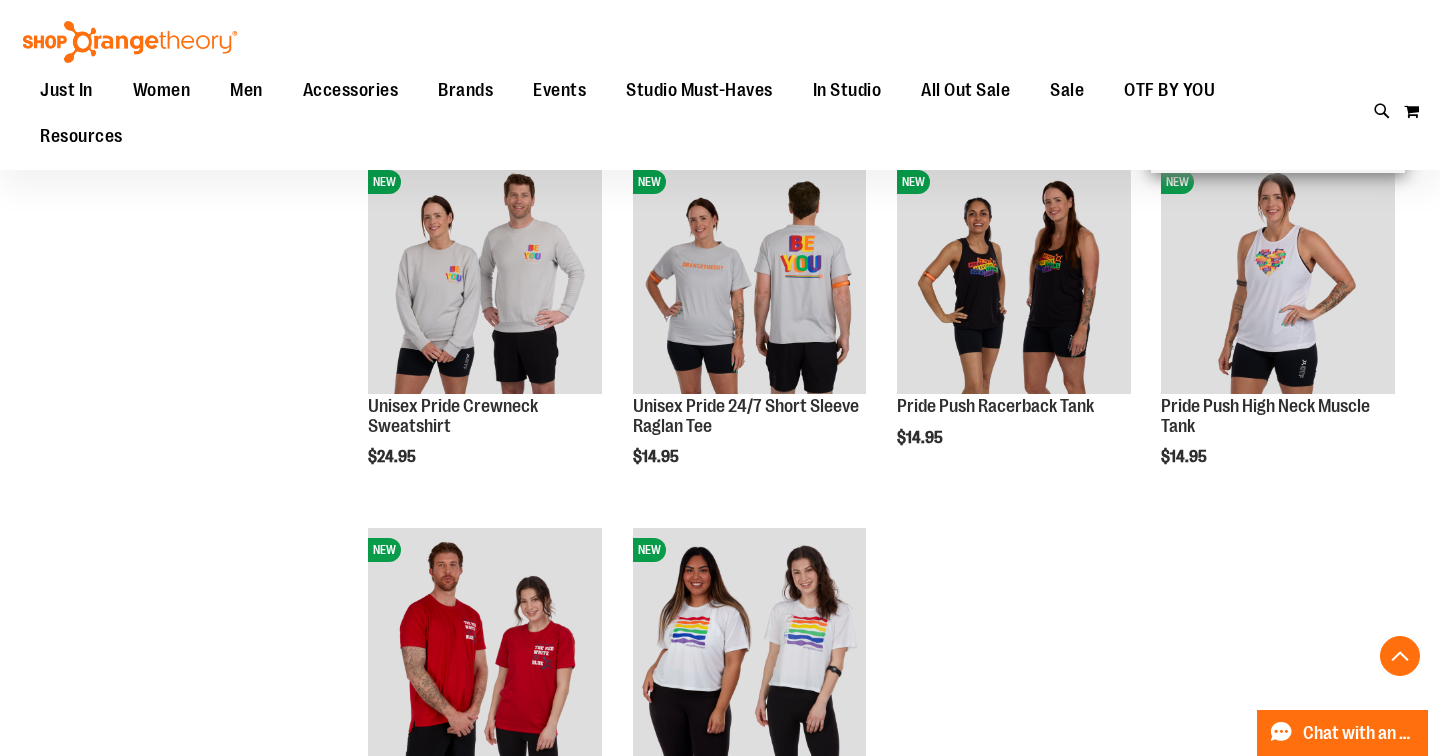 scroll, scrollTop: 4667, scrollLeft: 0, axis: vertical 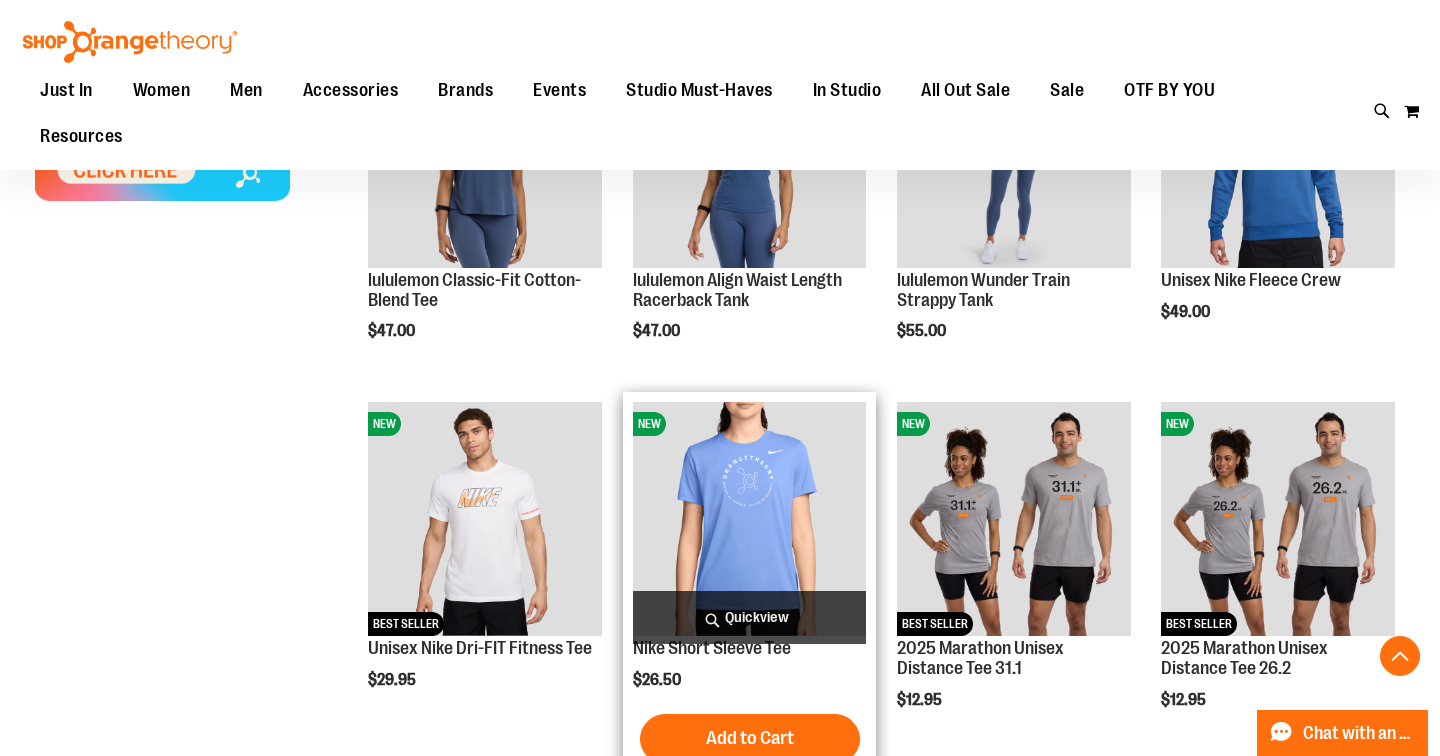 click at bounding box center [750, 519] 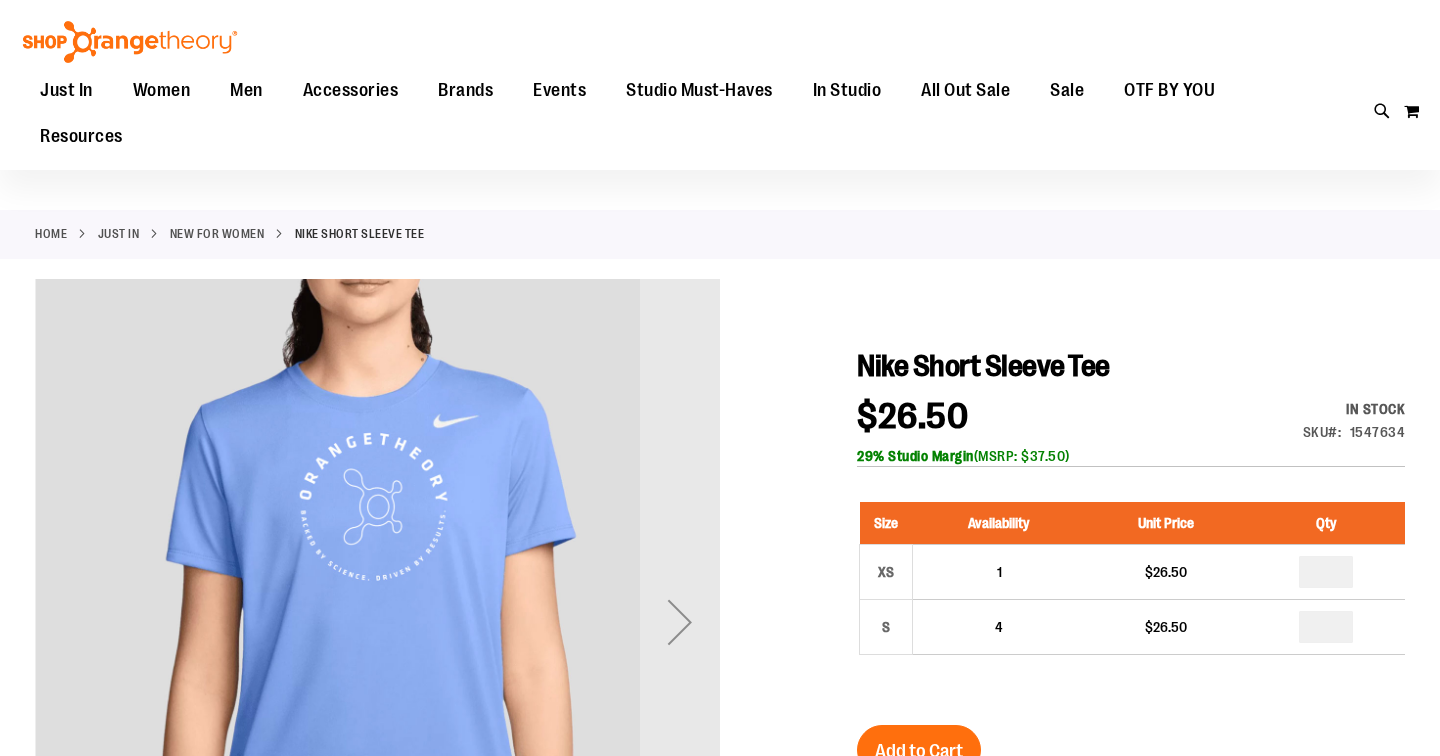 scroll, scrollTop: 159, scrollLeft: 0, axis: vertical 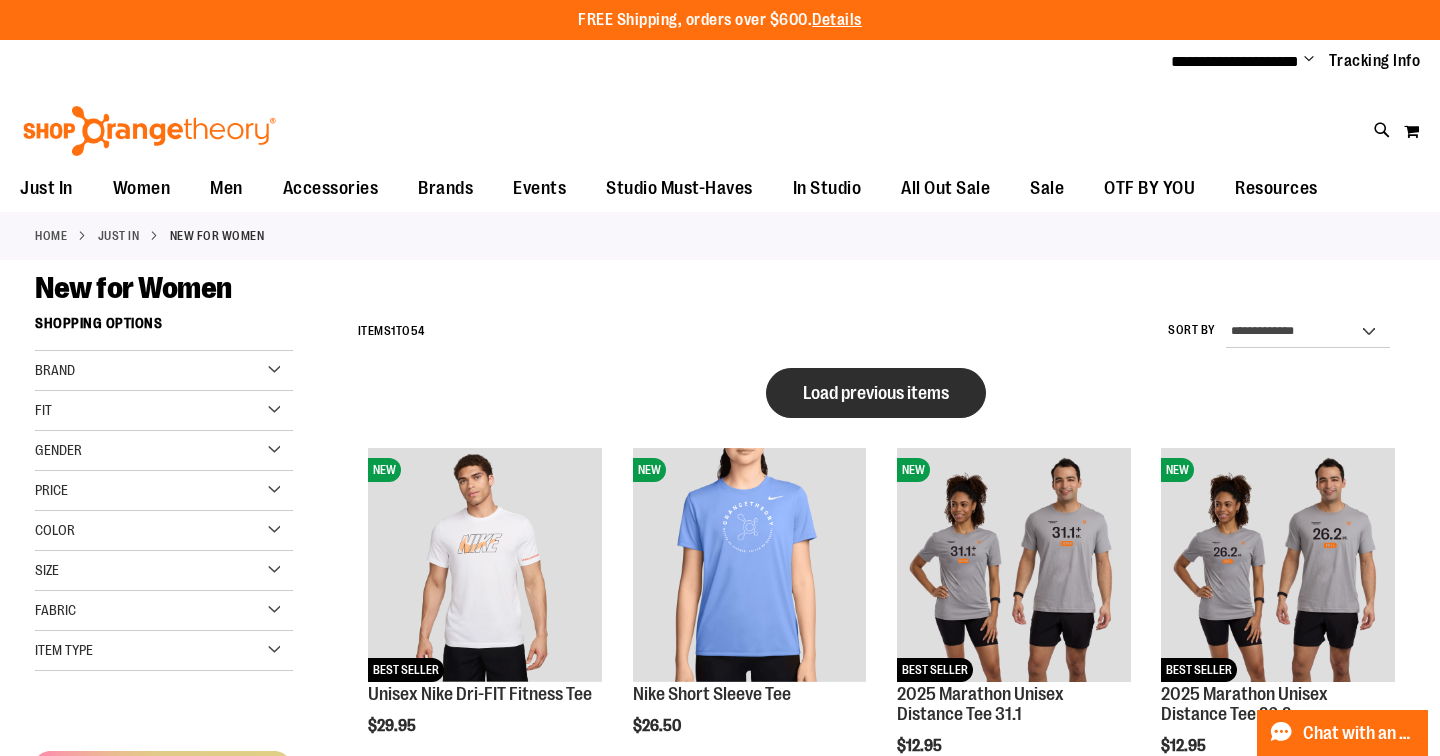 click on "Load previous items" at bounding box center (876, 393) 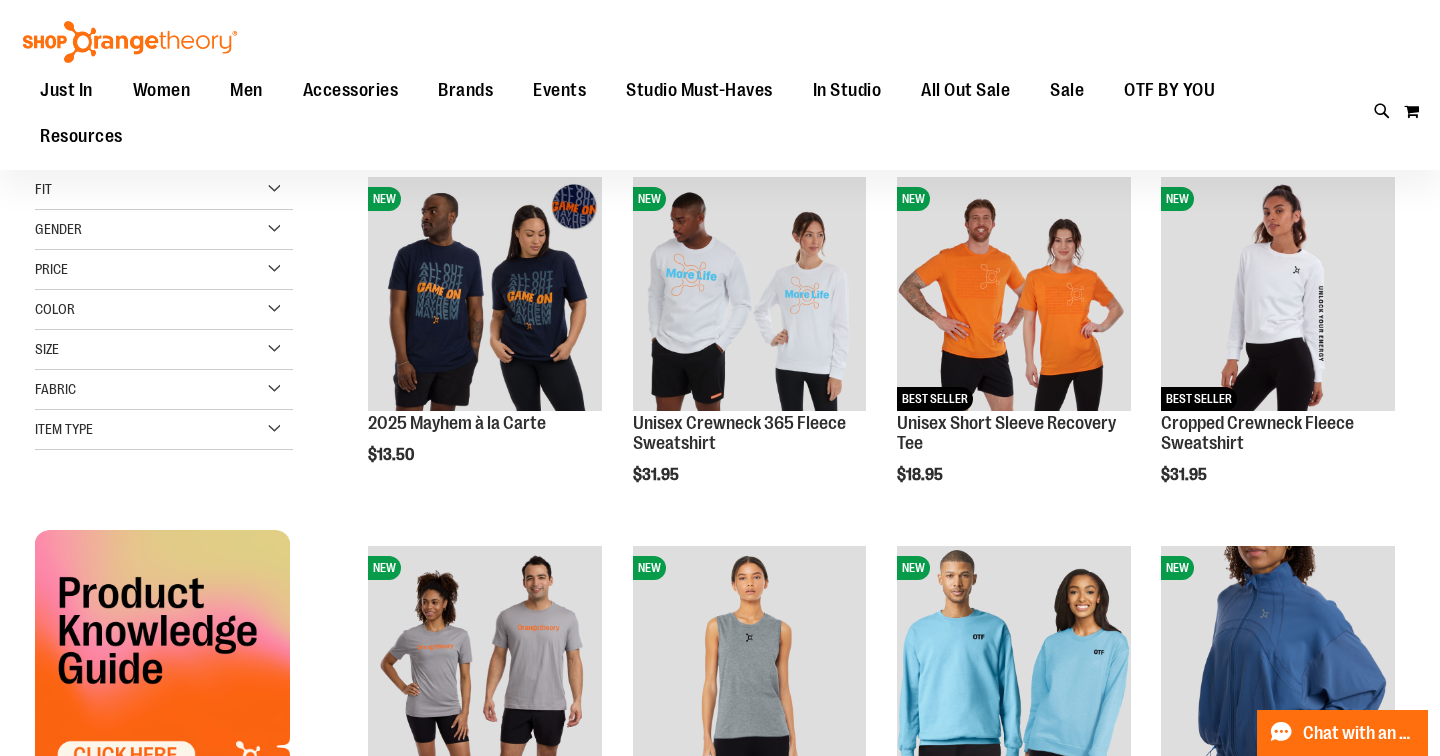 scroll, scrollTop: 218, scrollLeft: 0, axis: vertical 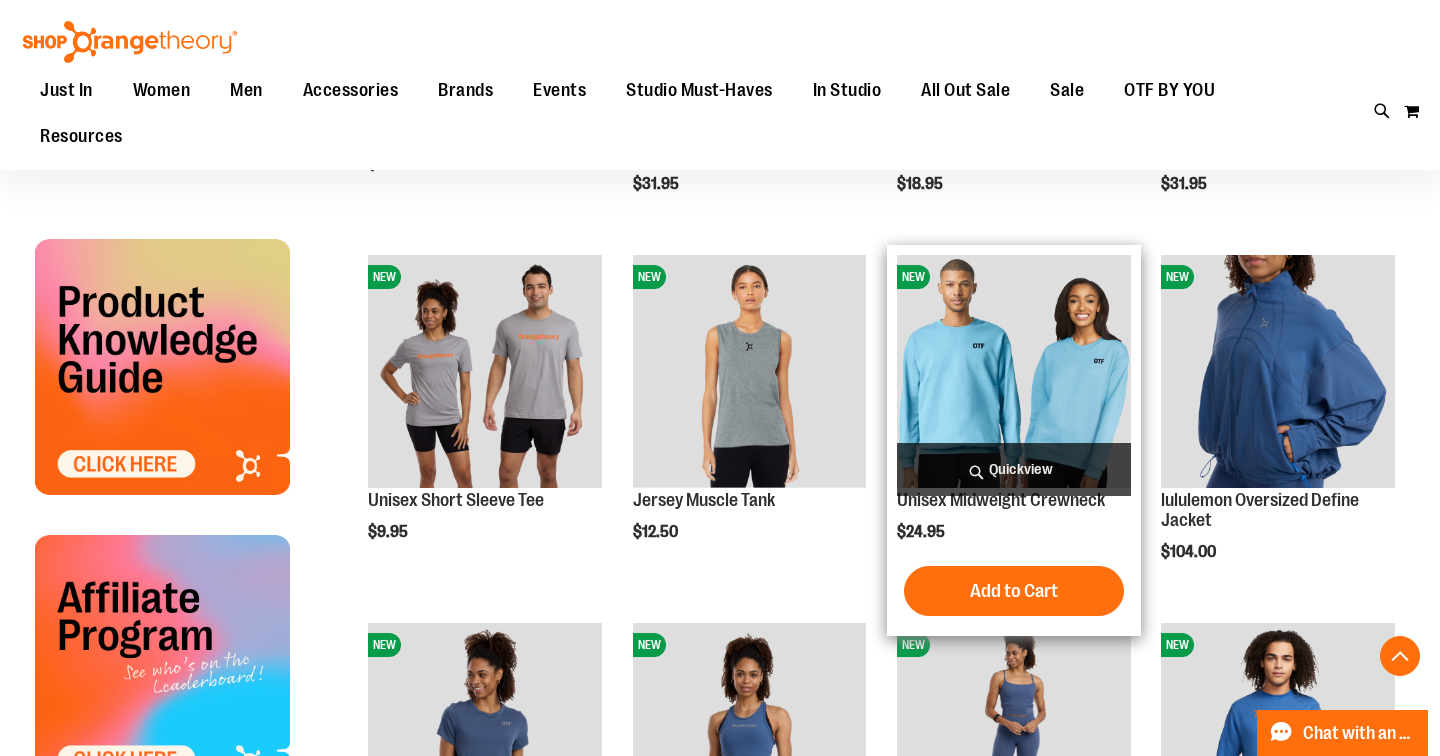click at bounding box center (1014, 372) 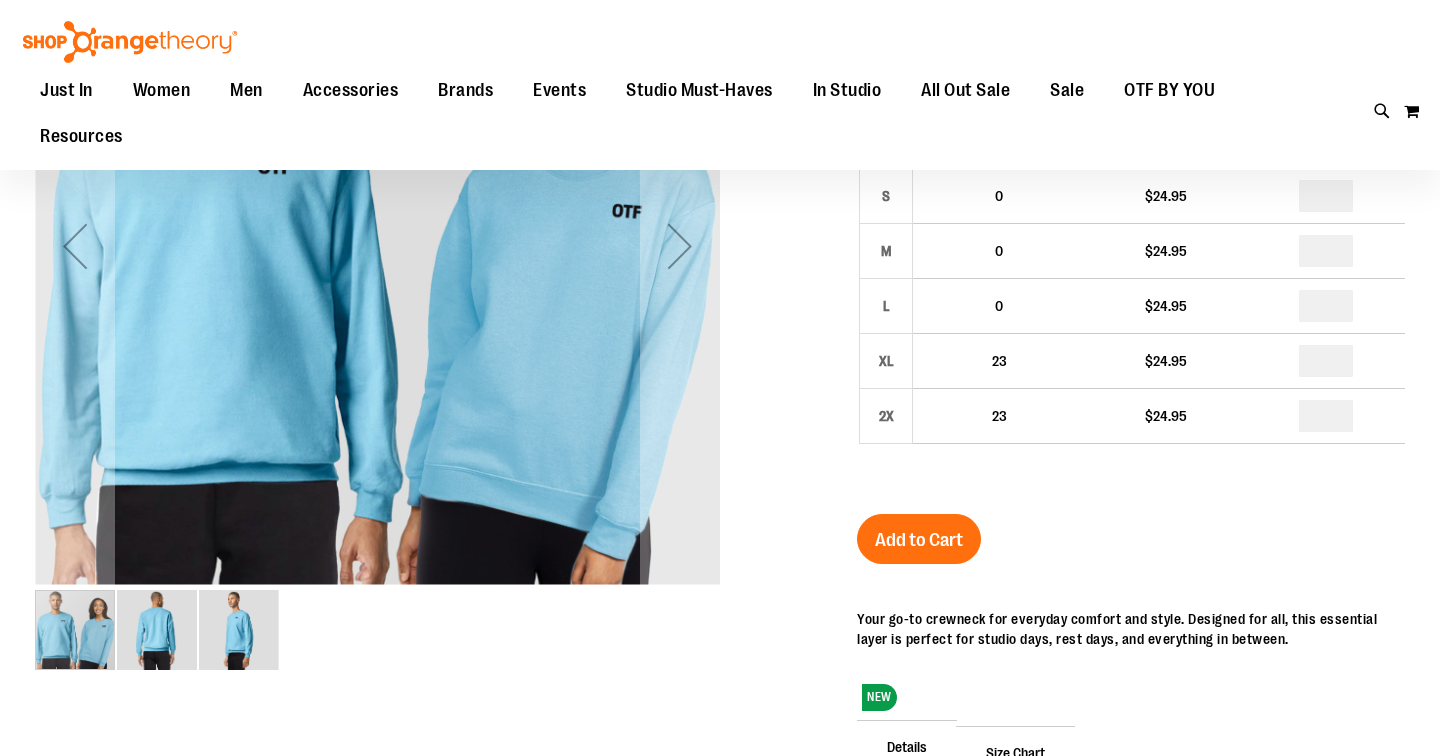 scroll, scrollTop: 0, scrollLeft: 0, axis: both 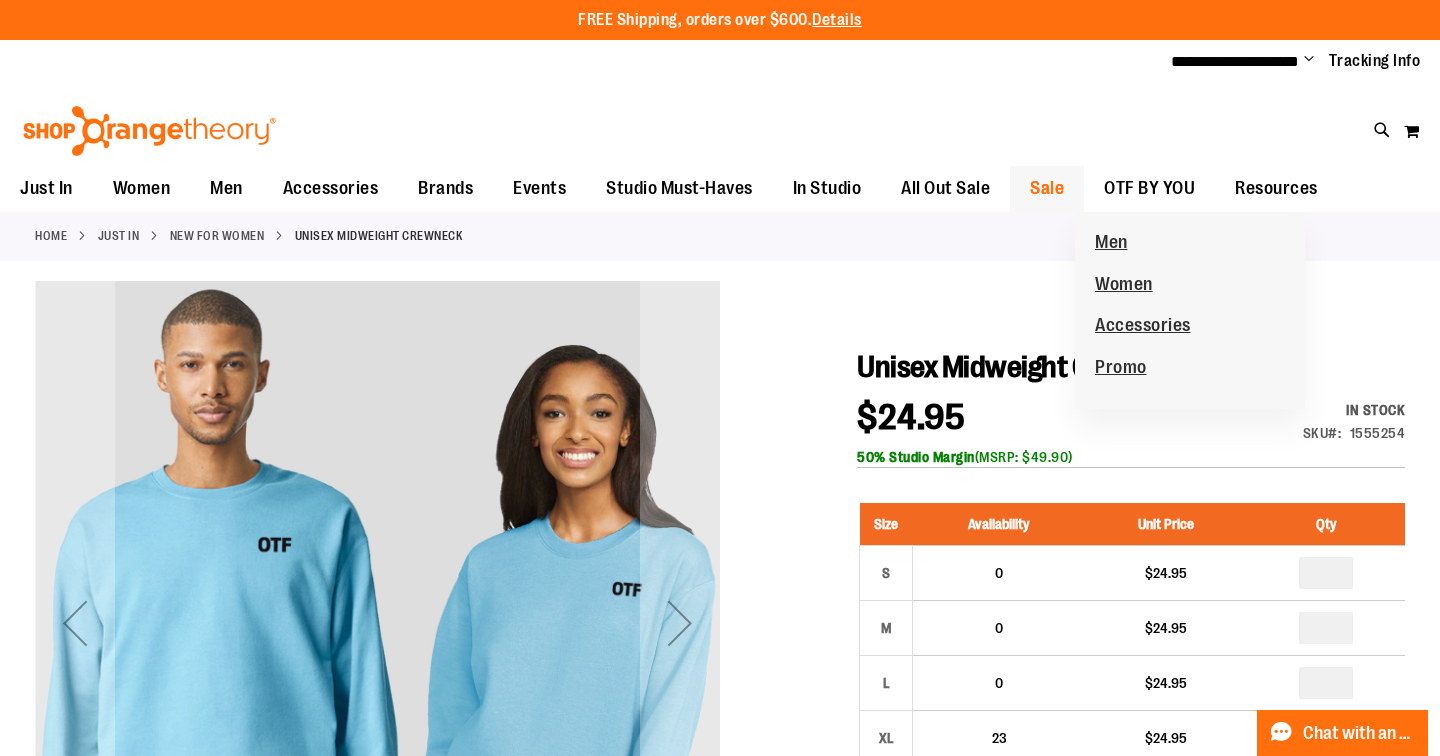 click on "Sale" at bounding box center (1047, 188) 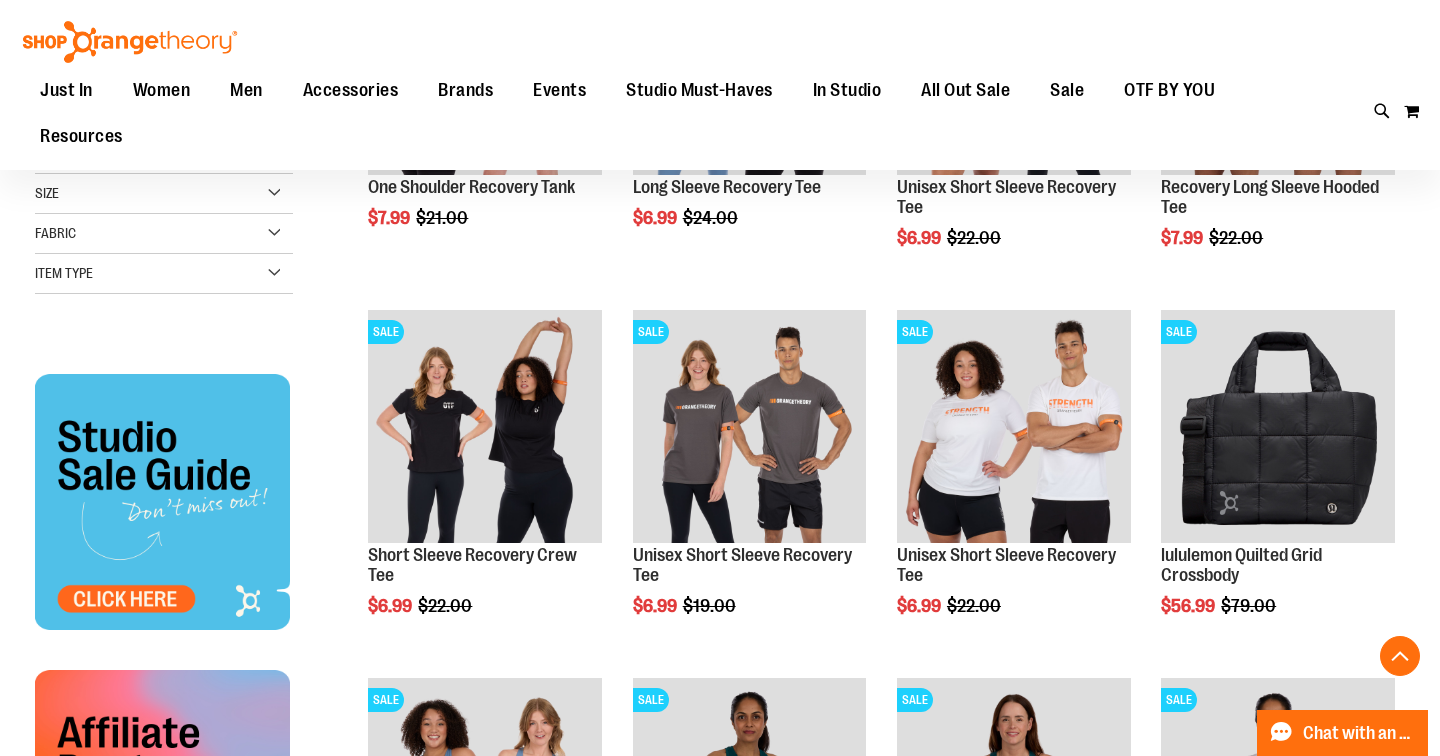 scroll, scrollTop: 457, scrollLeft: 0, axis: vertical 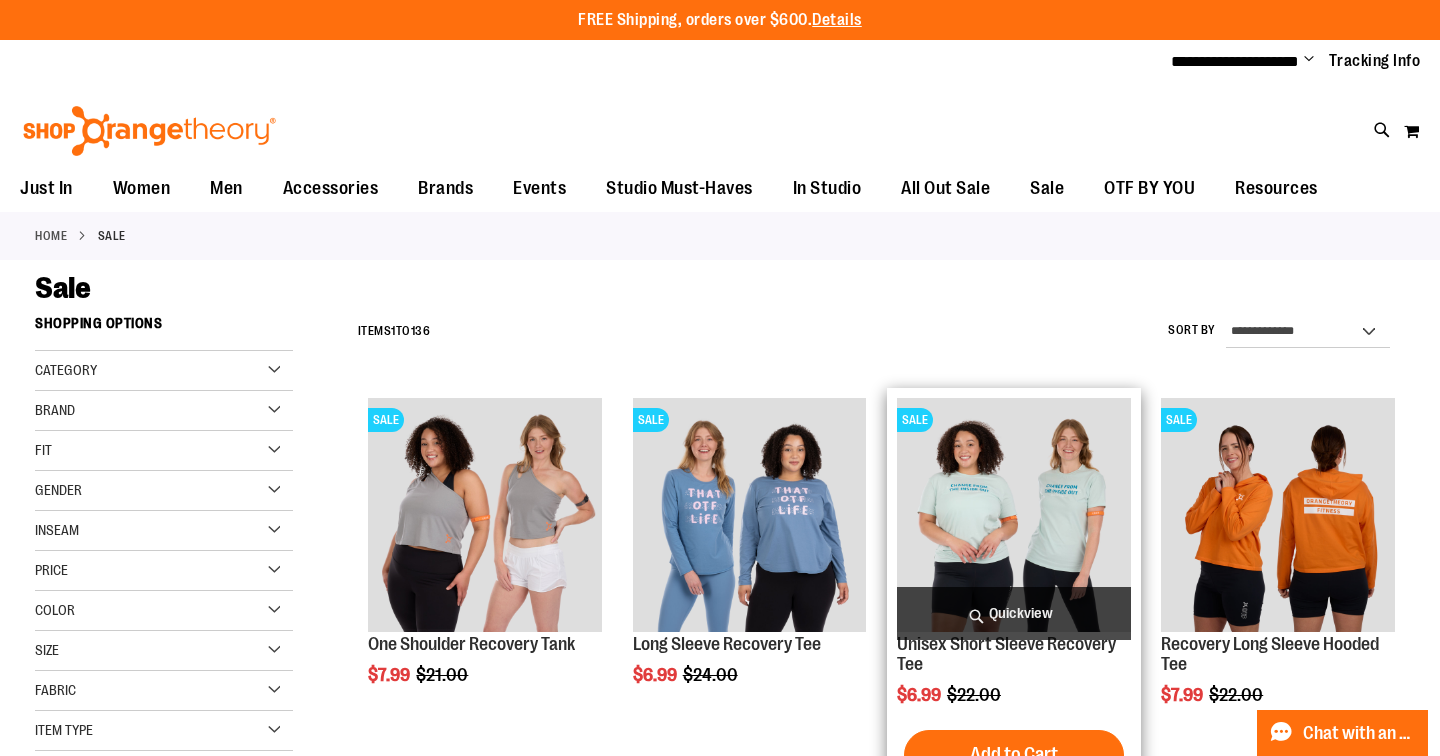 click at bounding box center [1014, 515] 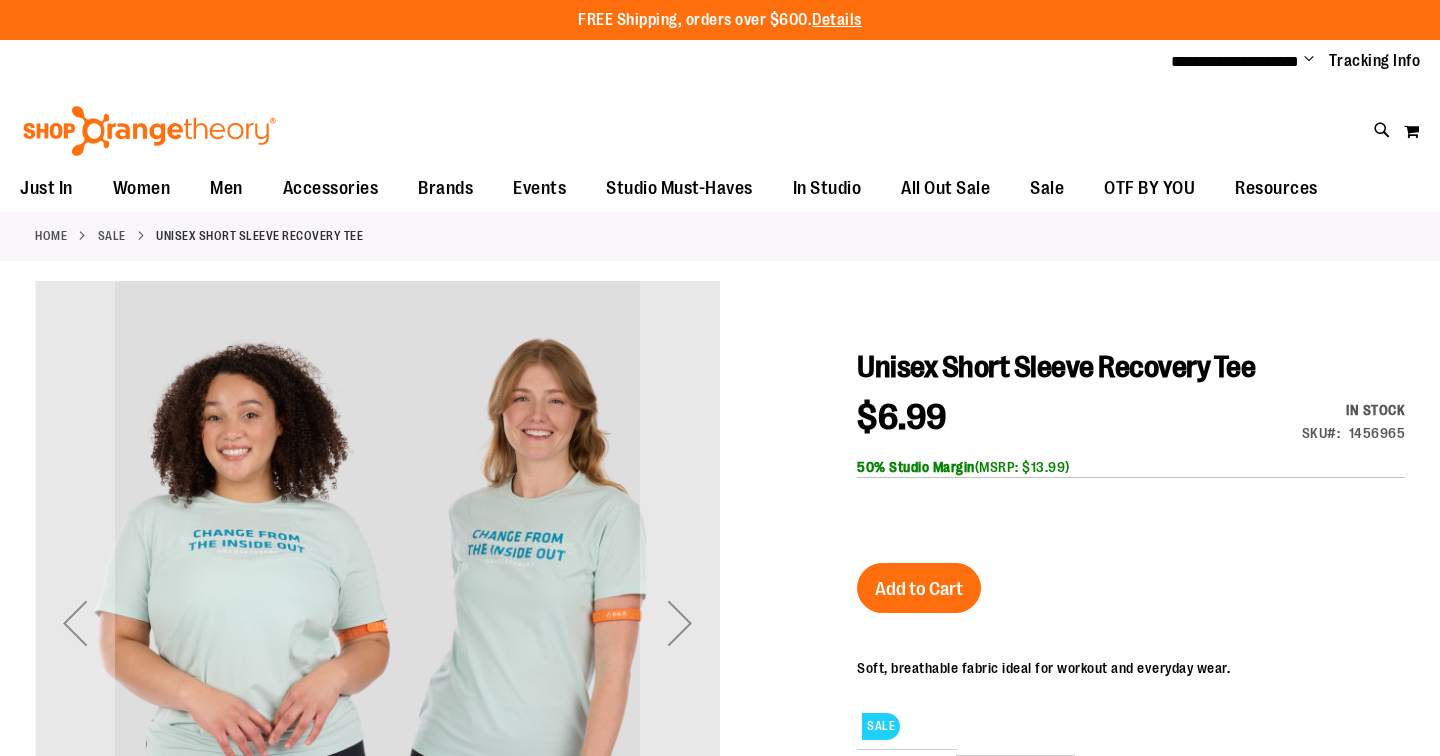 scroll, scrollTop: 0, scrollLeft: 0, axis: both 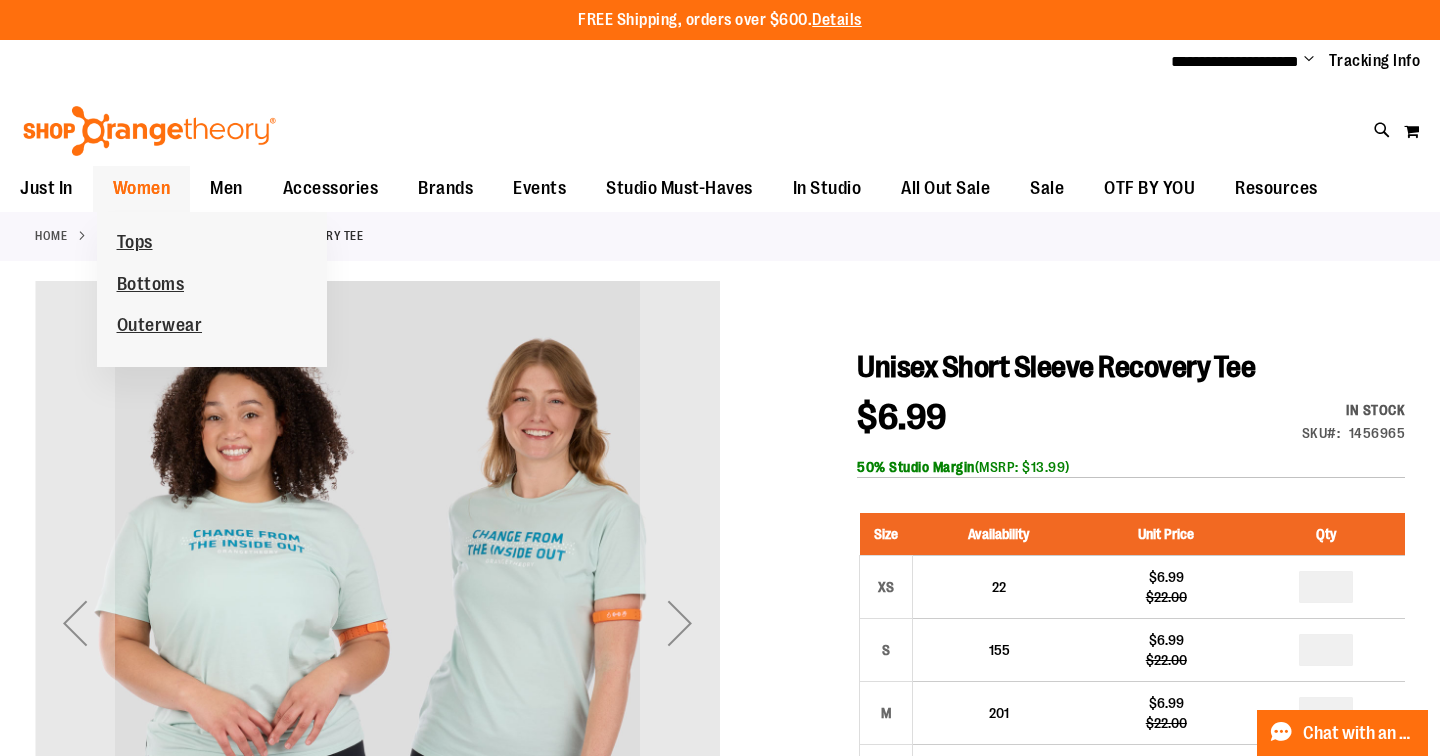 click on "Women" at bounding box center (142, 188) 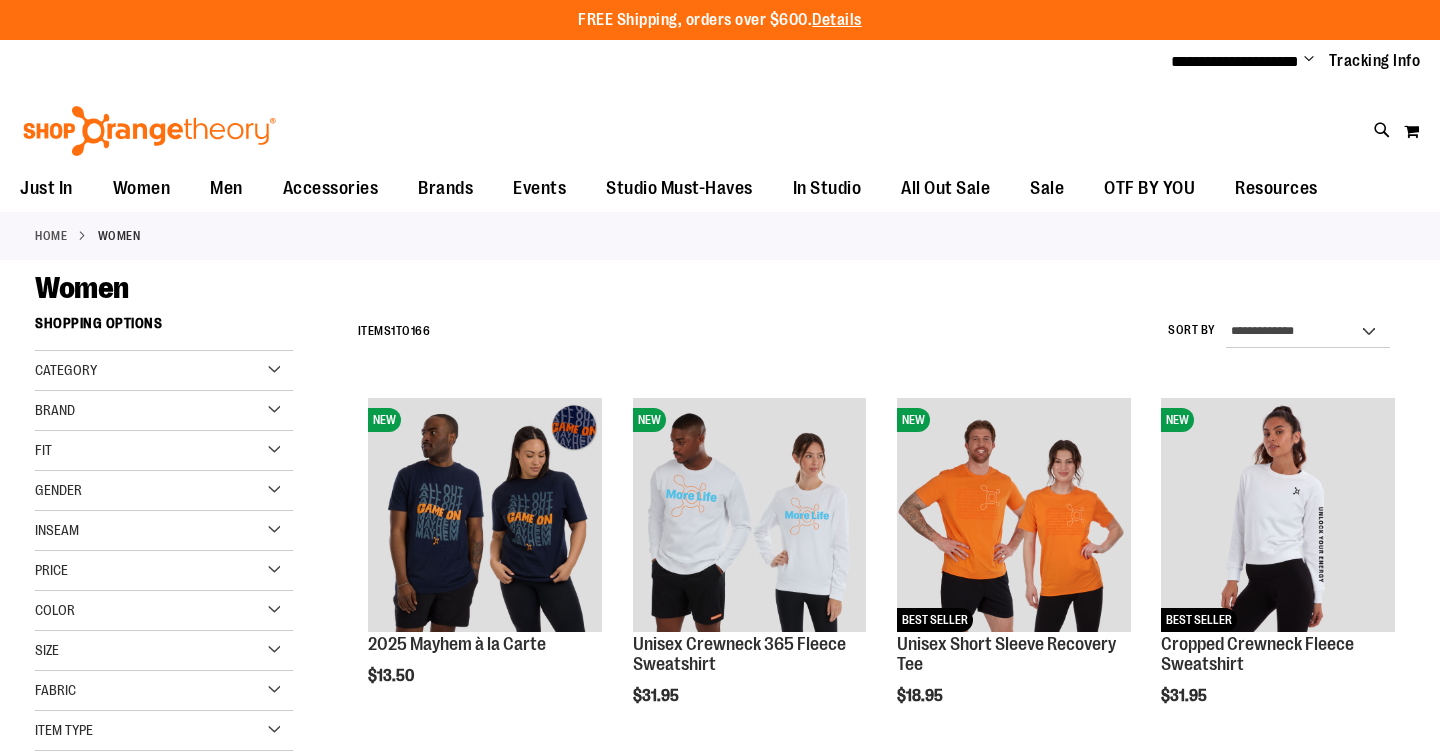 scroll, scrollTop: 0, scrollLeft: 0, axis: both 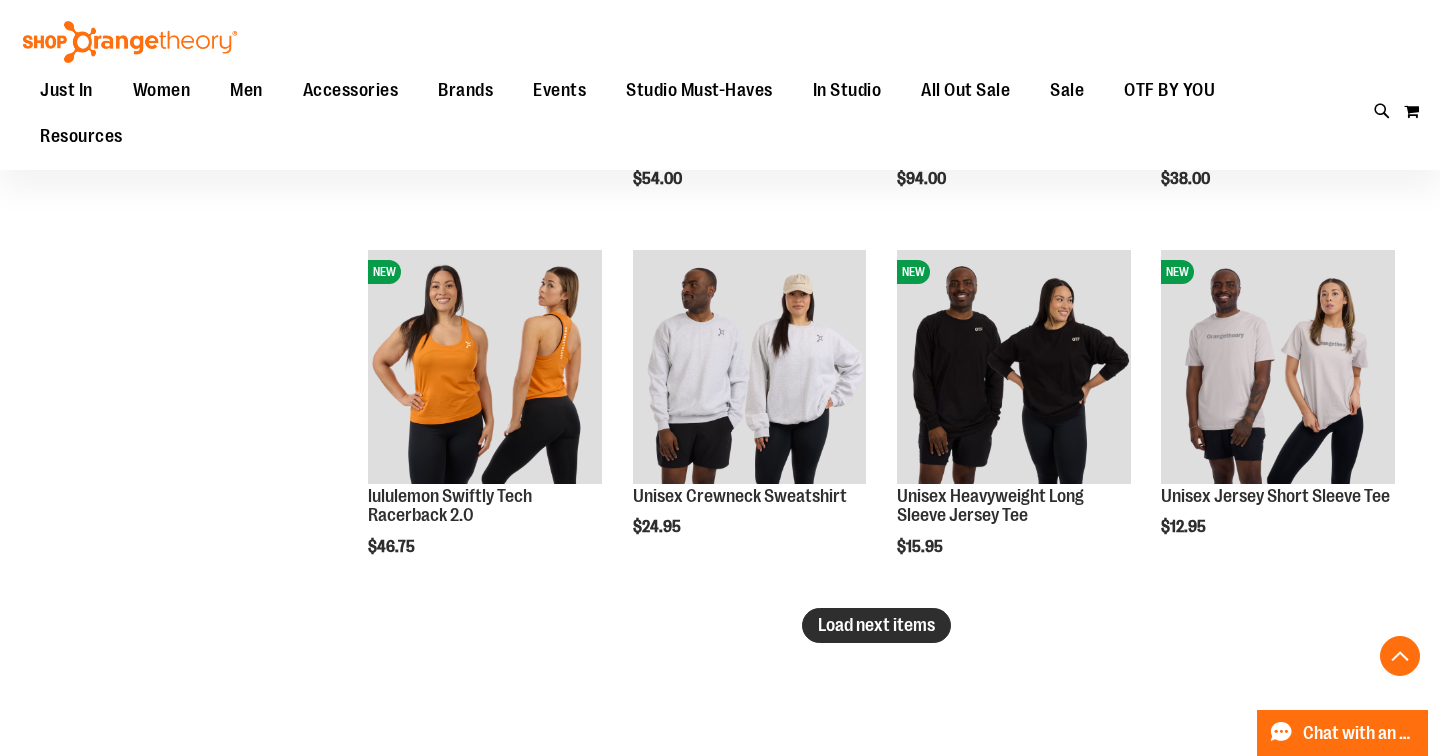 click on "Load next items" at bounding box center (876, 625) 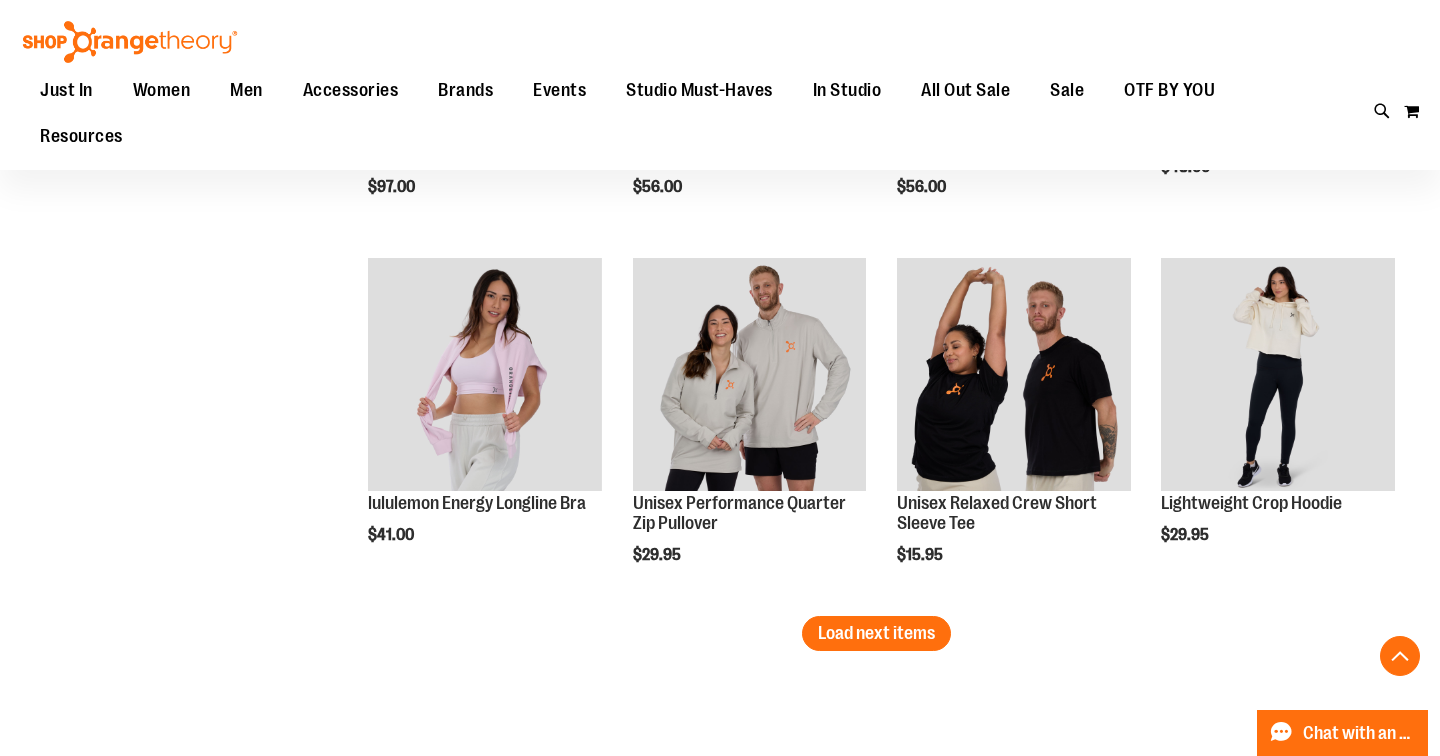 scroll, scrollTop: 4195, scrollLeft: 0, axis: vertical 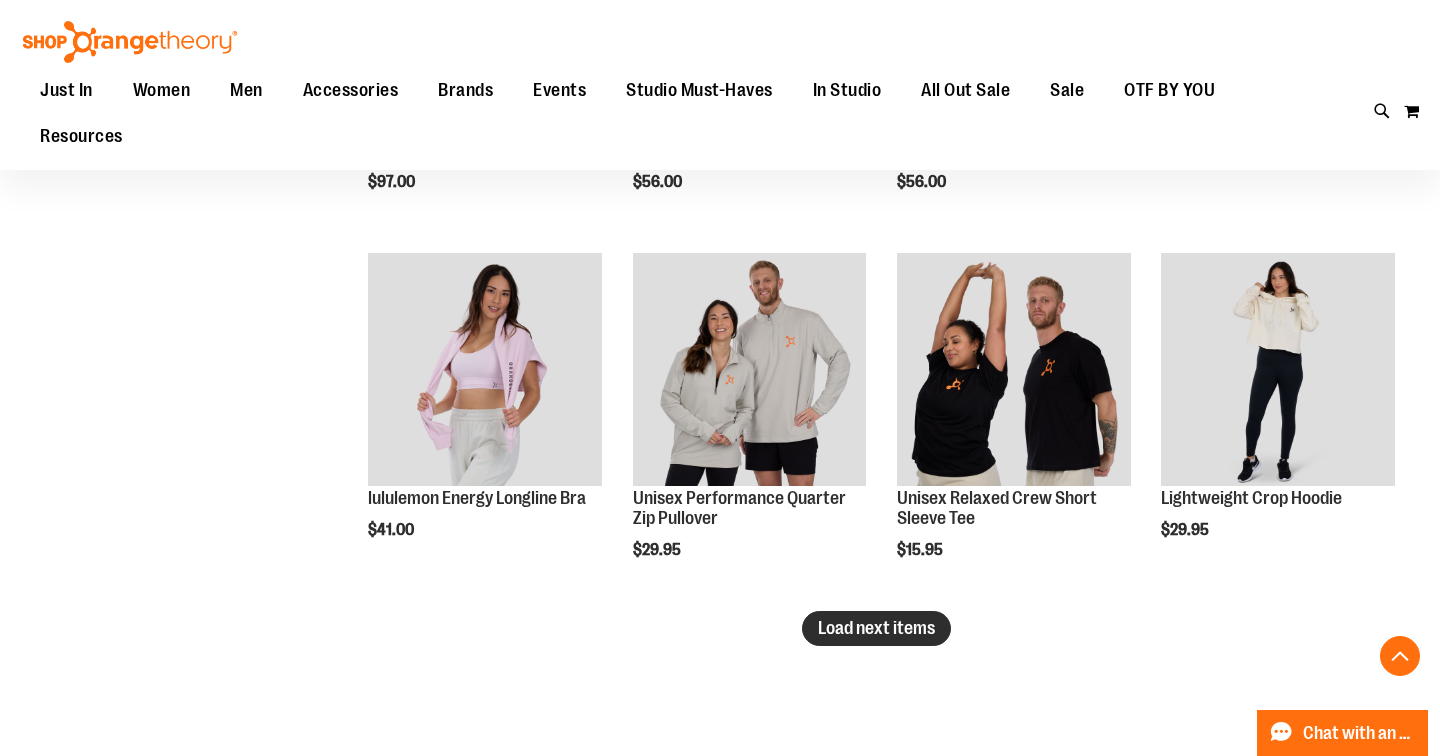 click on "Load next items" at bounding box center (876, 628) 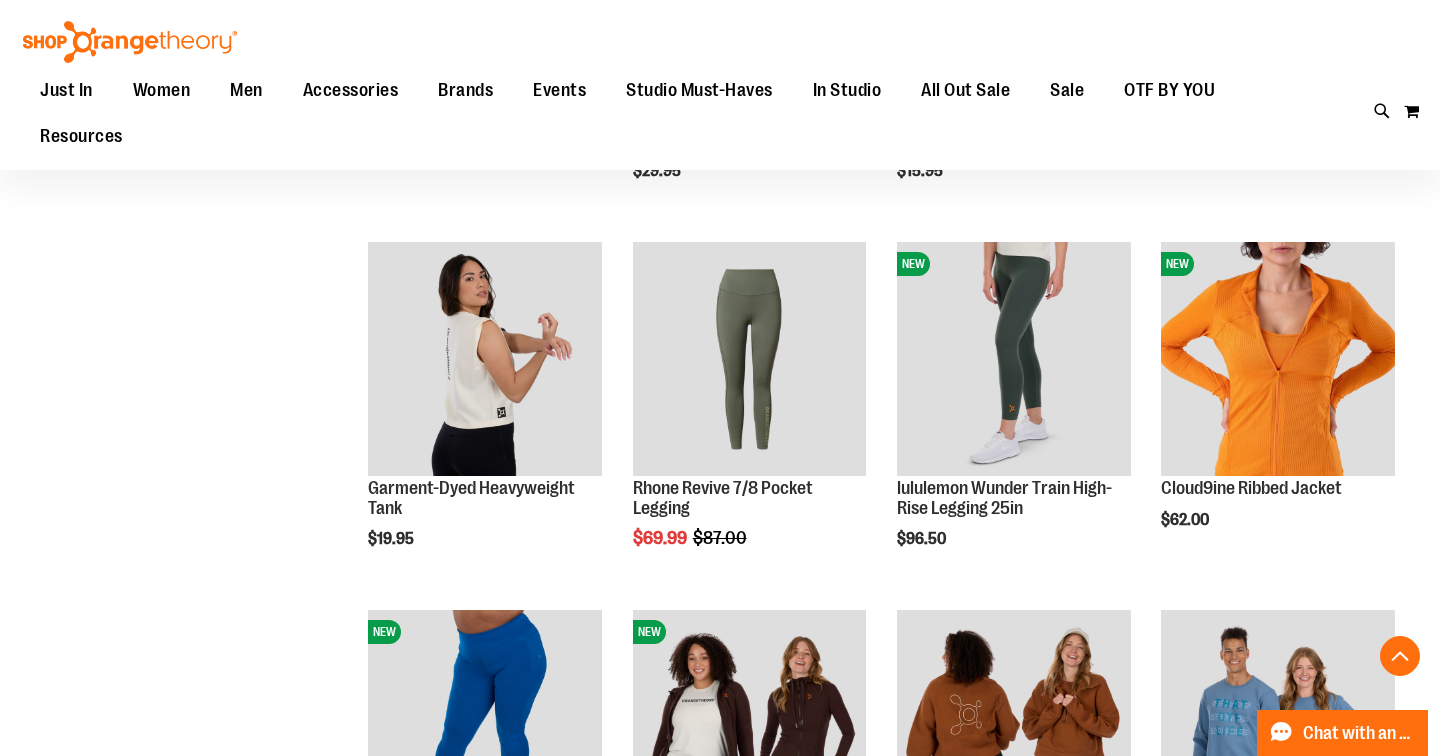 scroll, scrollTop: 4575, scrollLeft: 0, axis: vertical 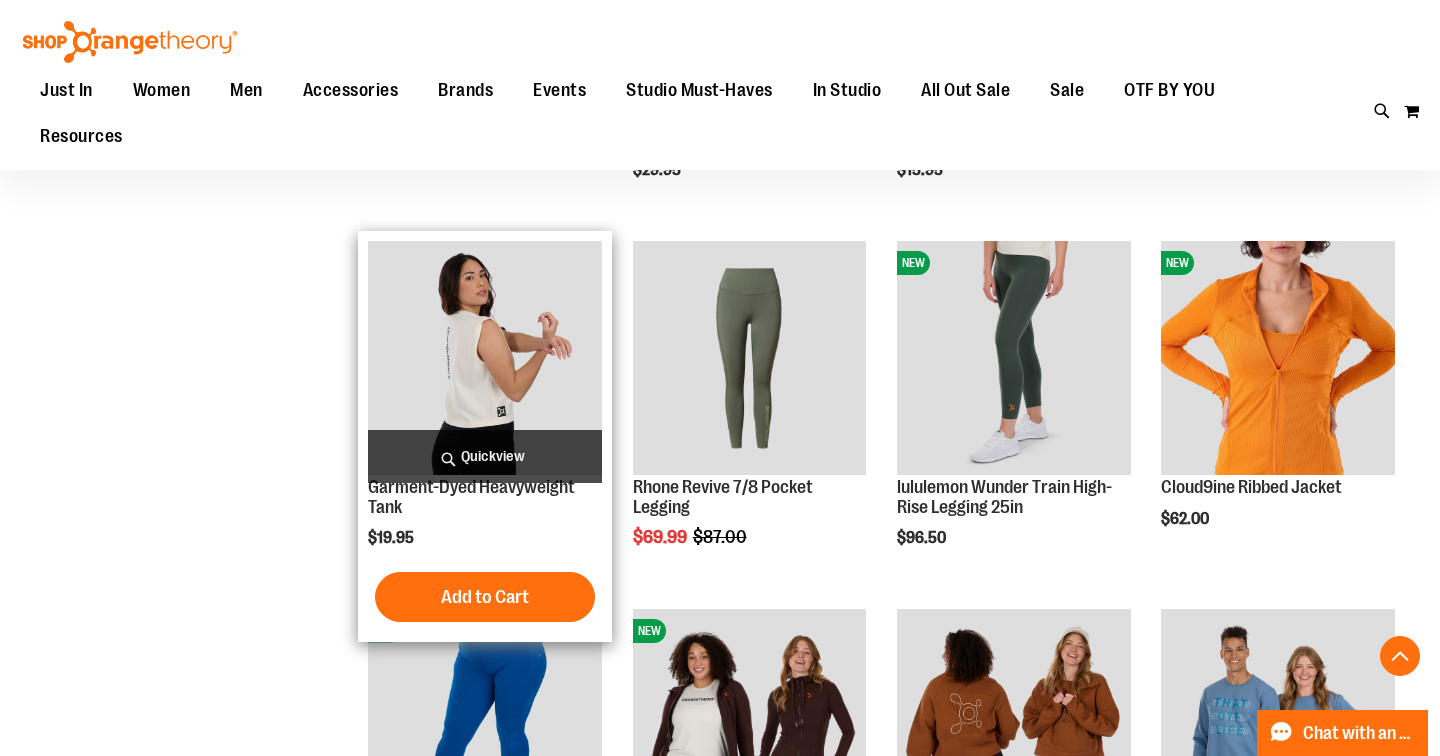 click at bounding box center [485, 358] 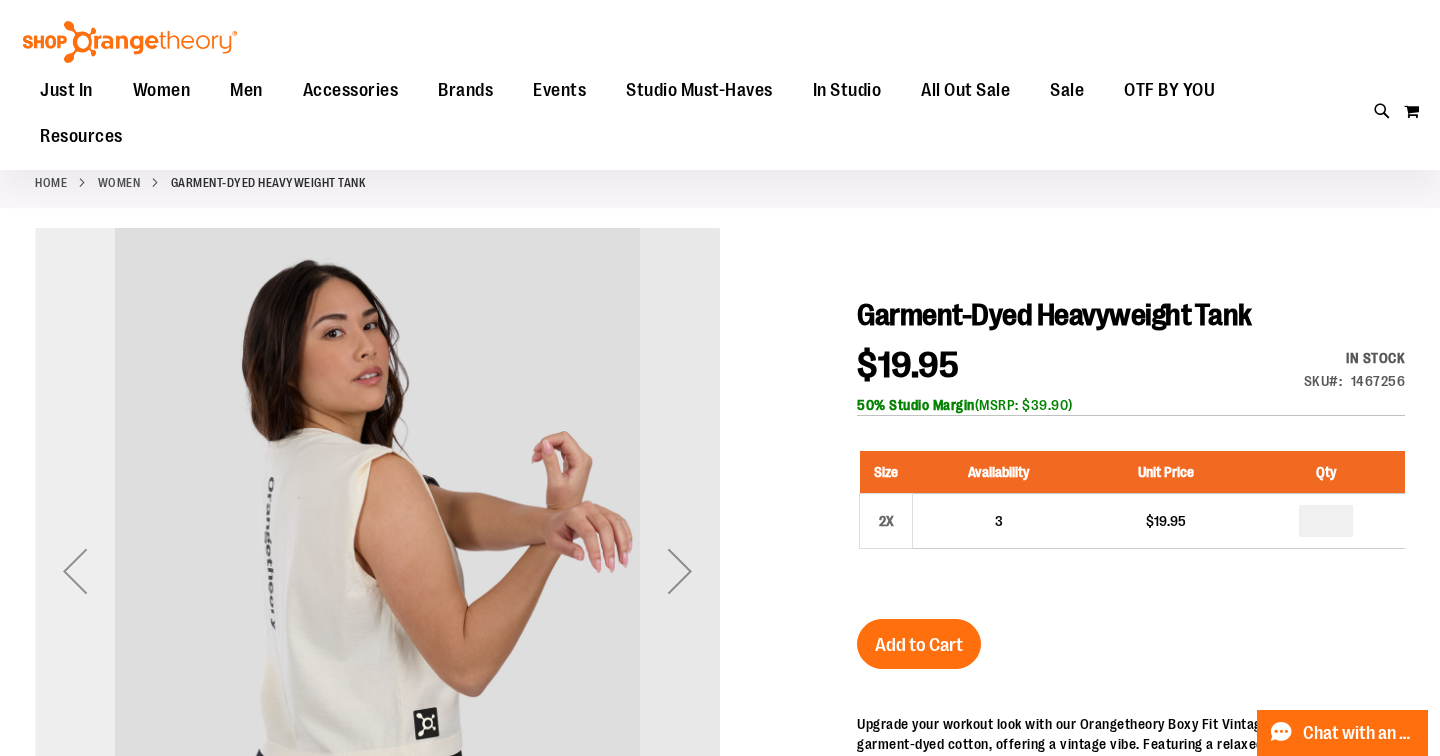 scroll, scrollTop: 0, scrollLeft: 0, axis: both 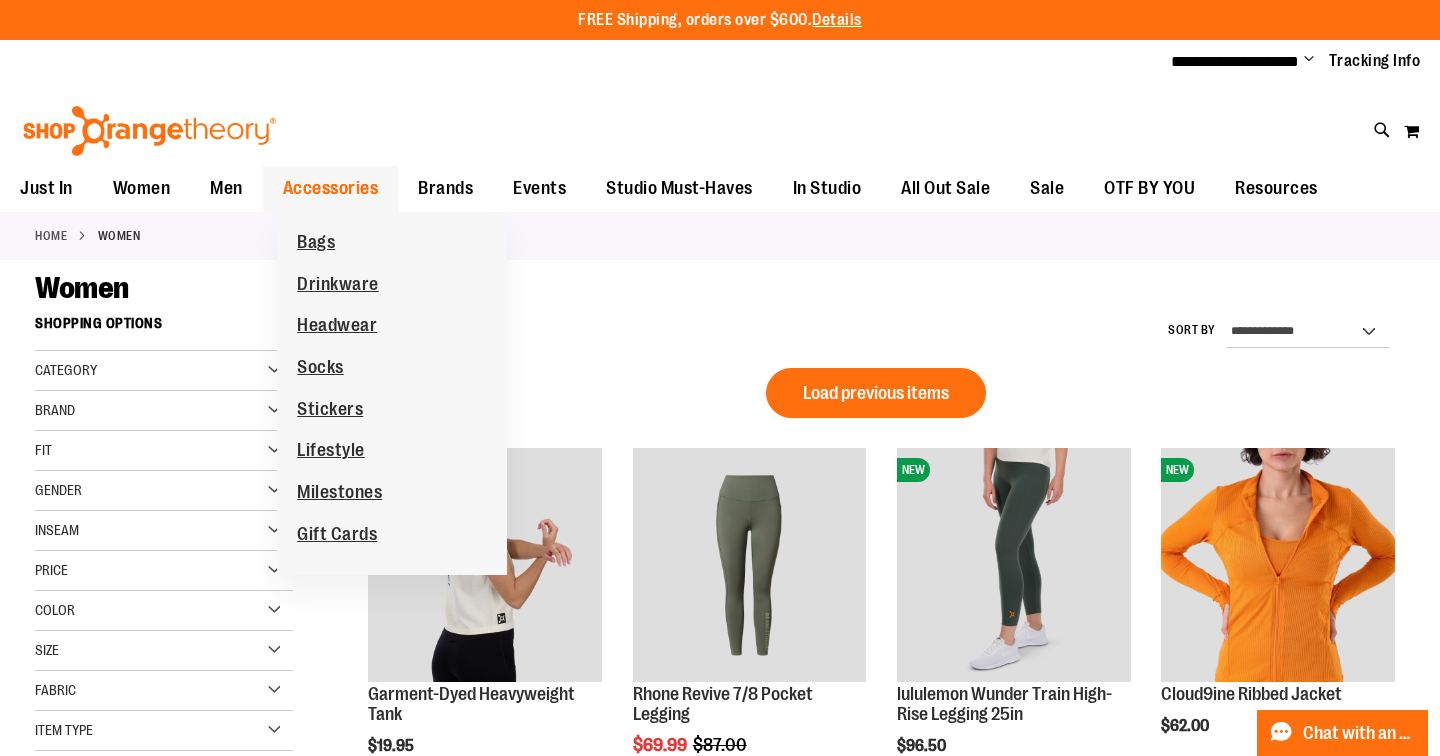 click on "Accessories" at bounding box center [331, 188] 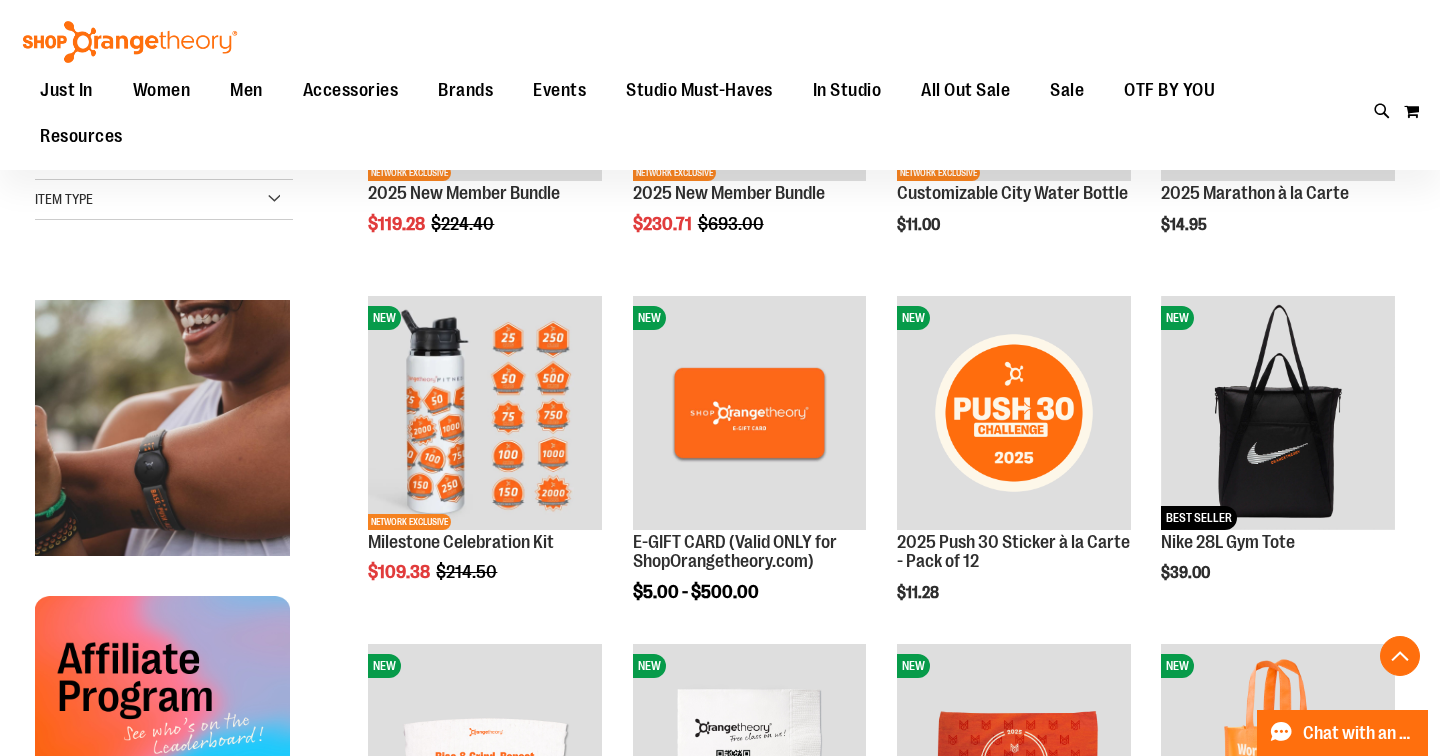 scroll, scrollTop: 454, scrollLeft: 0, axis: vertical 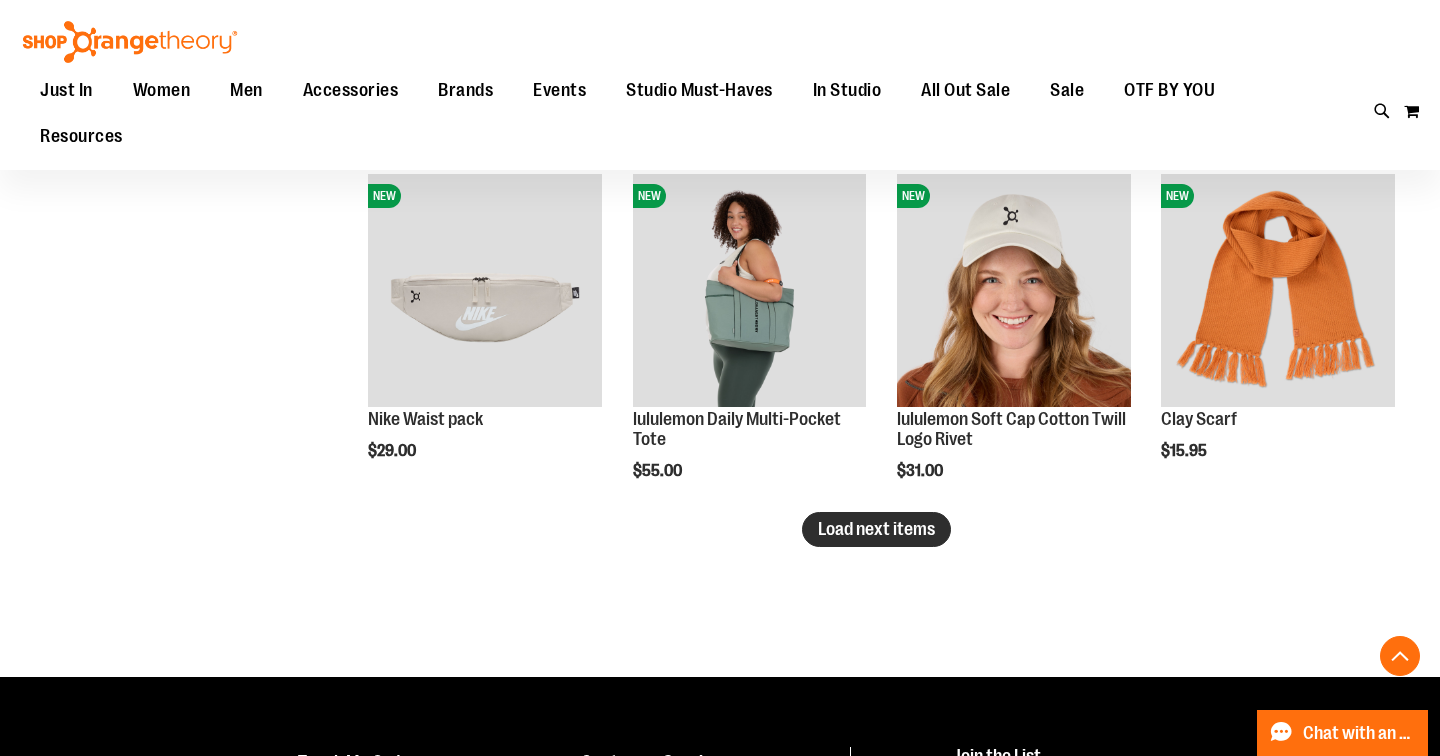 click on "Load next items" at bounding box center [876, 529] 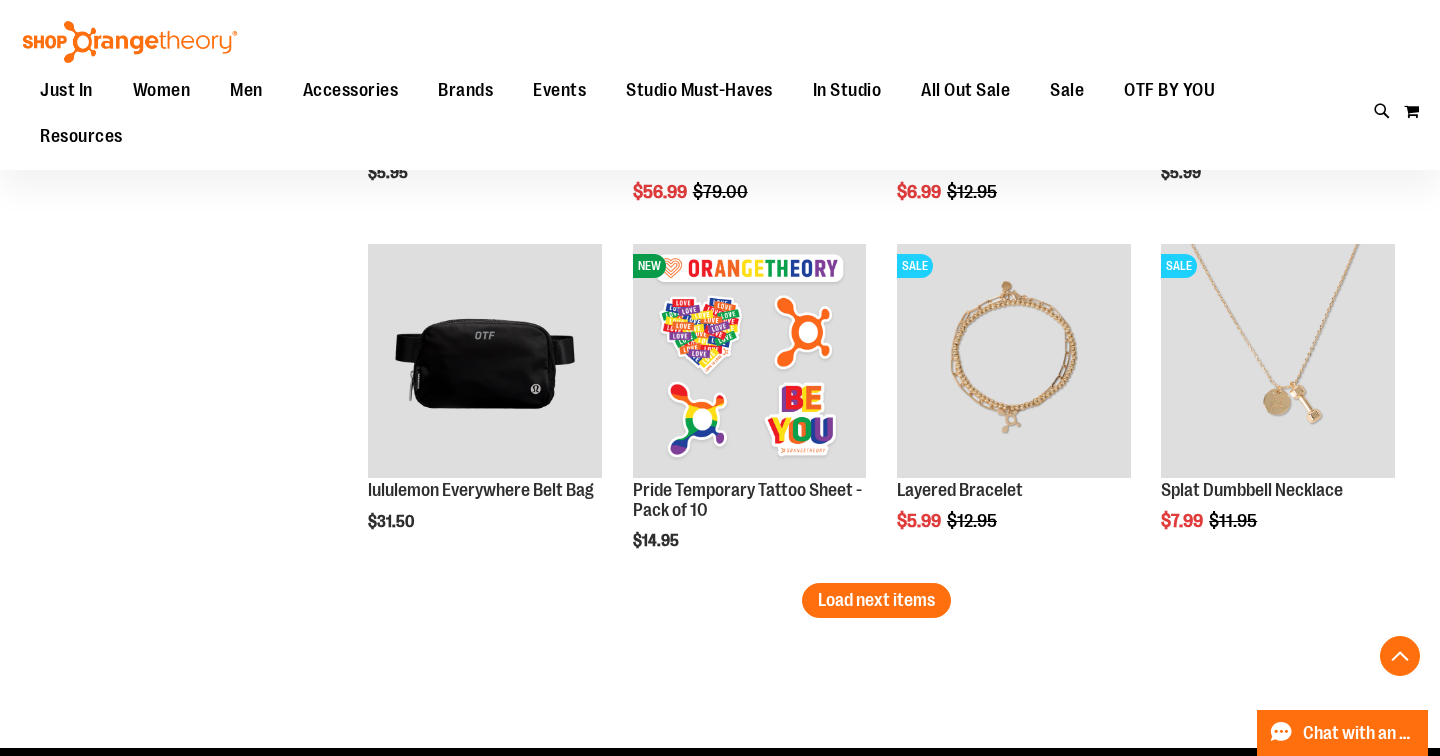 scroll, scrollTop: 3988, scrollLeft: 0, axis: vertical 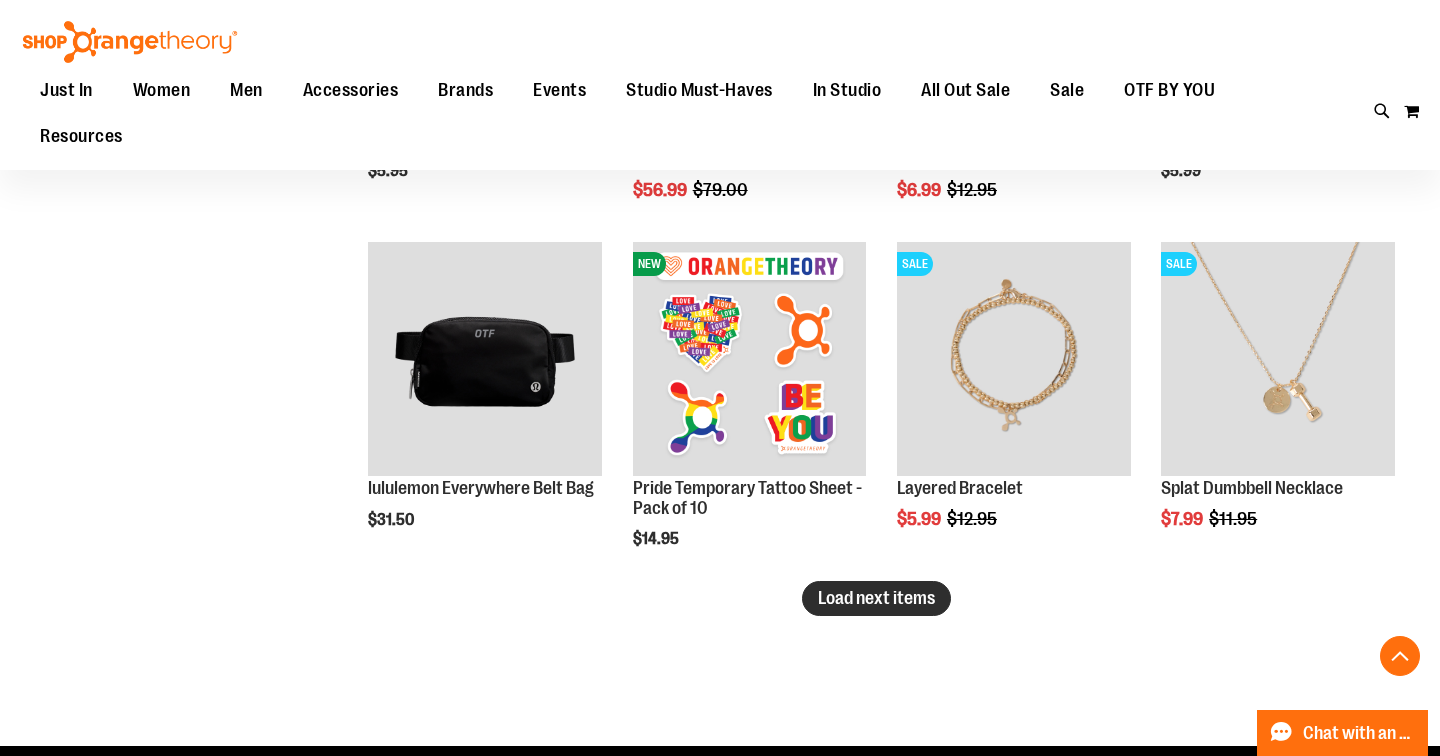 click on "Load next items" at bounding box center (876, 598) 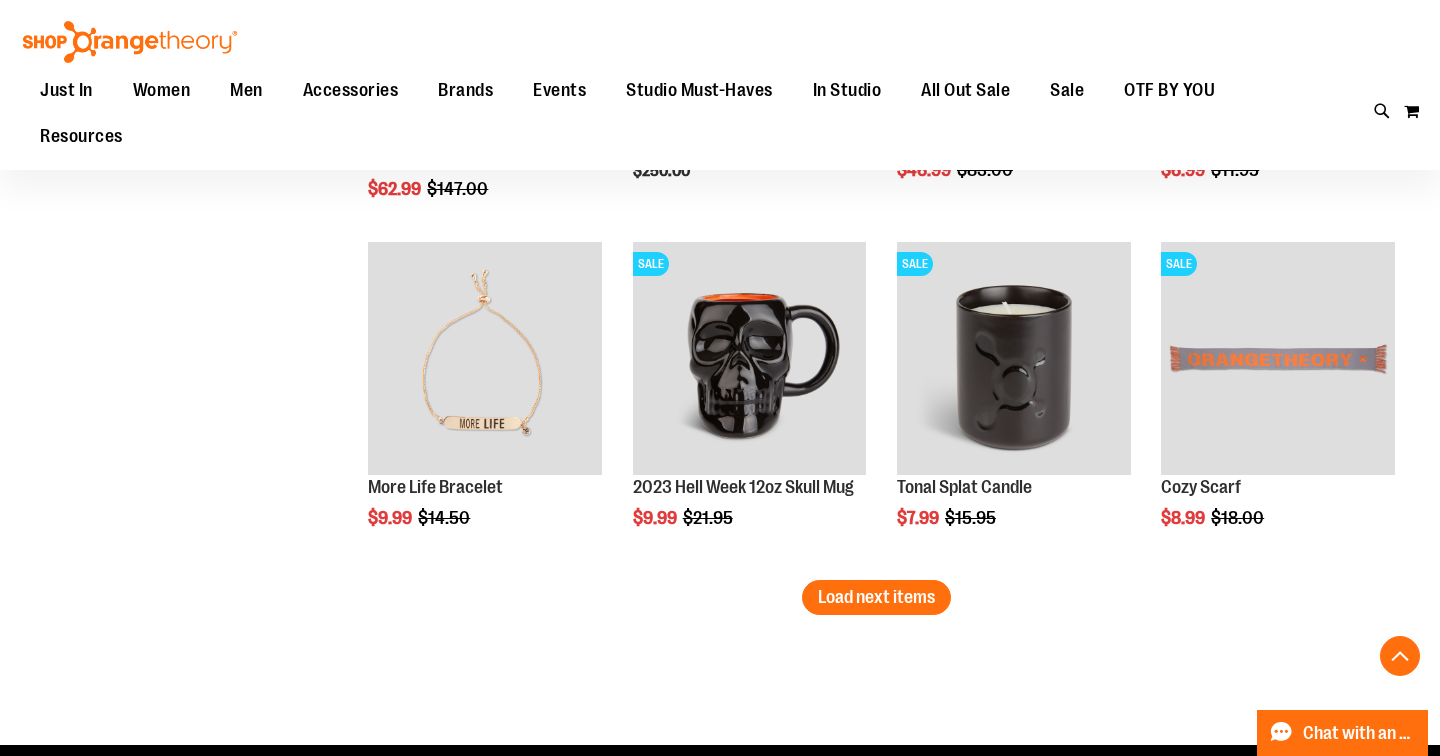 scroll, scrollTop: 5048, scrollLeft: 0, axis: vertical 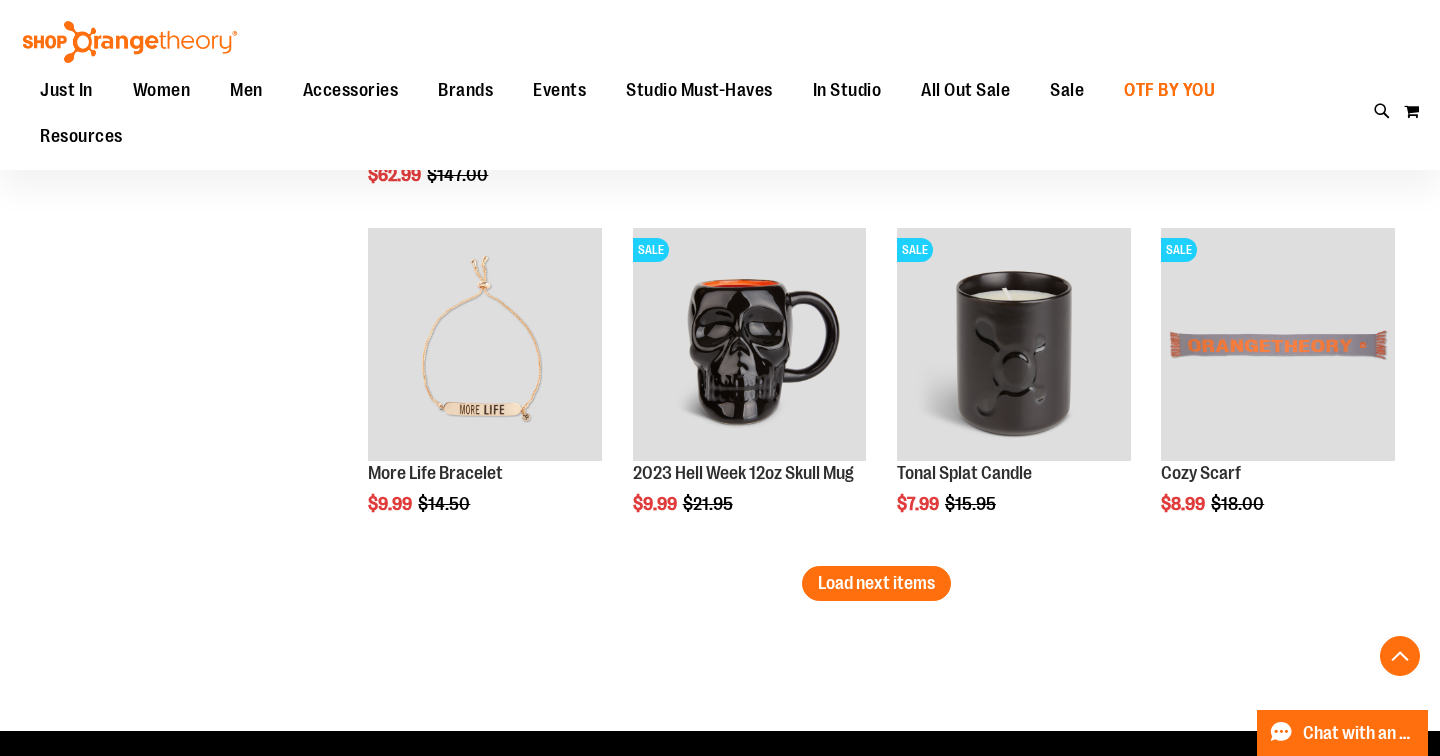 click on "OTF BY YOU" at bounding box center [1169, 90] 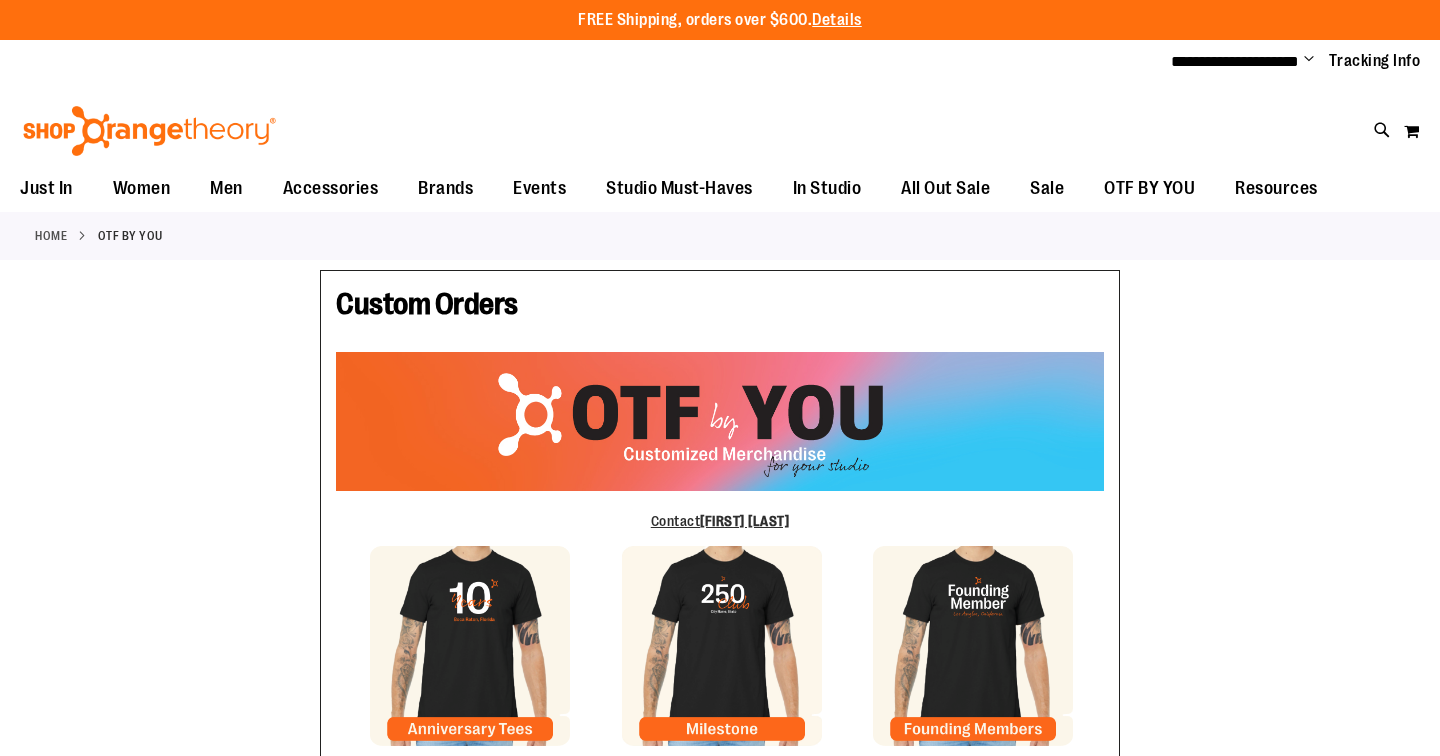 type on "*****" 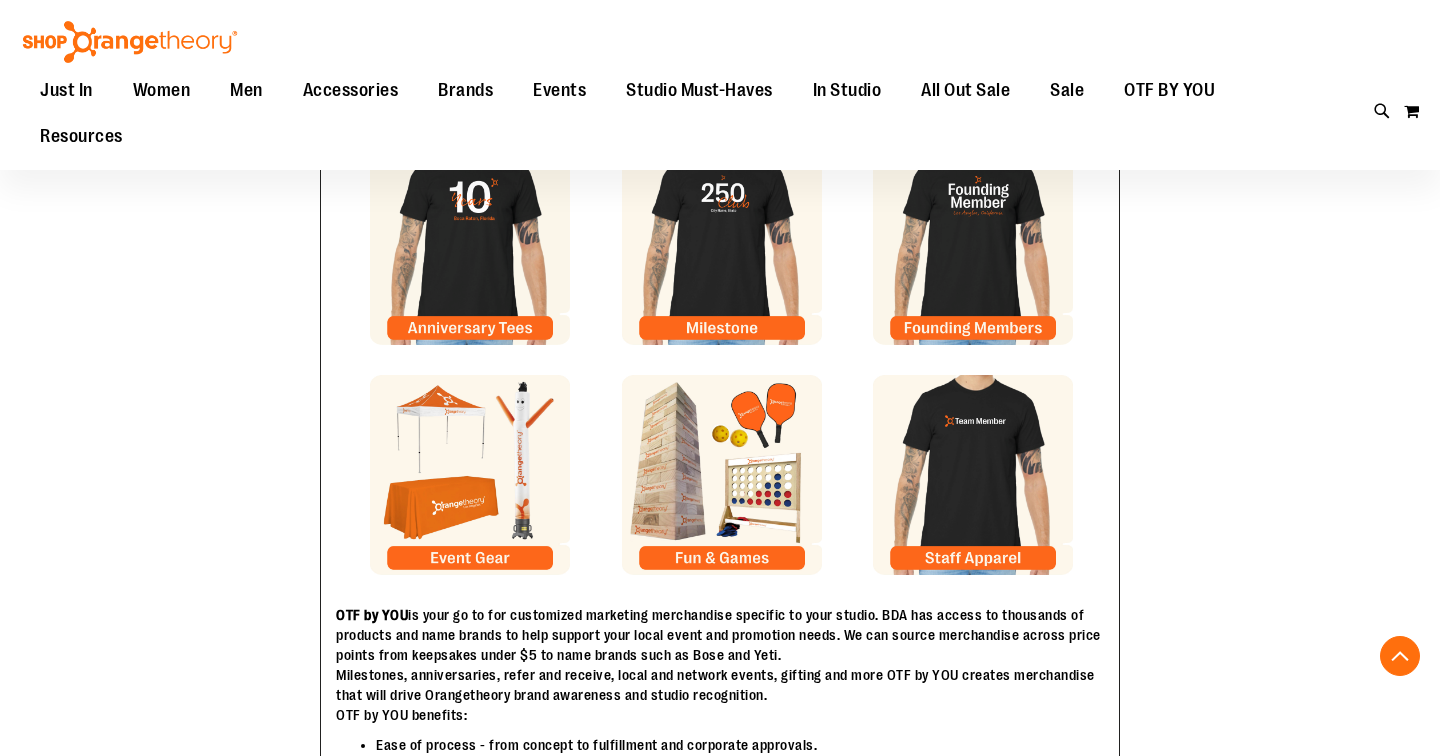 scroll, scrollTop: 0, scrollLeft: 0, axis: both 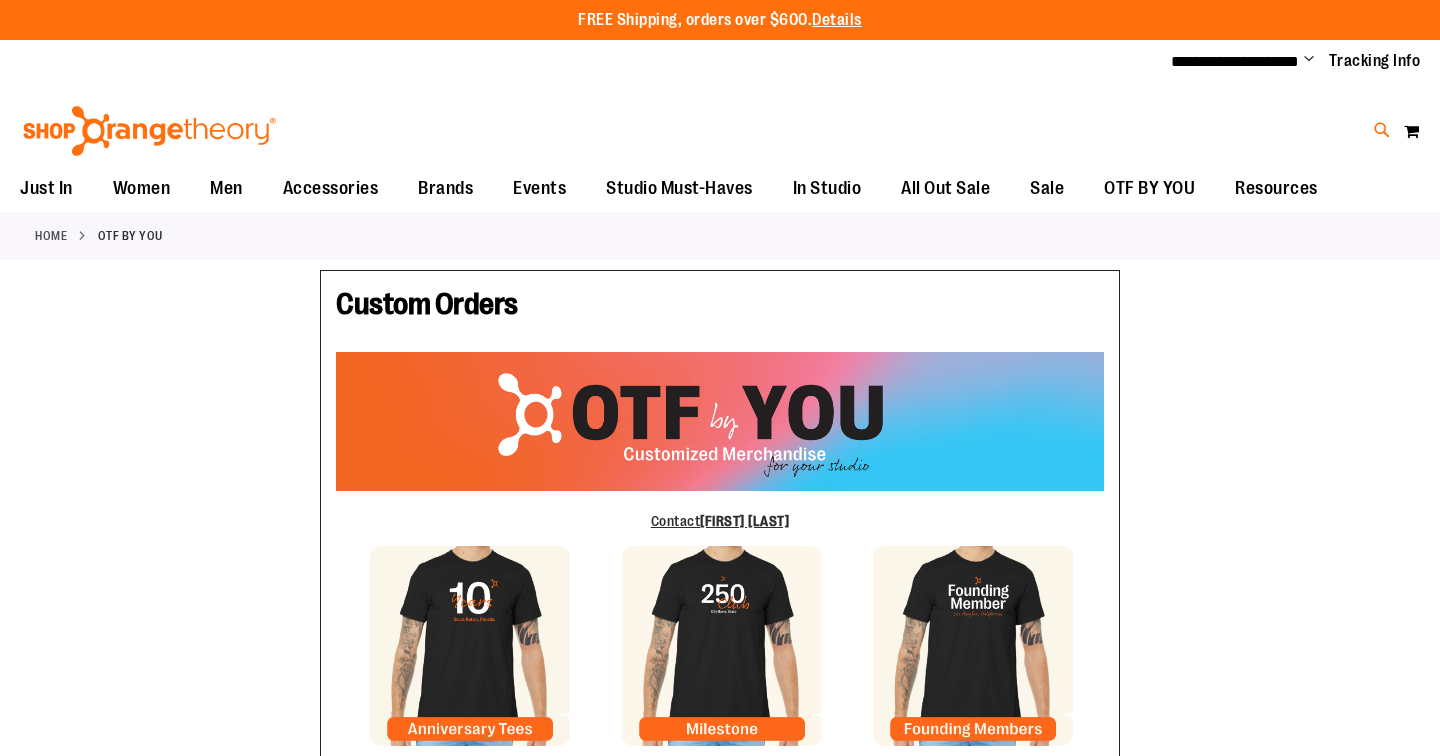 click at bounding box center (1382, 130) 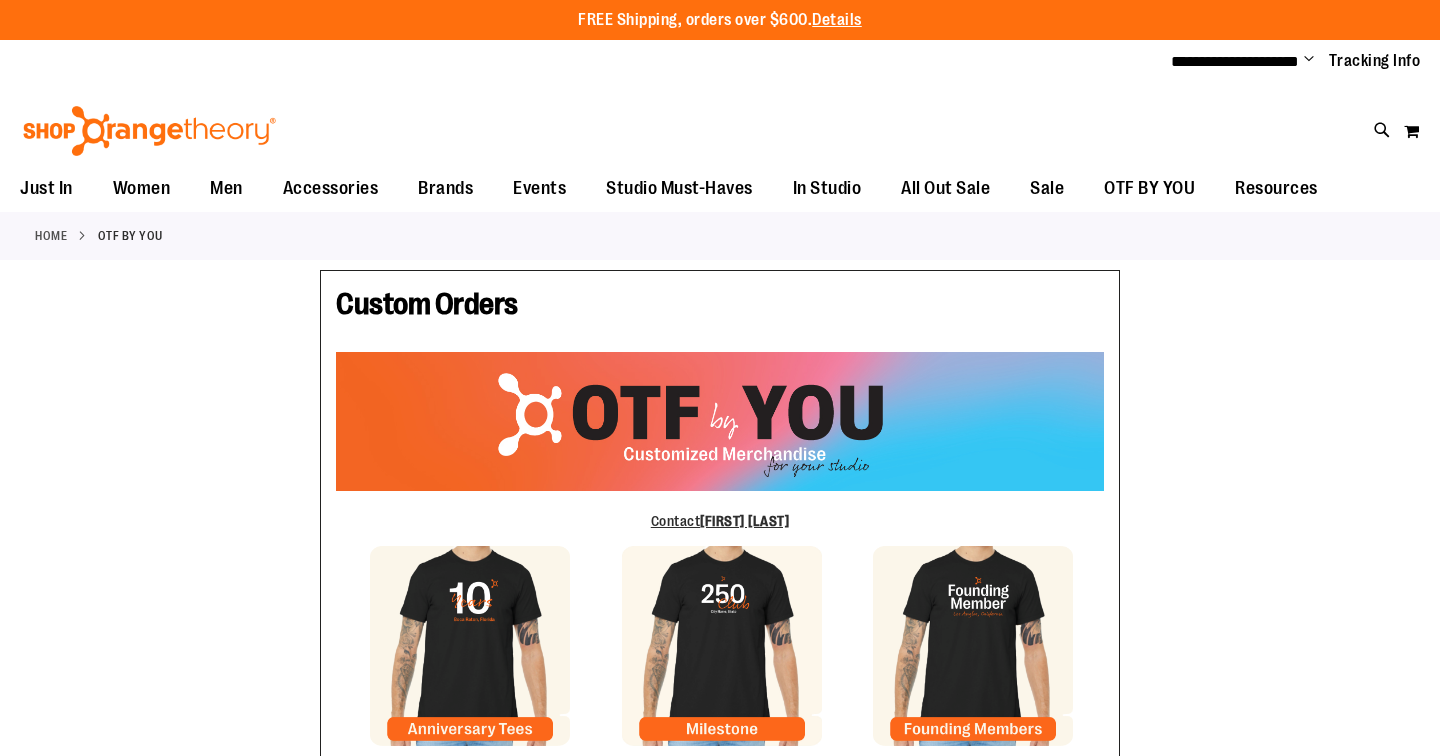 click on "Search" at bounding box center (719, 113) 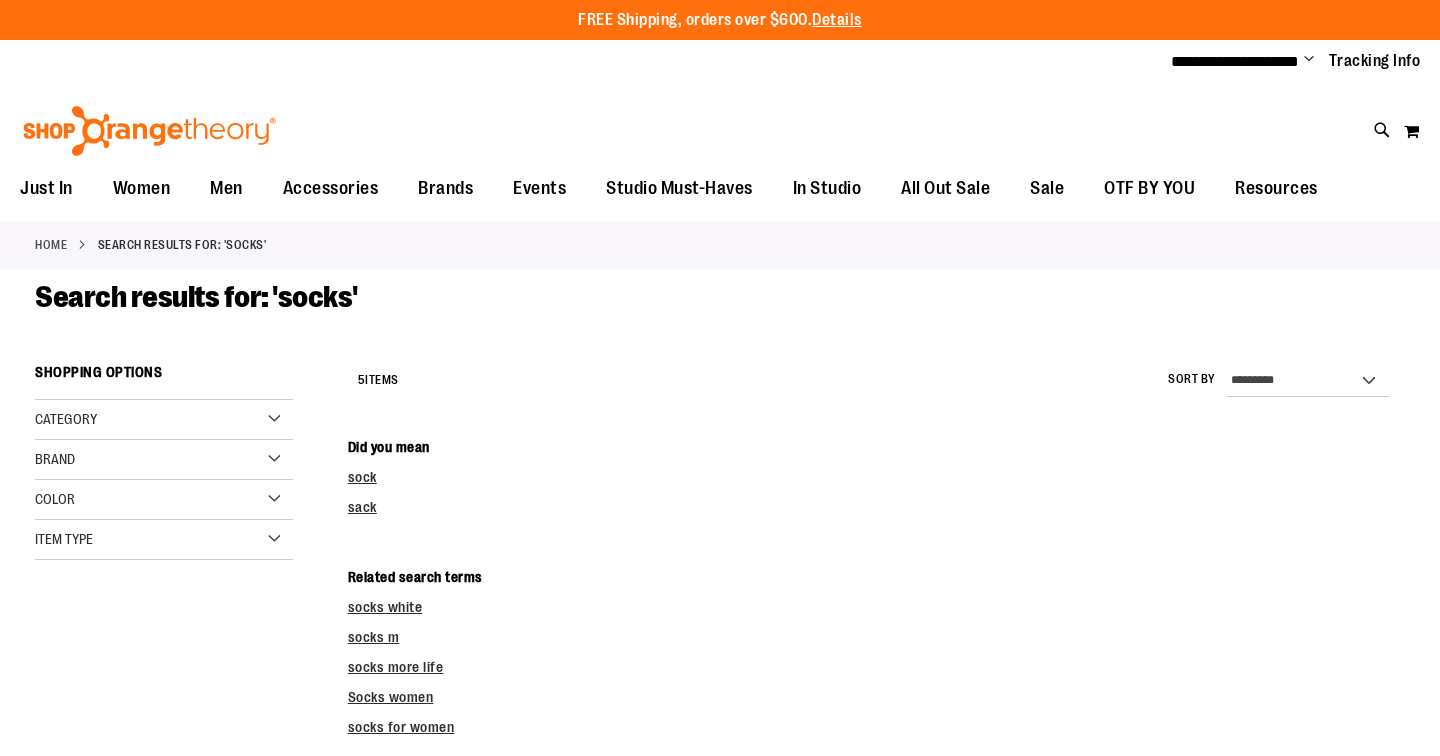 scroll, scrollTop: 0, scrollLeft: 0, axis: both 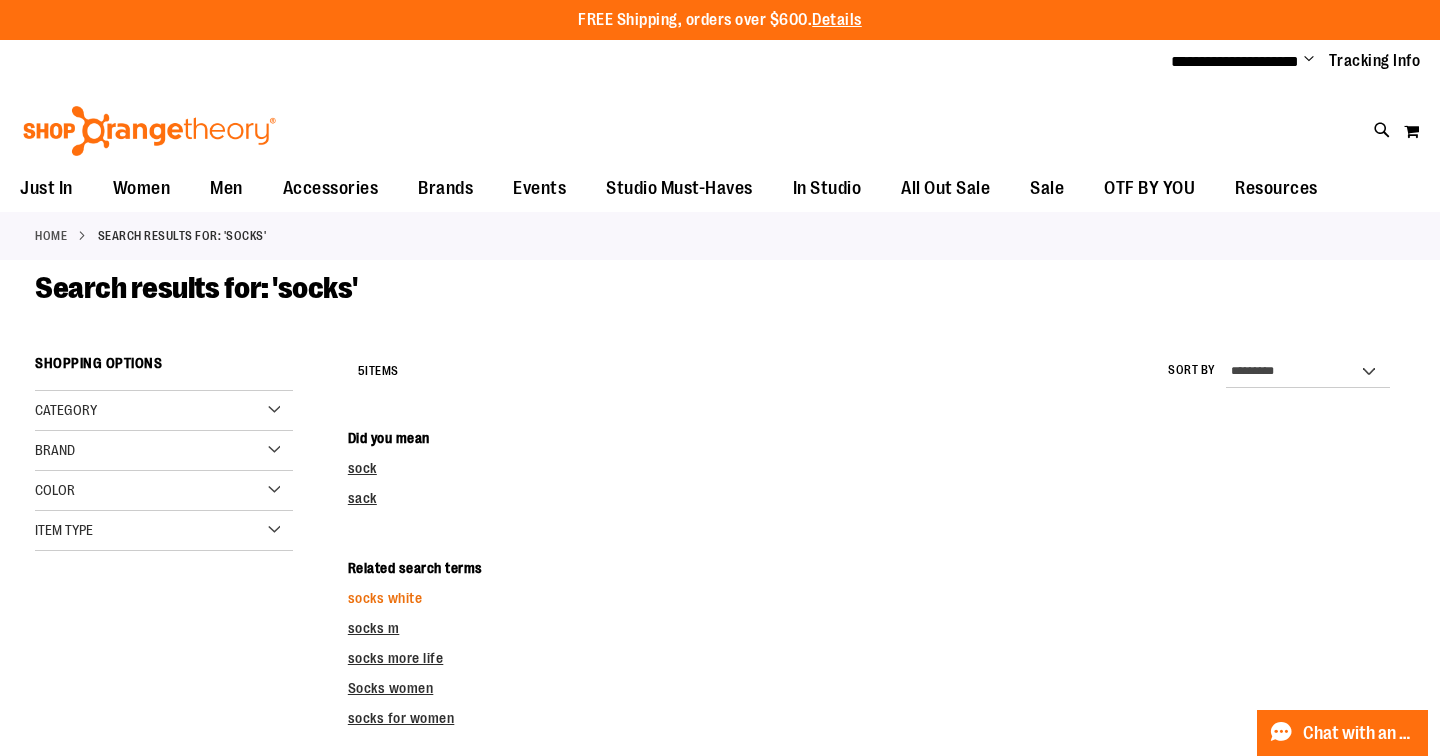 click on "socks white" at bounding box center (385, 598) 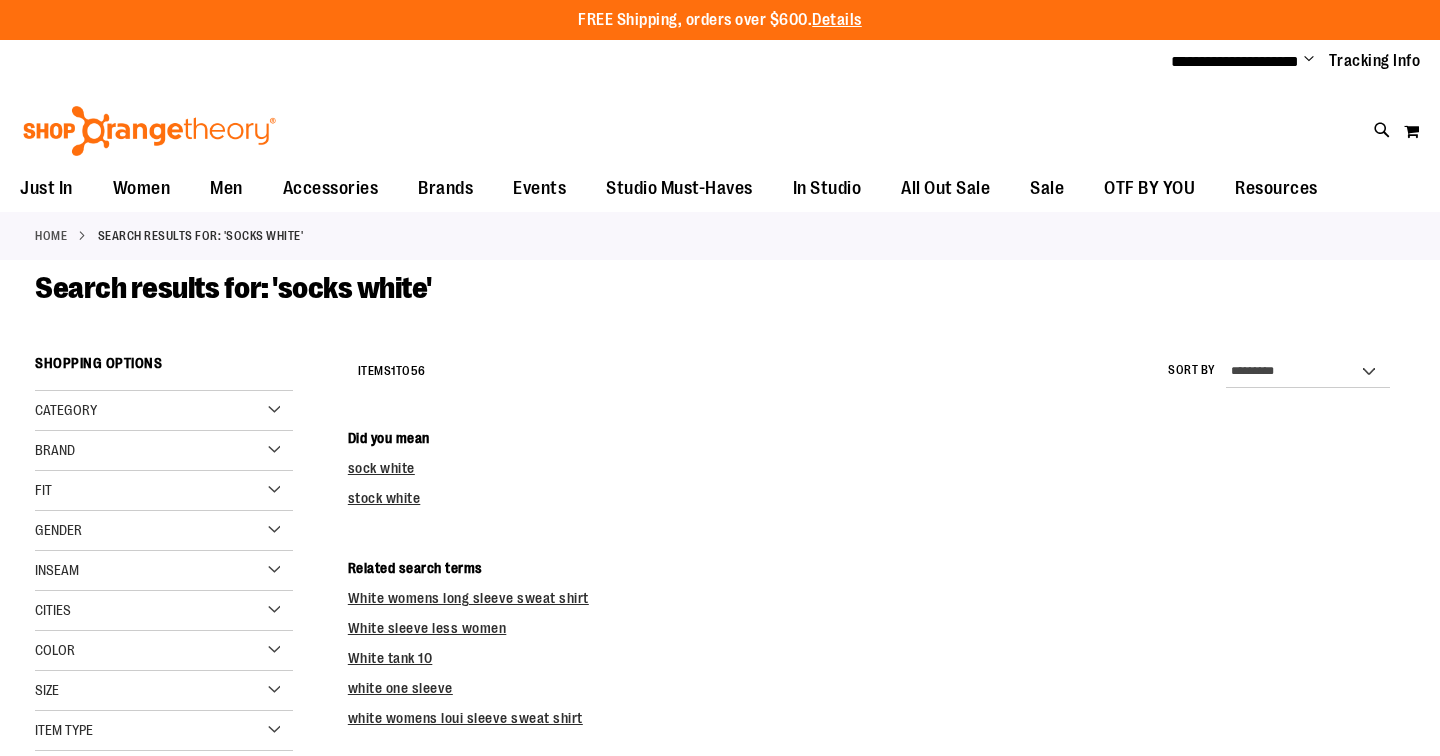 scroll, scrollTop: 0, scrollLeft: 0, axis: both 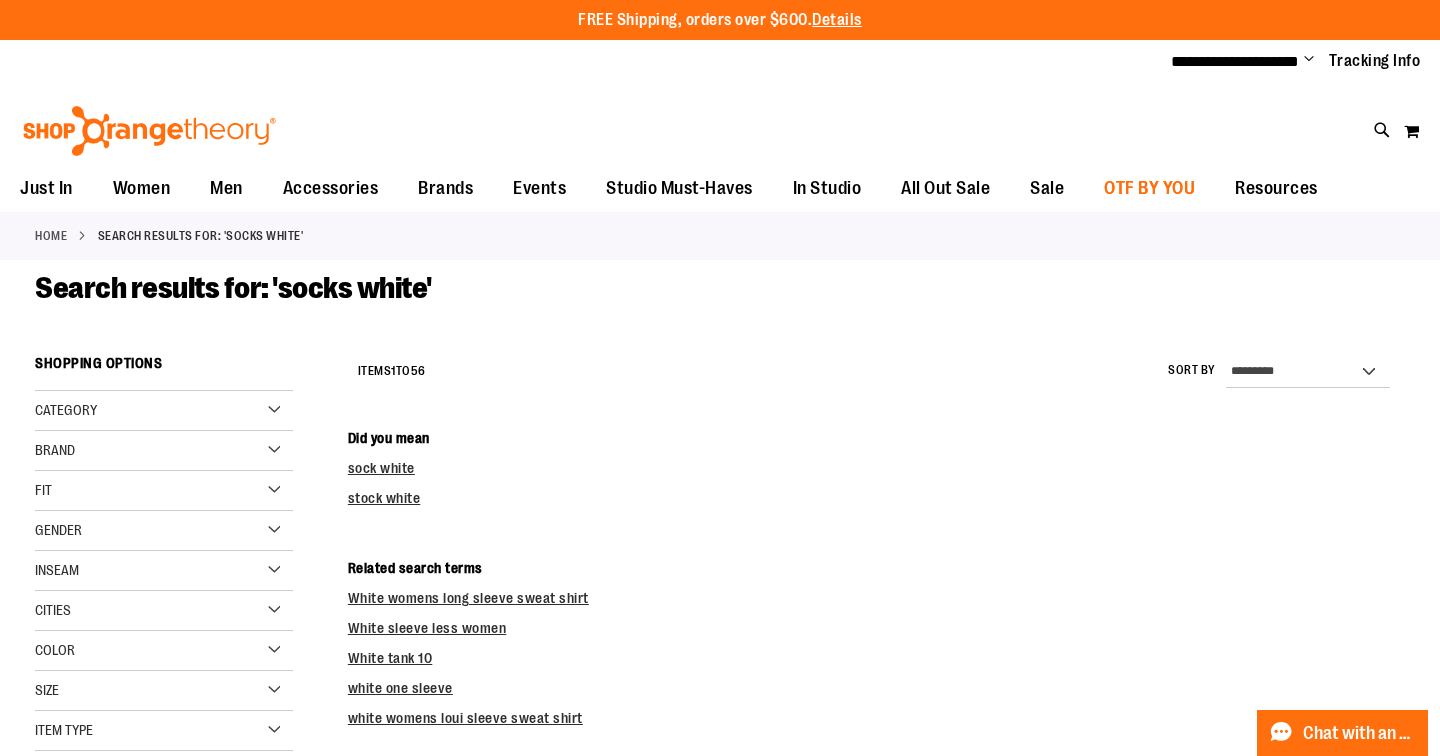 click on "OTF BY YOU" at bounding box center [1149, 188] 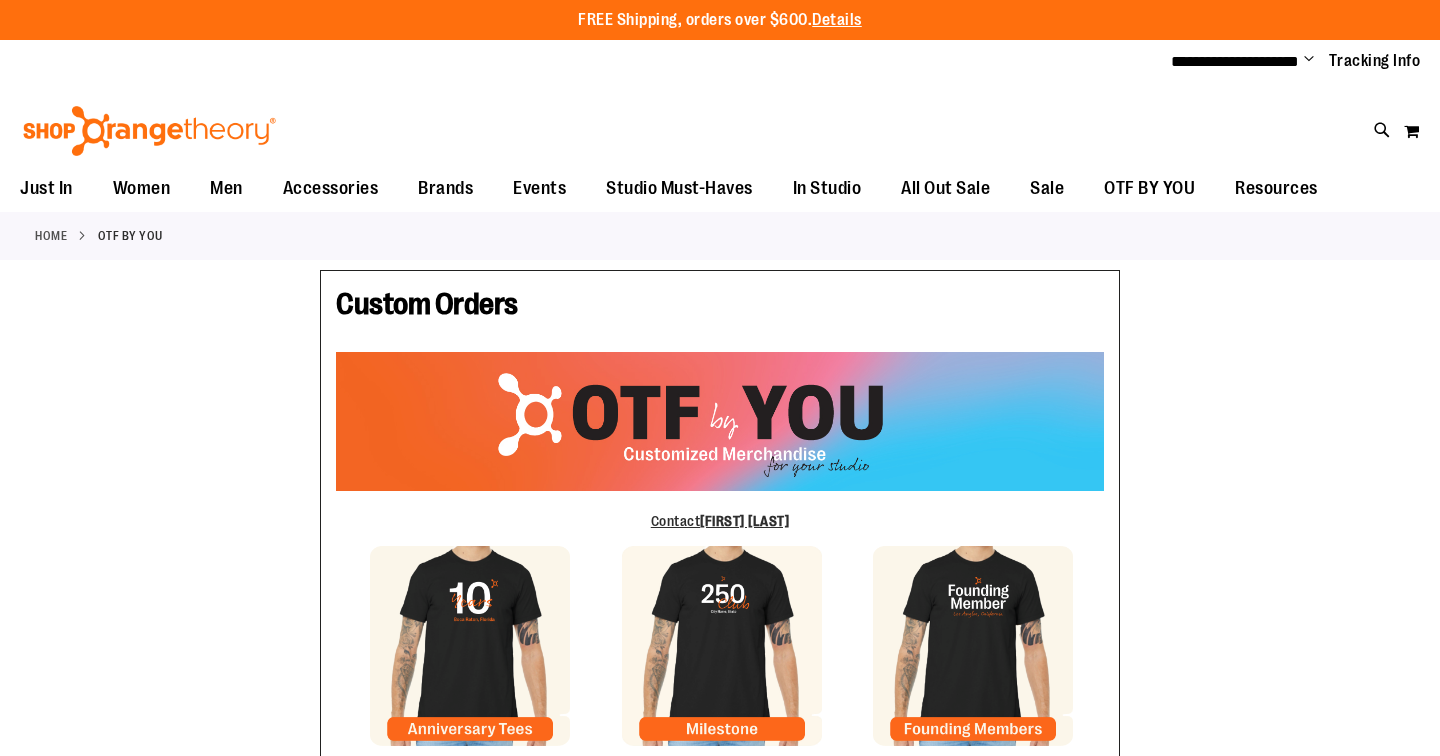 type on "*****" 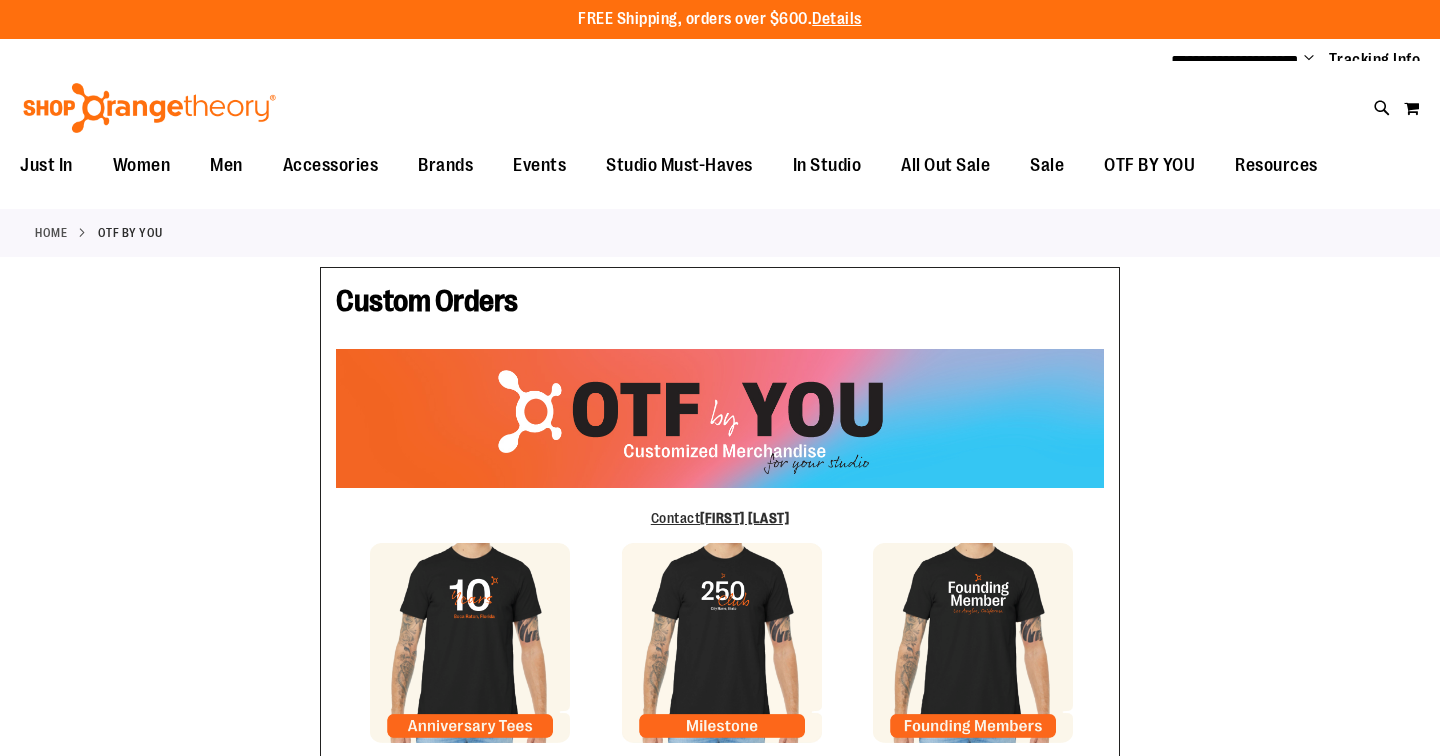scroll, scrollTop: 0, scrollLeft: 0, axis: both 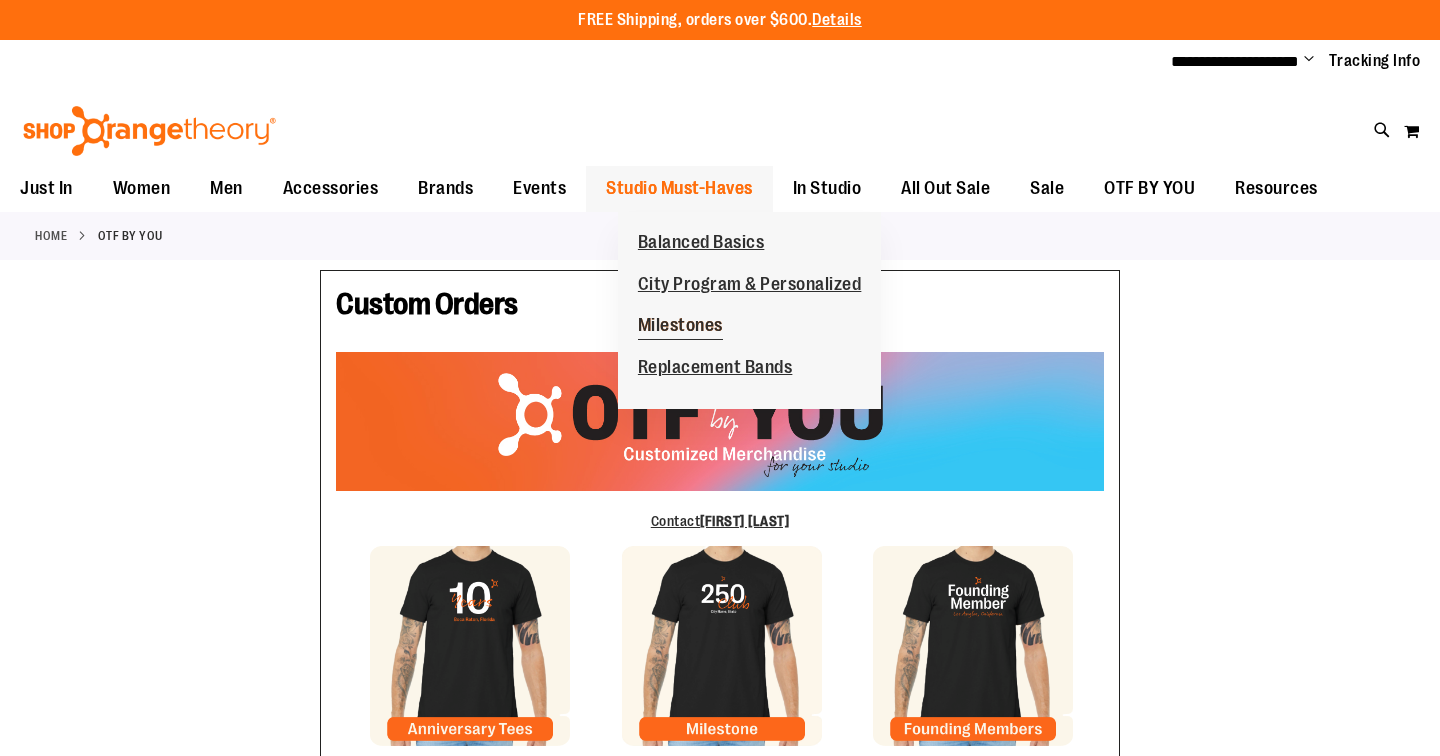 click on "Milestones" at bounding box center [680, 327] 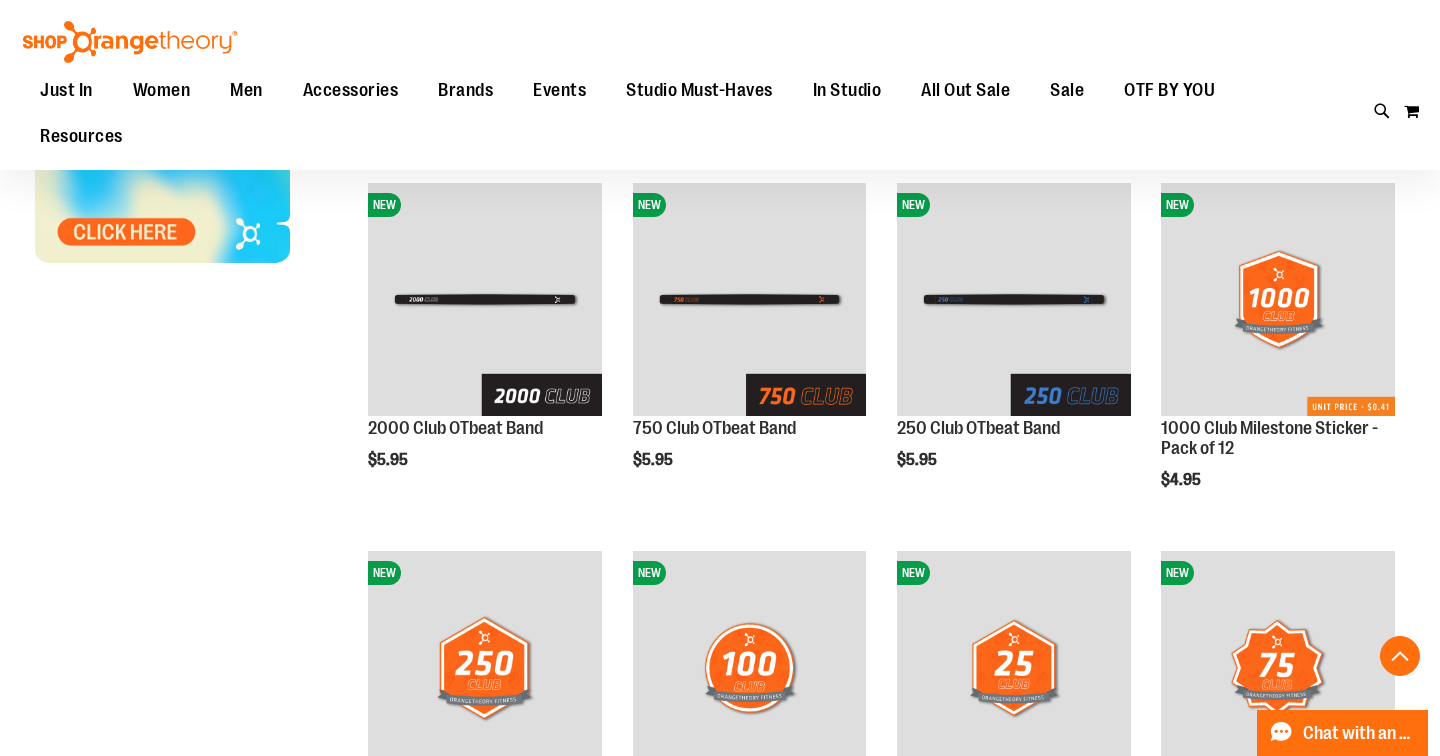 scroll, scrollTop: 585, scrollLeft: 0, axis: vertical 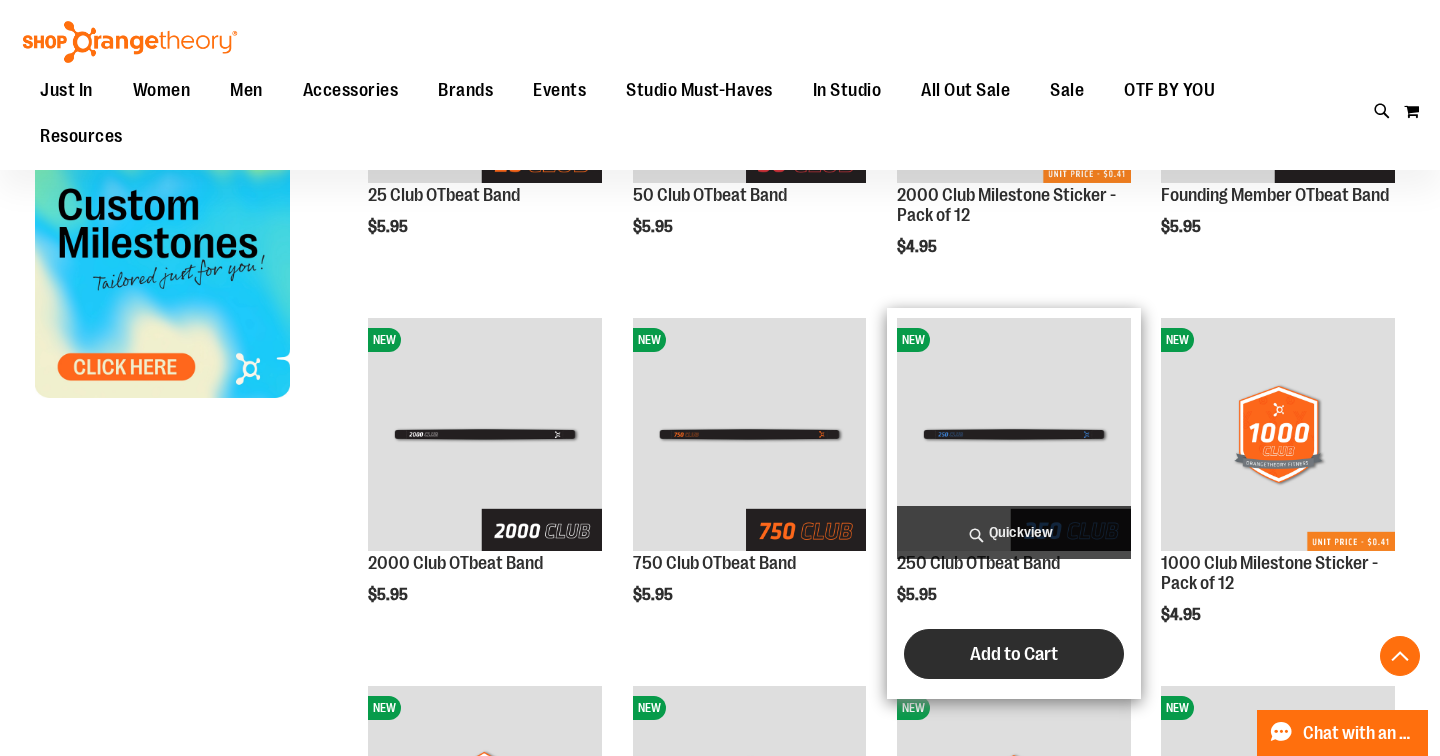 click on "Add to Cart" at bounding box center (1014, 654) 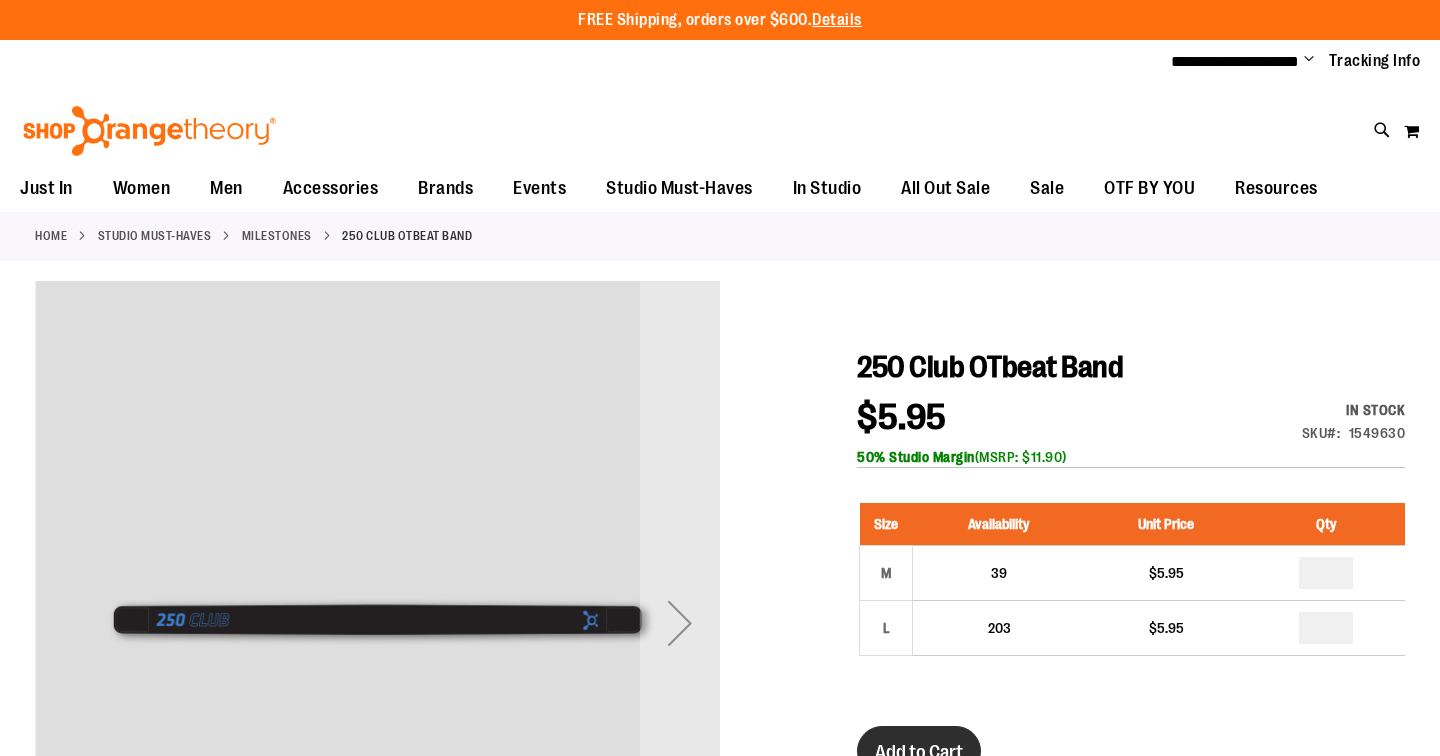 scroll, scrollTop: 0, scrollLeft: 0, axis: both 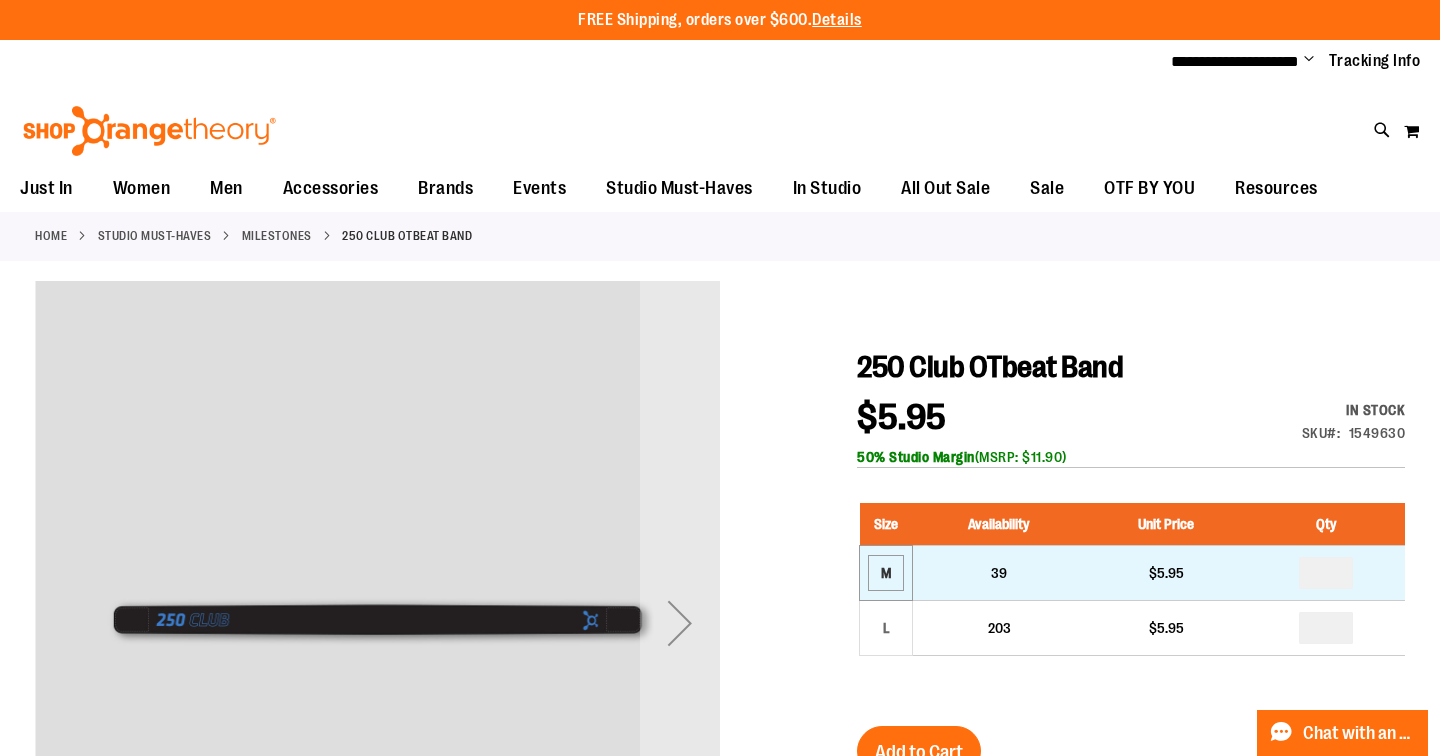 click on "M" at bounding box center (886, 573) 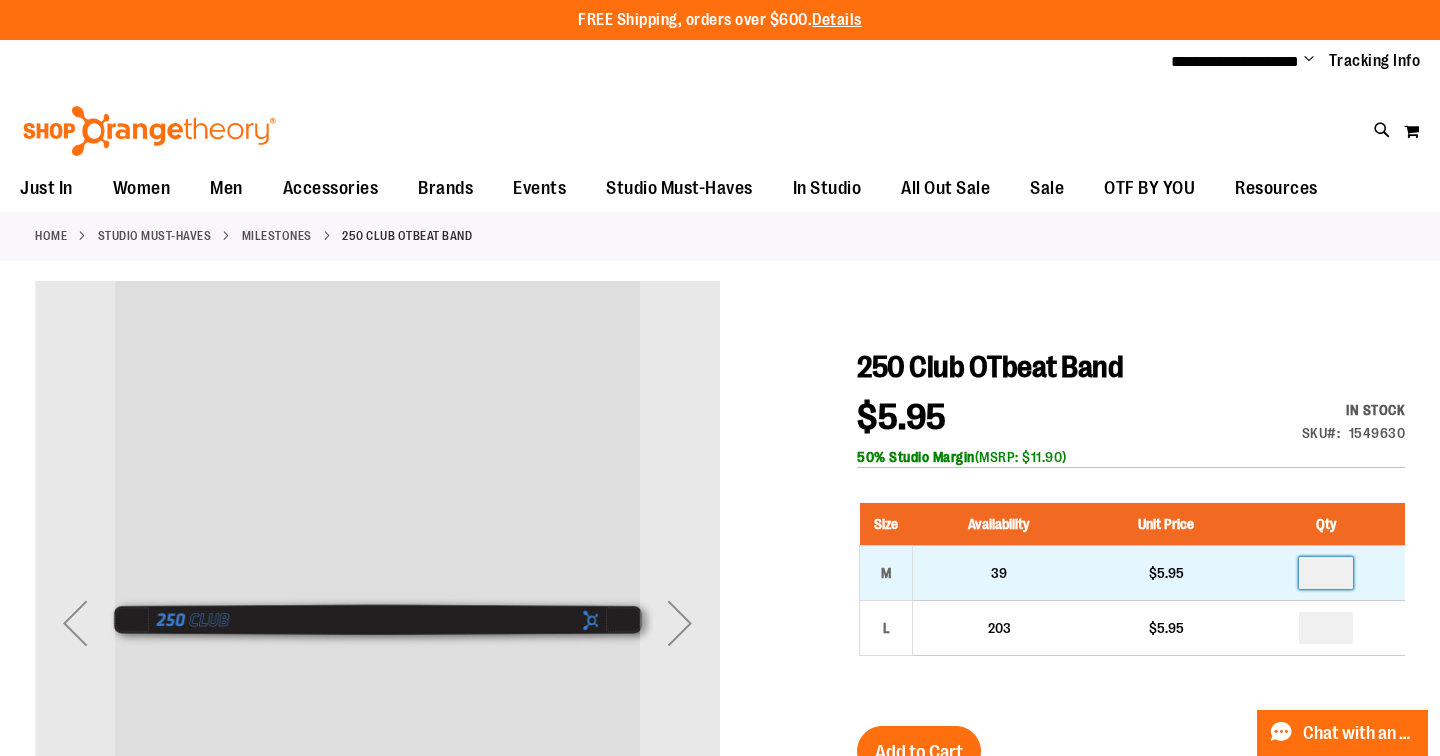 click at bounding box center [1326, 573] 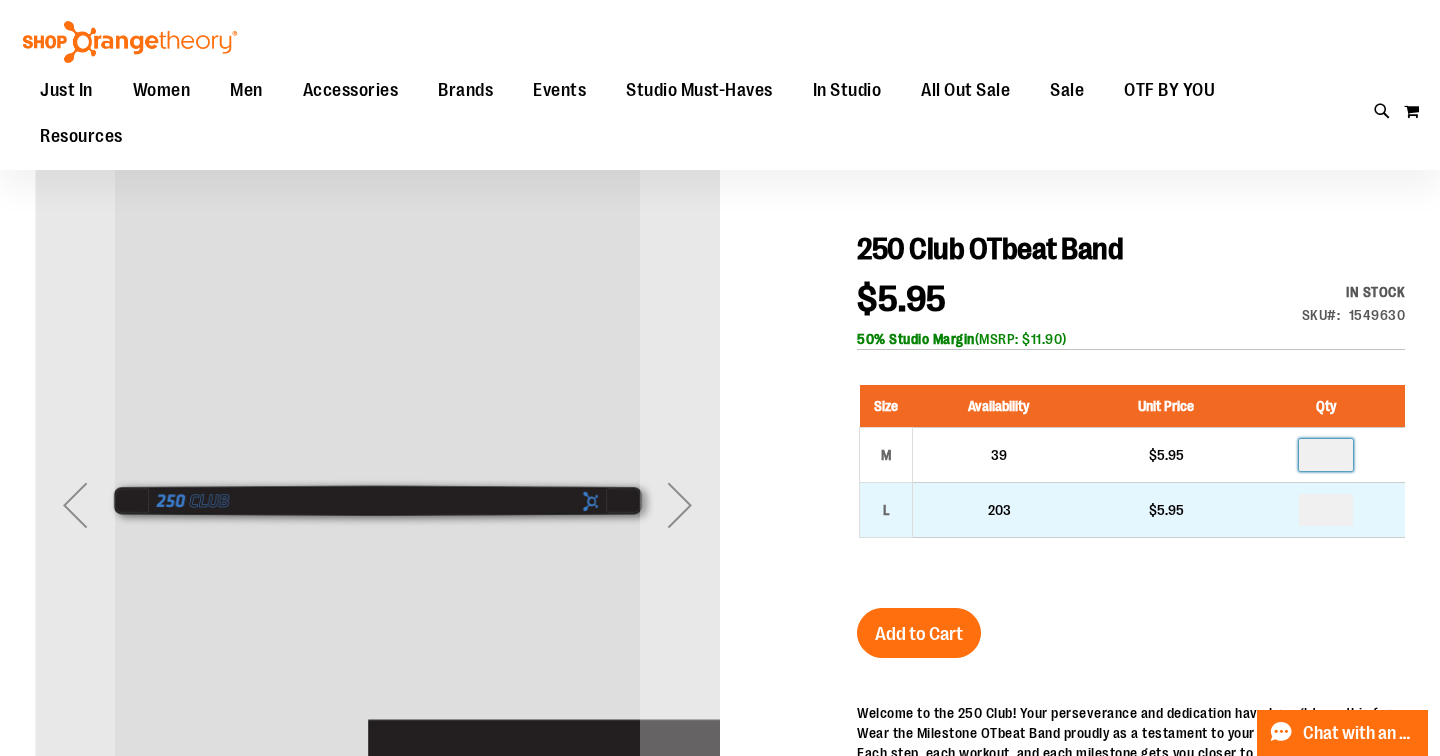 scroll, scrollTop: 121, scrollLeft: 0, axis: vertical 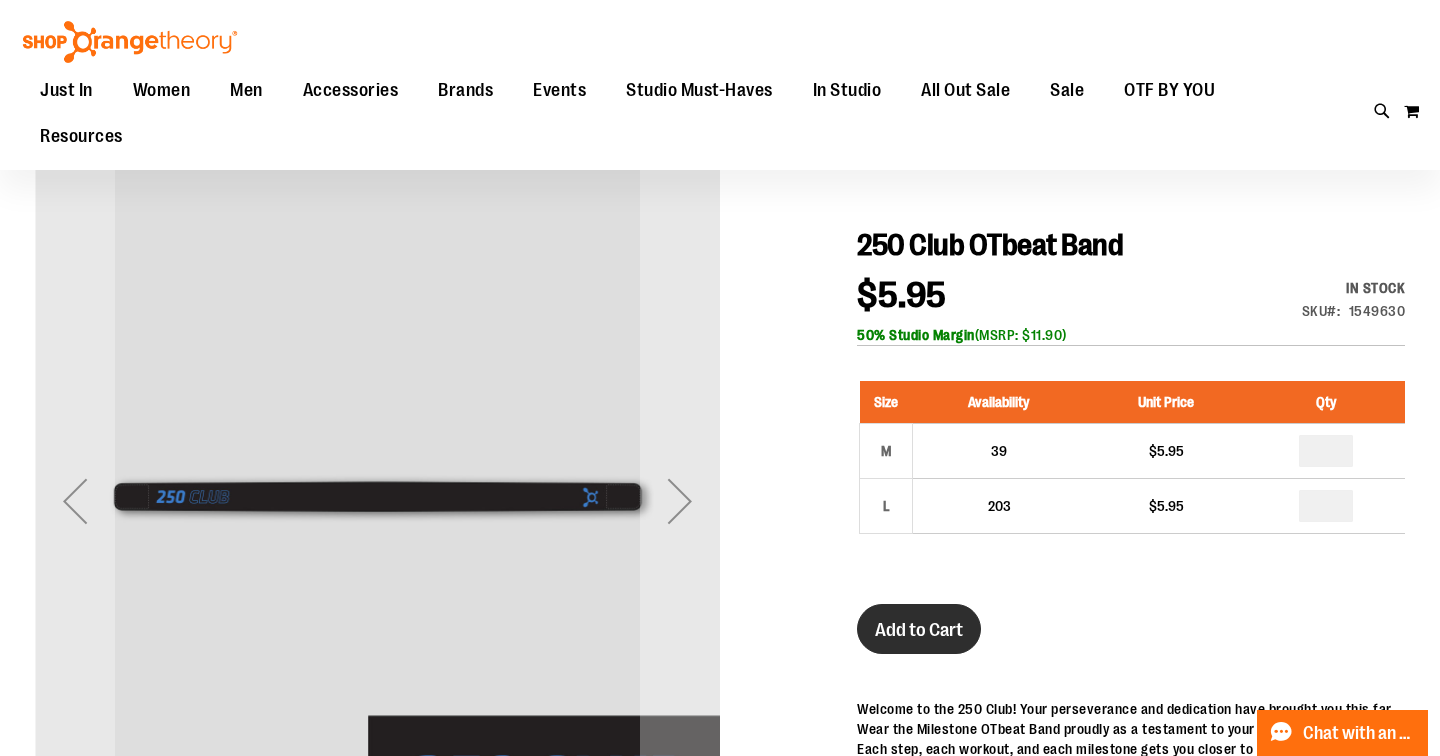click on "Add to Cart" at bounding box center [919, 630] 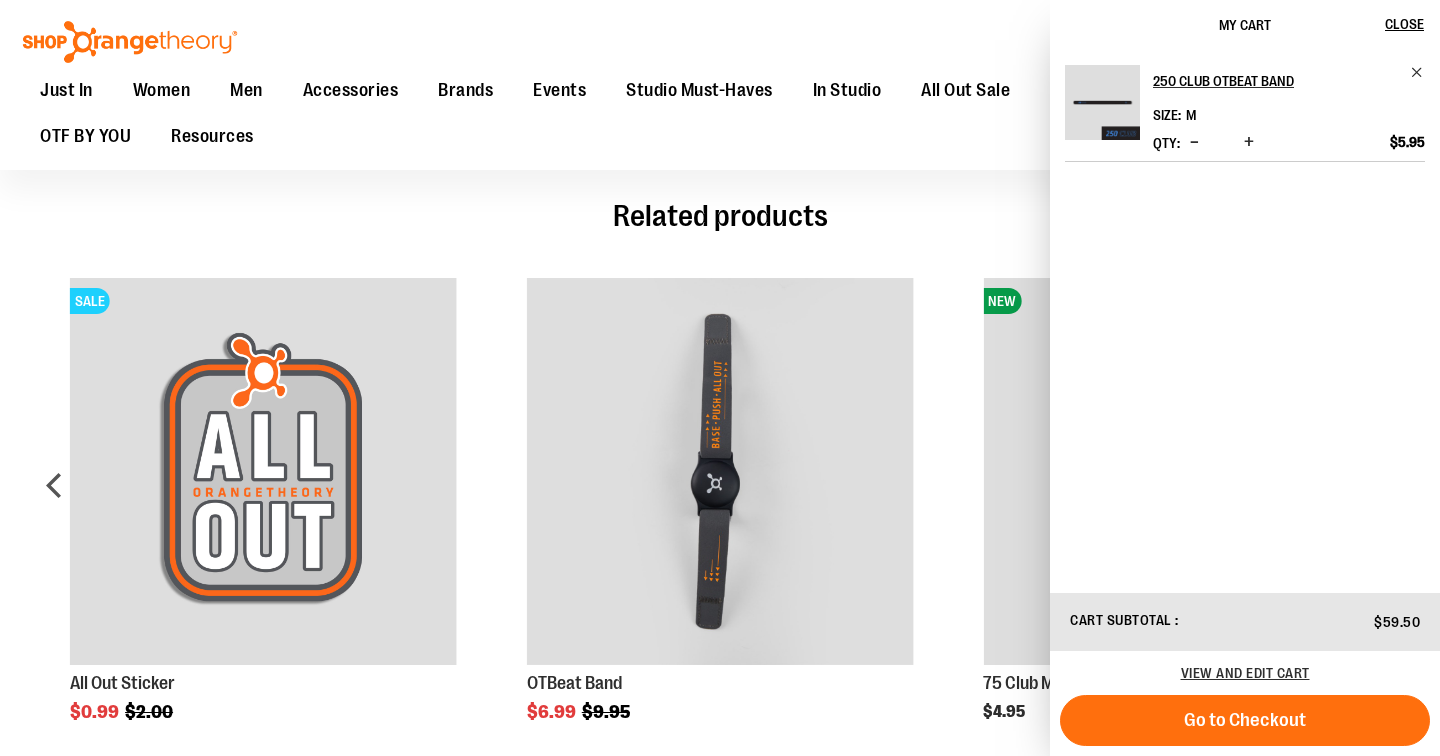 scroll, scrollTop: 1132, scrollLeft: 0, axis: vertical 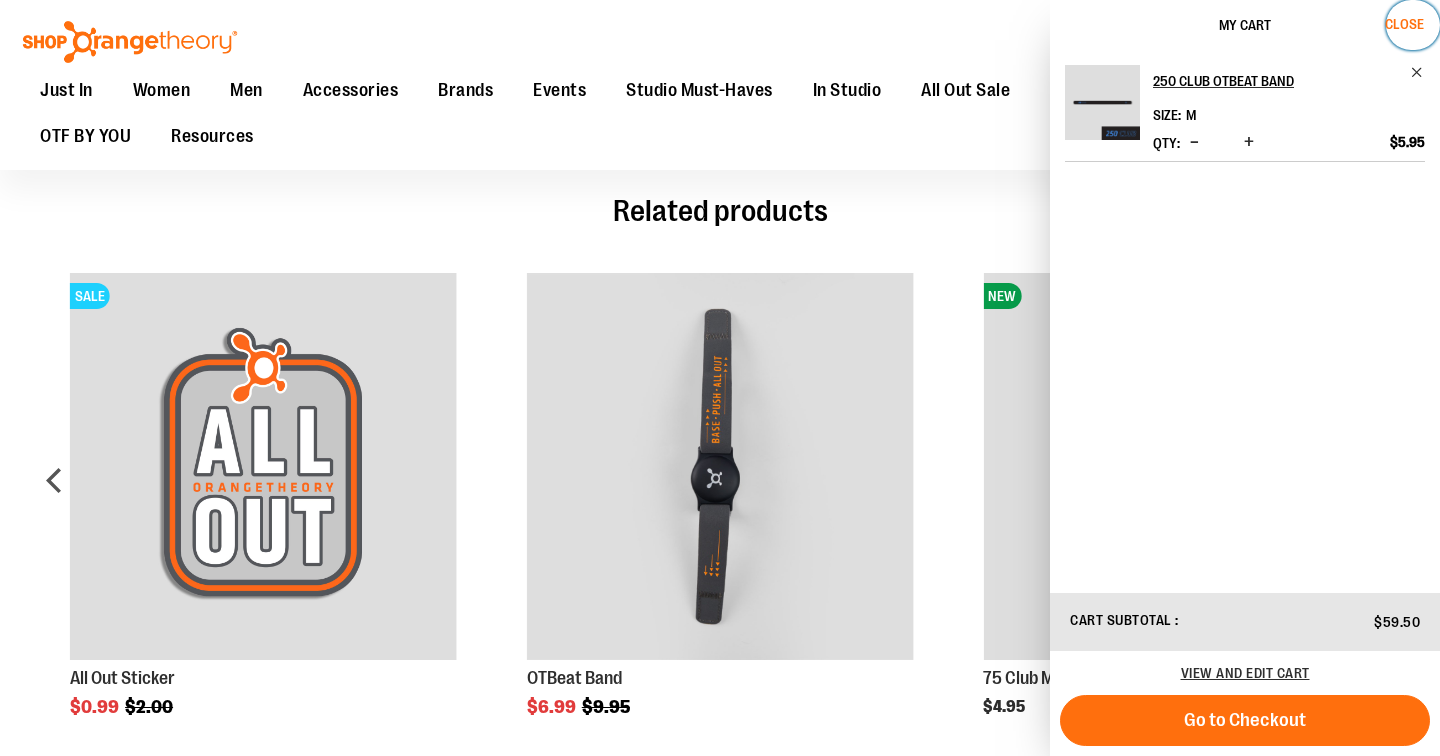 click on "Close" at bounding box center (1404, 24) 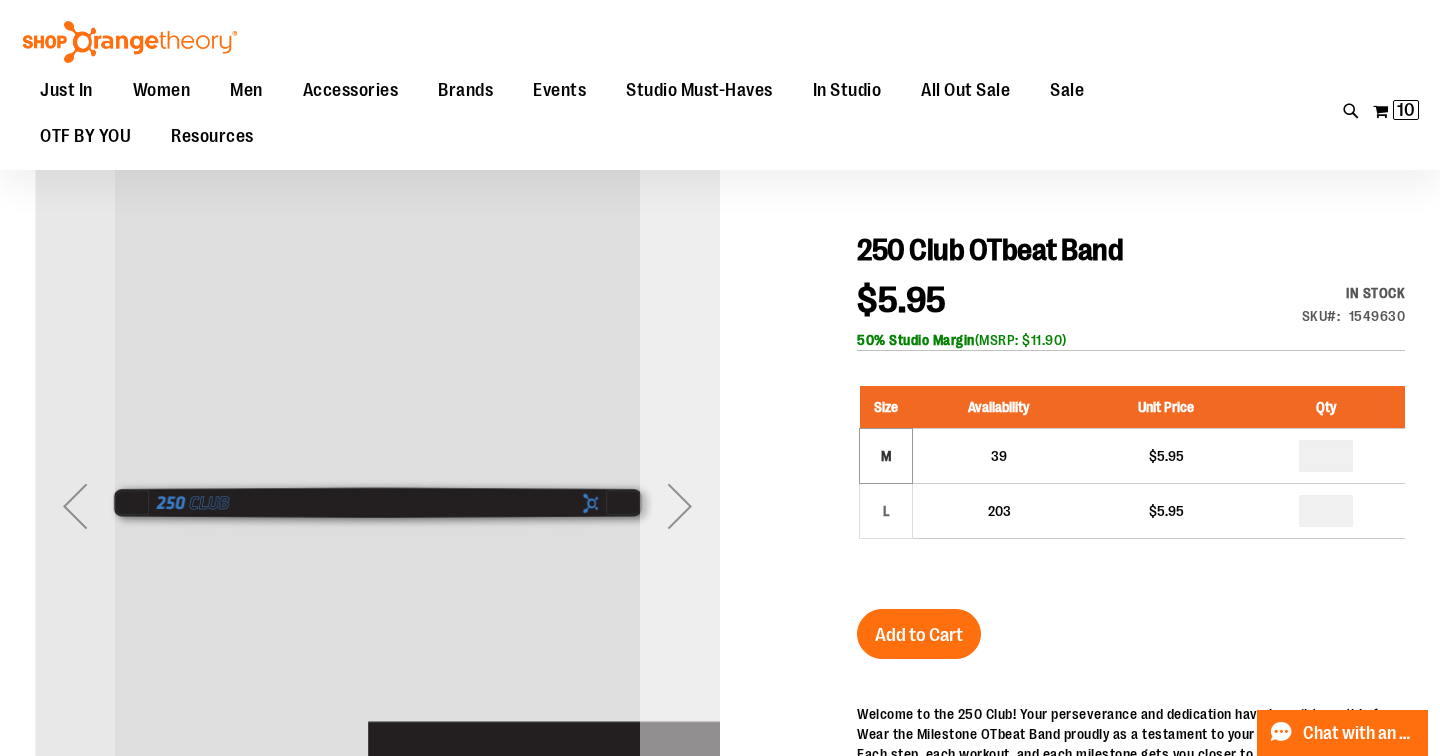scroll, scrollTop: 174, scrollLeft: 0, axis: vertical 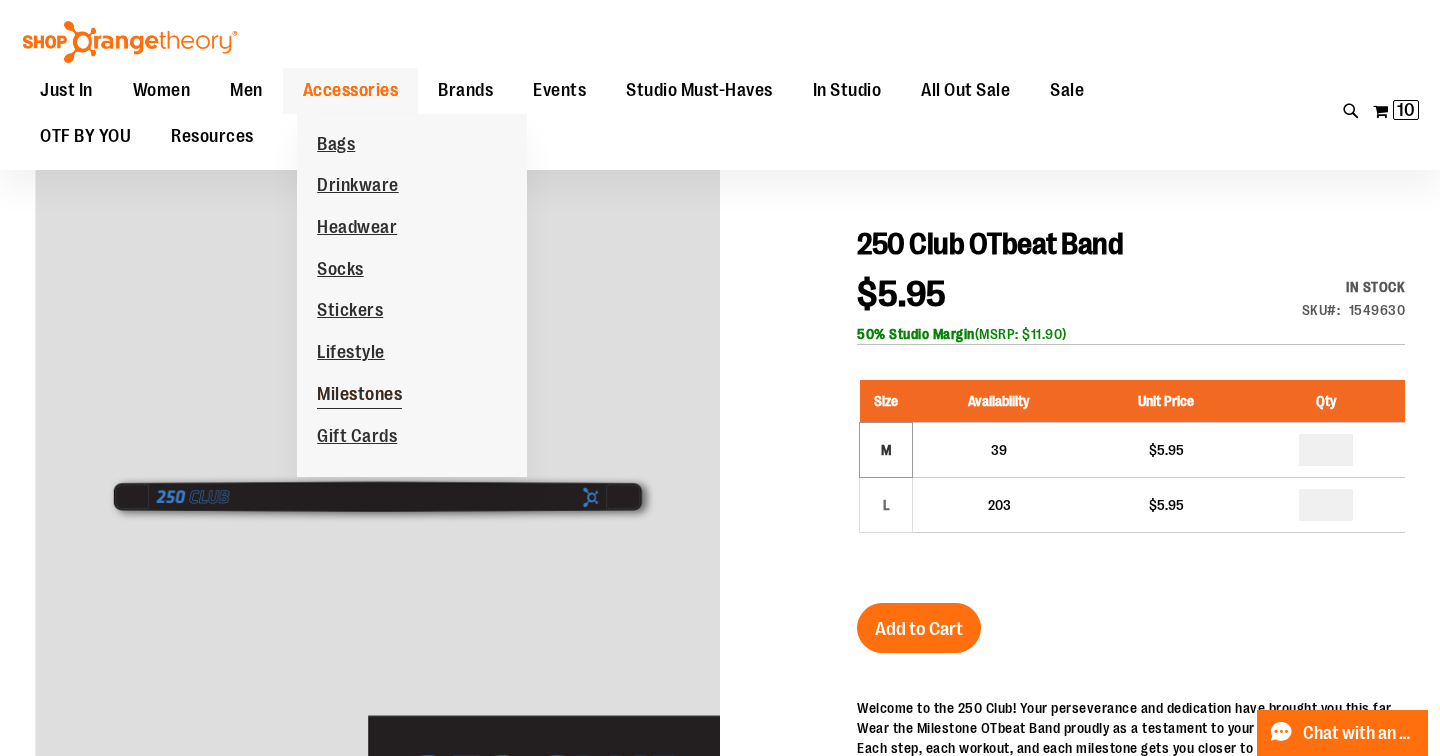 click on "Milestones" at bounding box center [359, 396] 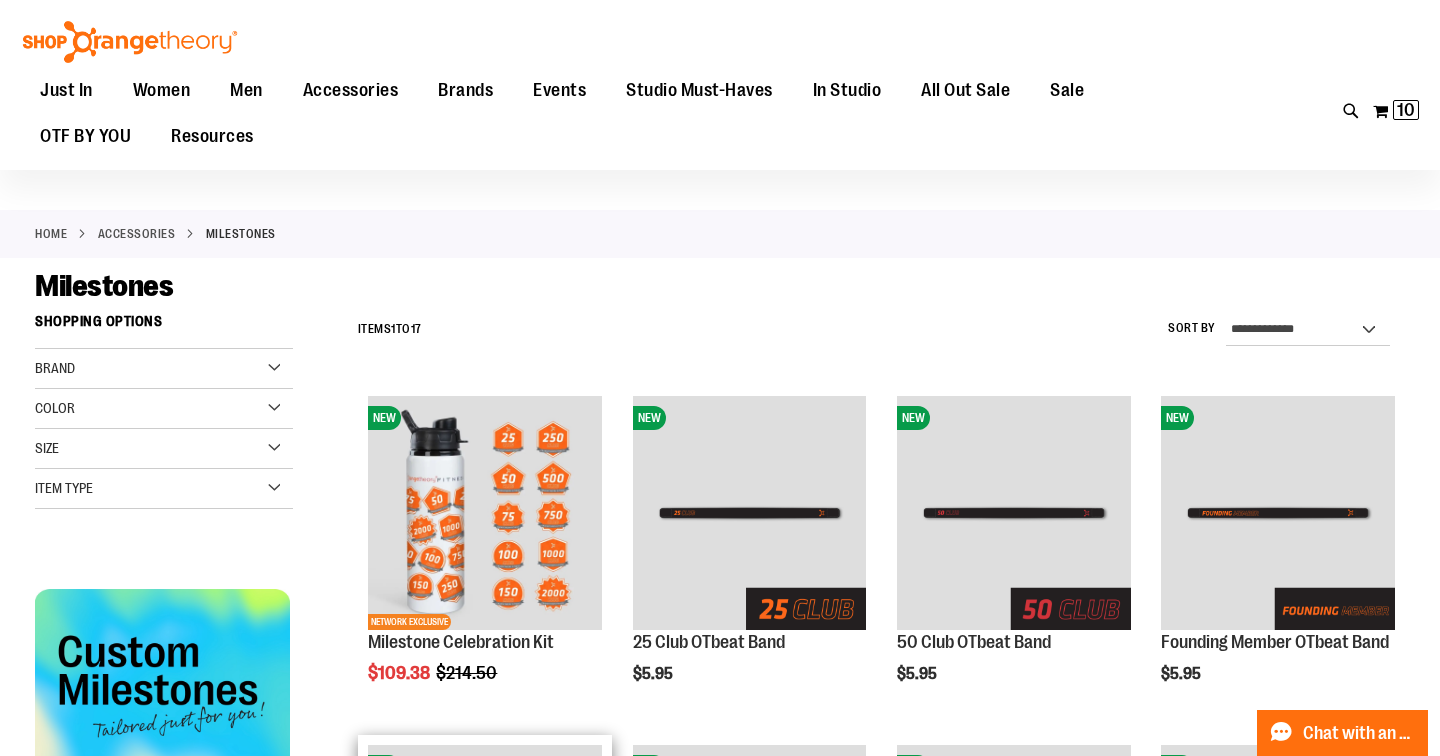 scroll, scrollTop: 389, scrollLeft: 0, axis: vertical 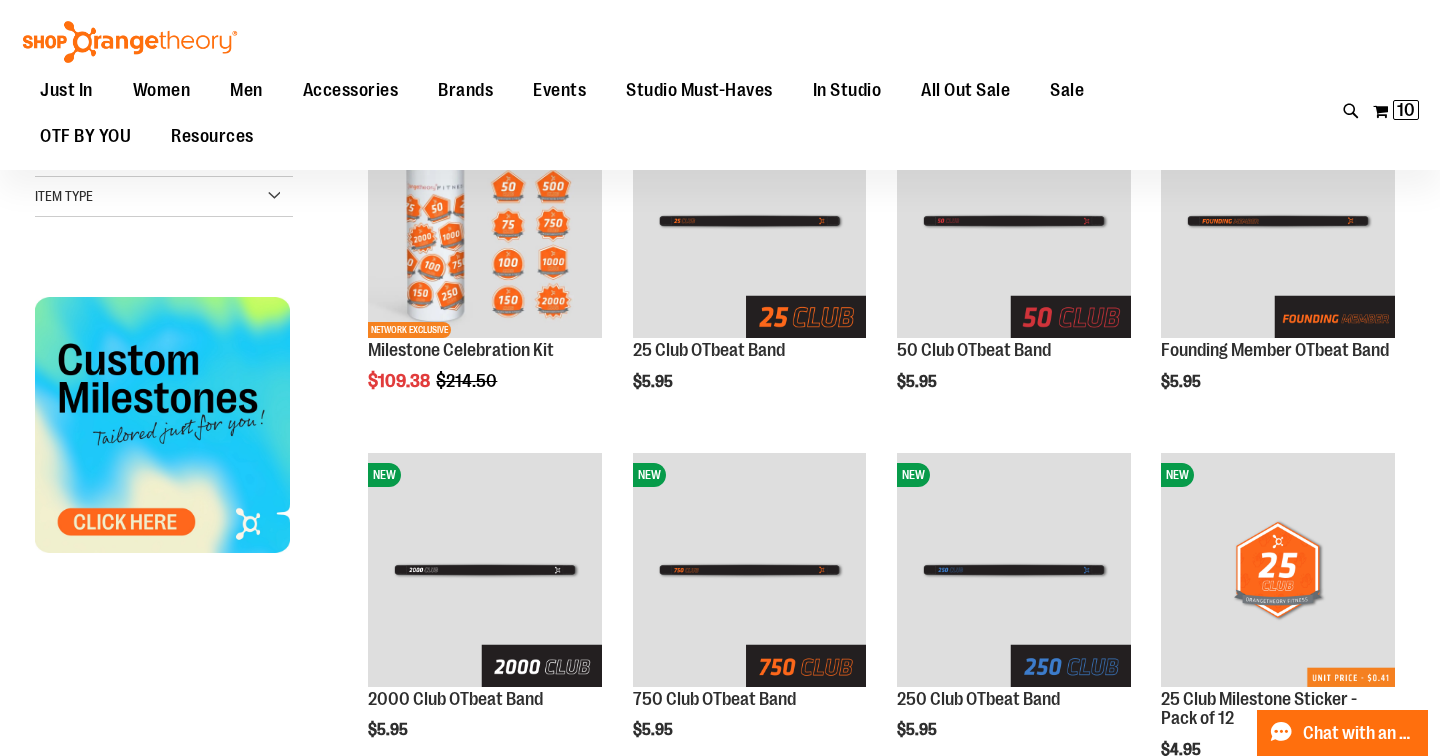 click at bounding box center [162, 424] 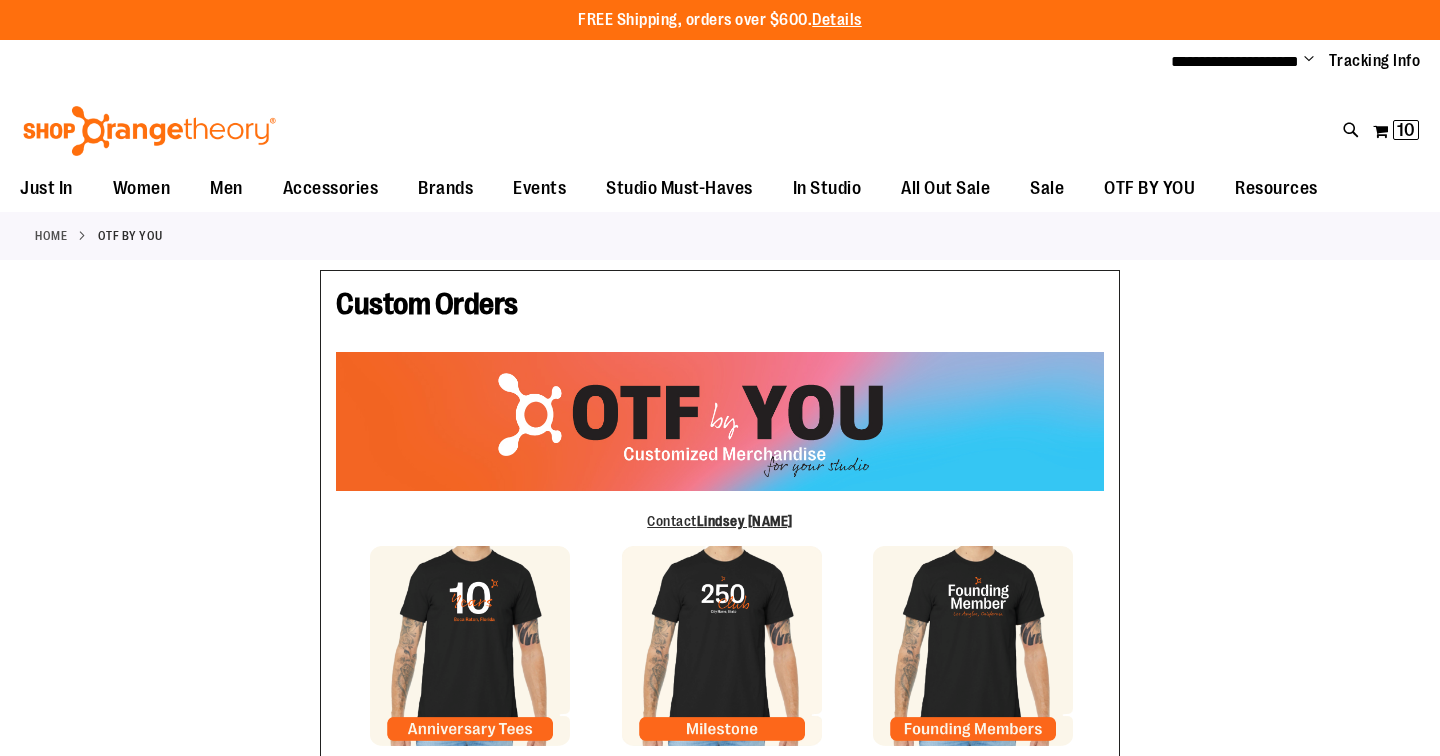 scroll, scrollTop: 0, scrollLeft: 0, axis: both 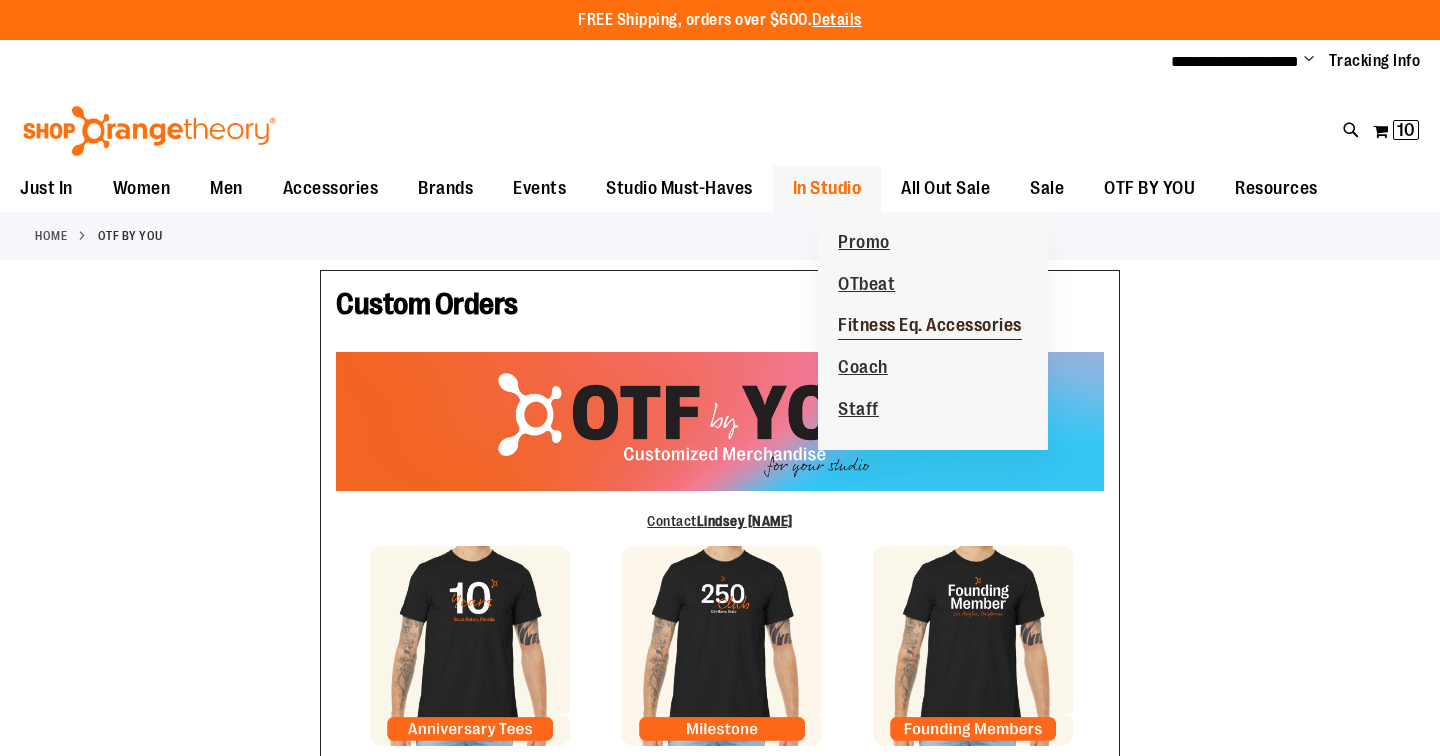 click on "Fitness Eq. Accessories" at bounding box center (930, 327) 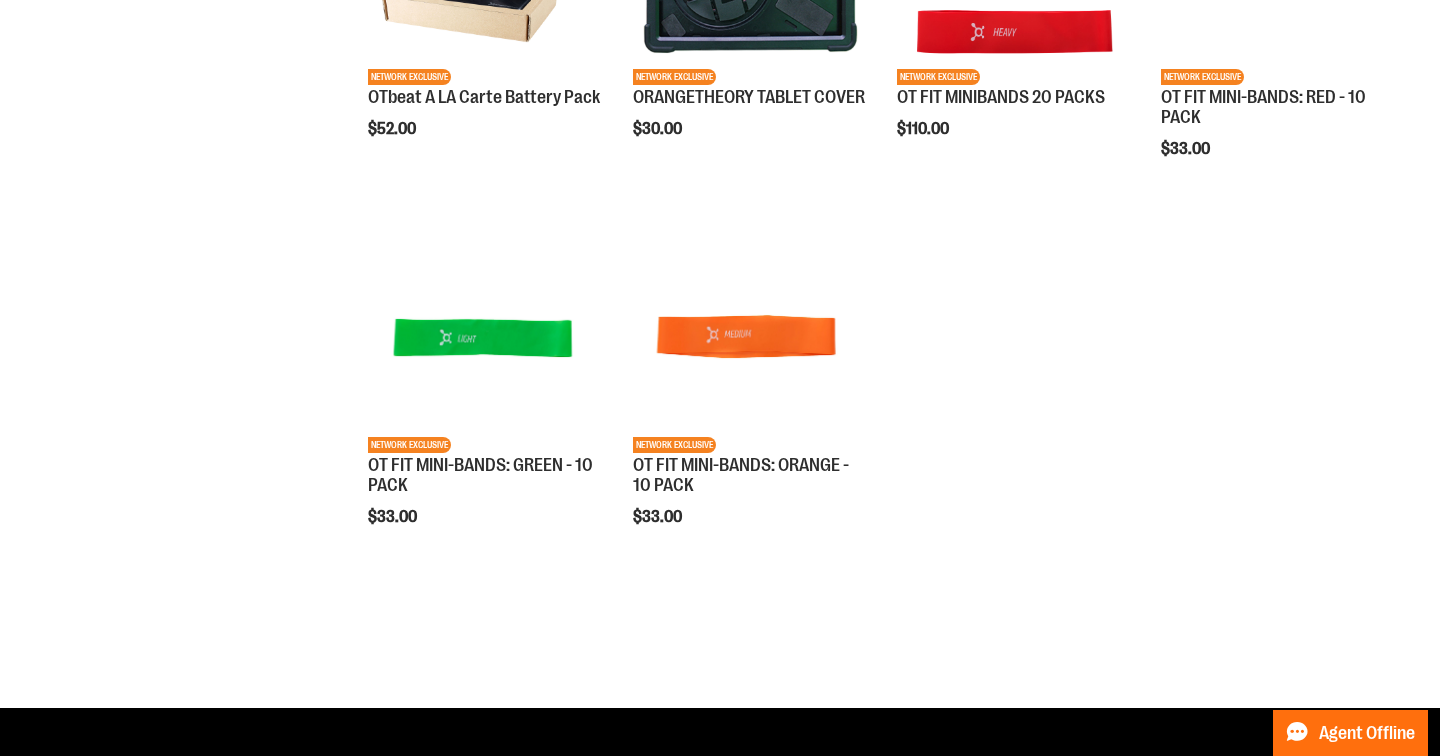 scroll, scrollTop: 0, scrollLeft: 0, axis: both 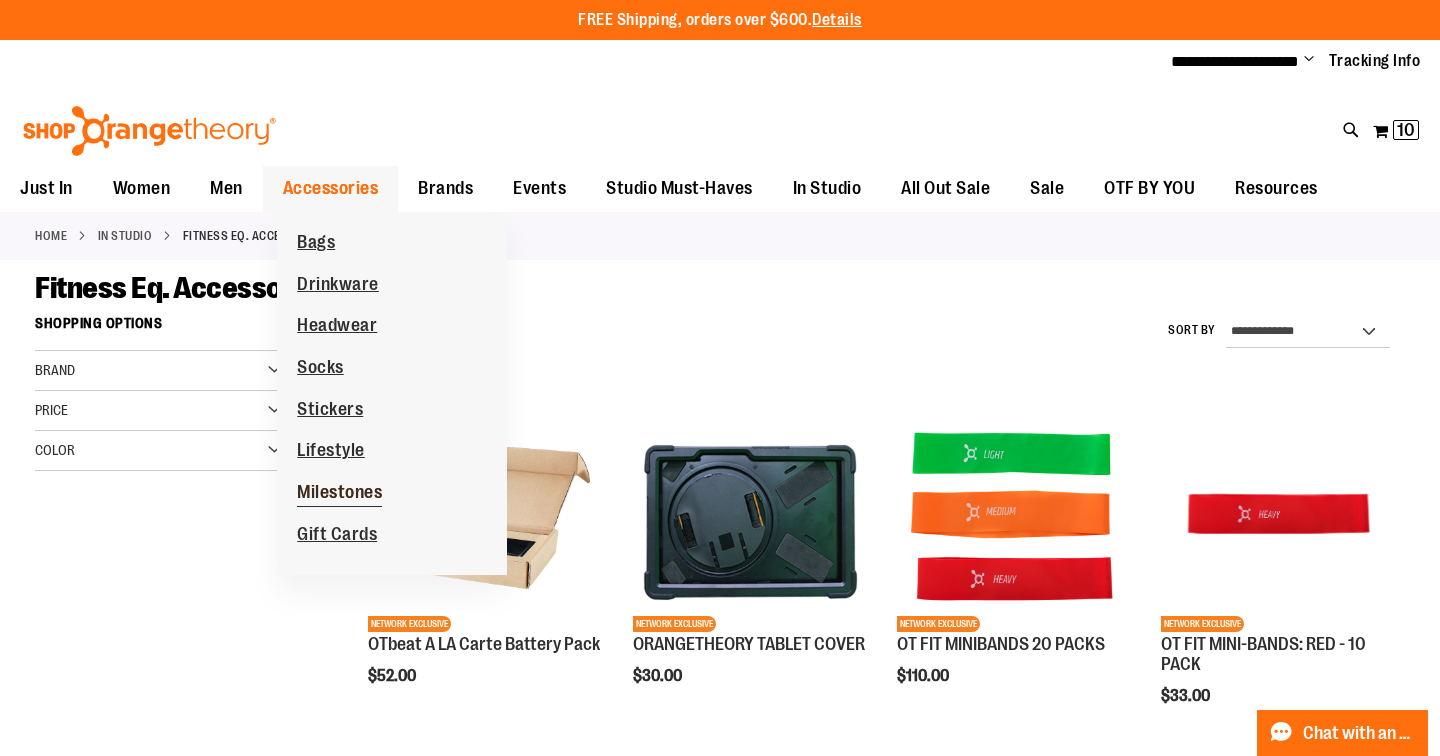 click on "Milestones" at bounding box center [339, 494] 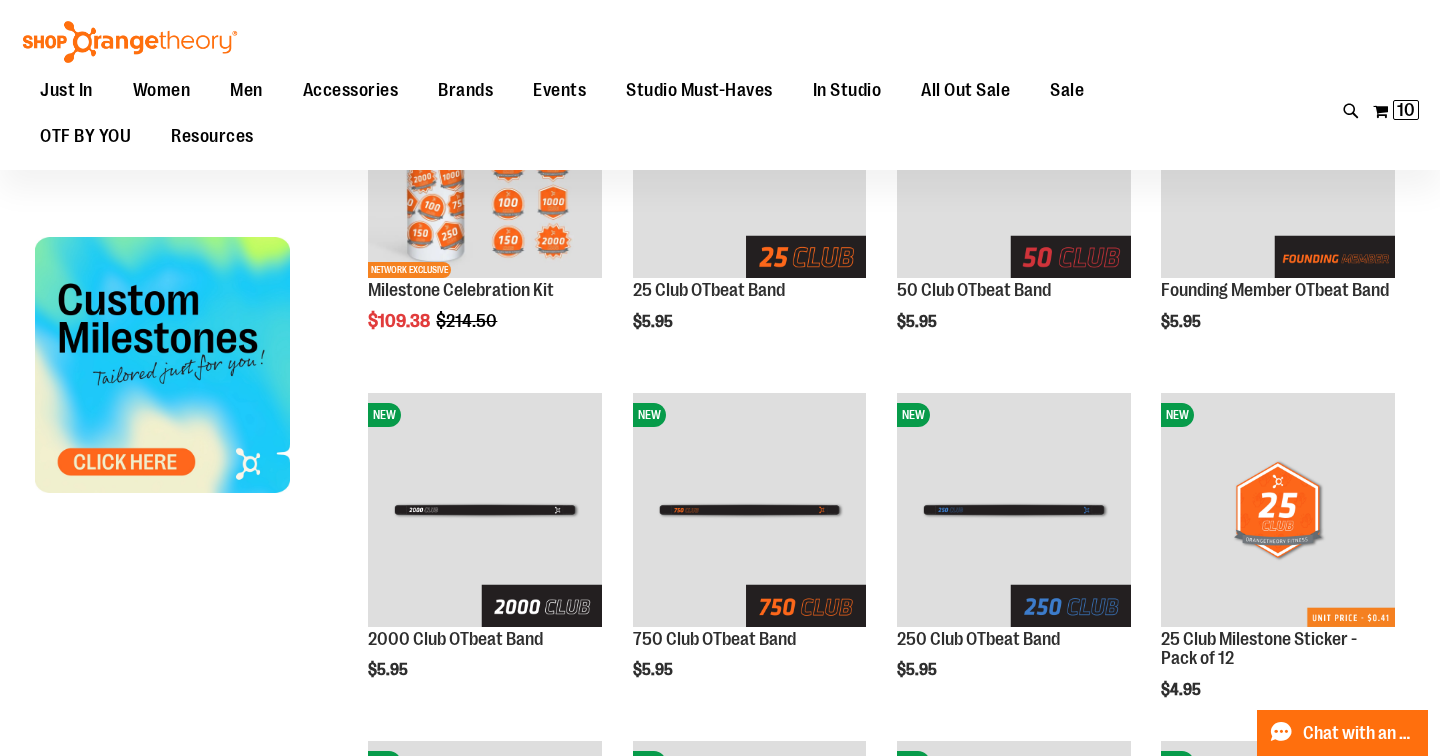 scroll, scrollTop: 0, scrollLeft: 0, axis: both 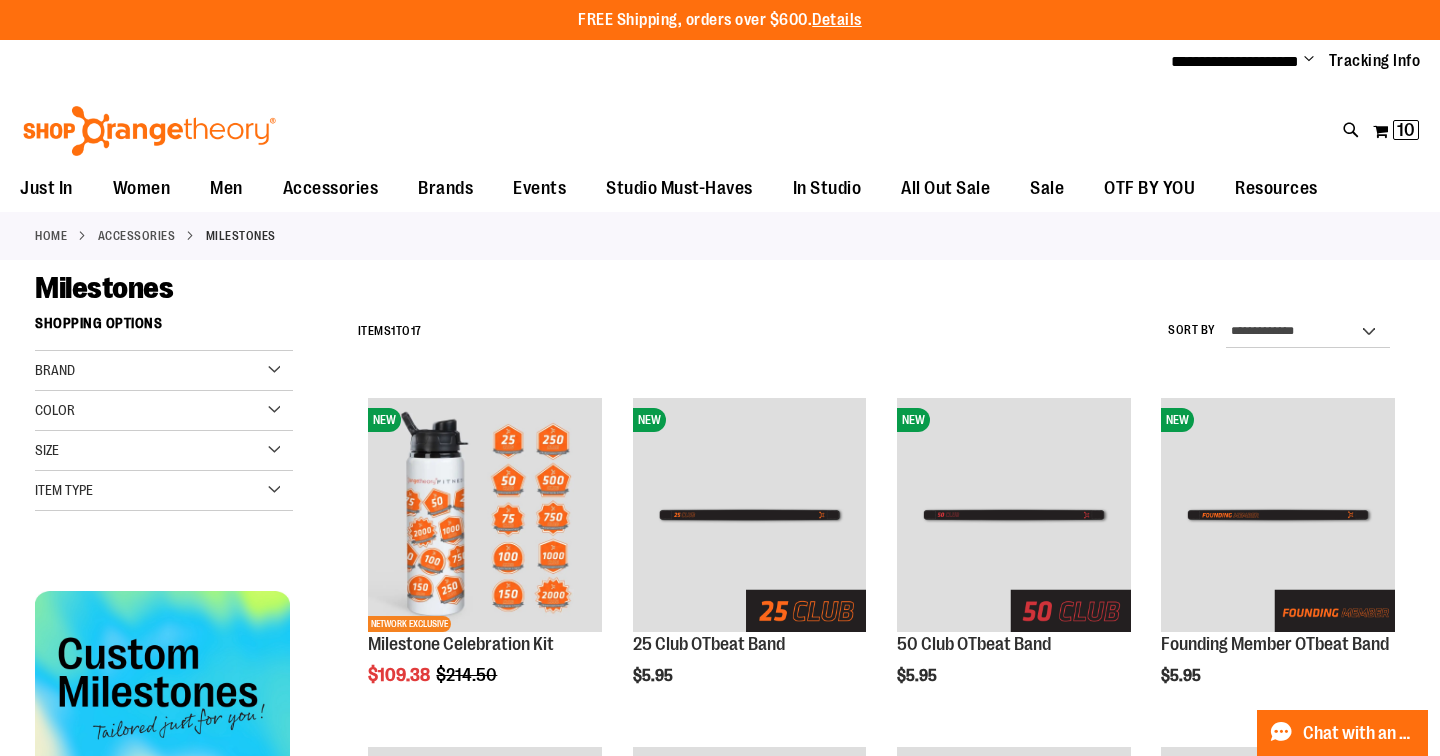click on "Change" at bounding box center [1309, 60] 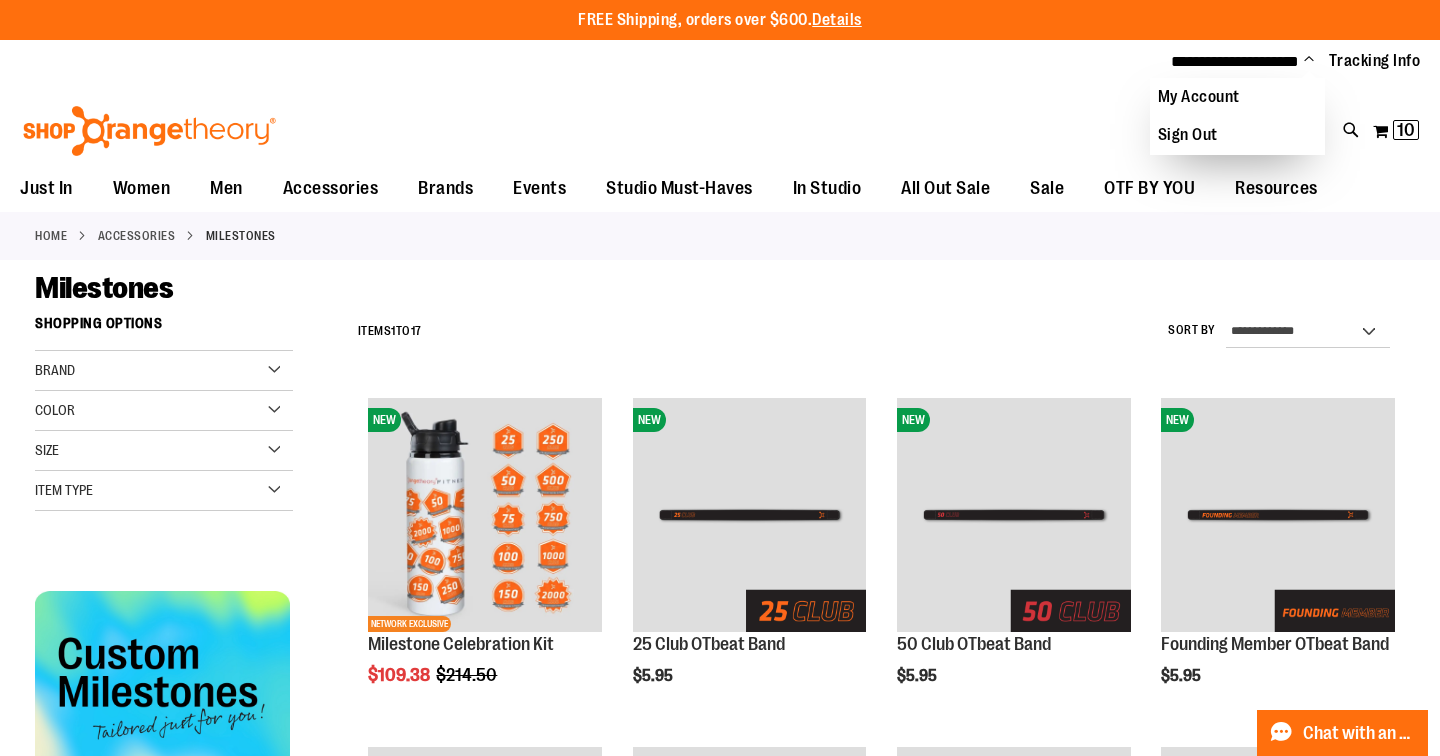 drag, startPoint x: 1046, startPoint y: 104, endPoint x: 1054, endPoint y: 96, distance: 11.313708 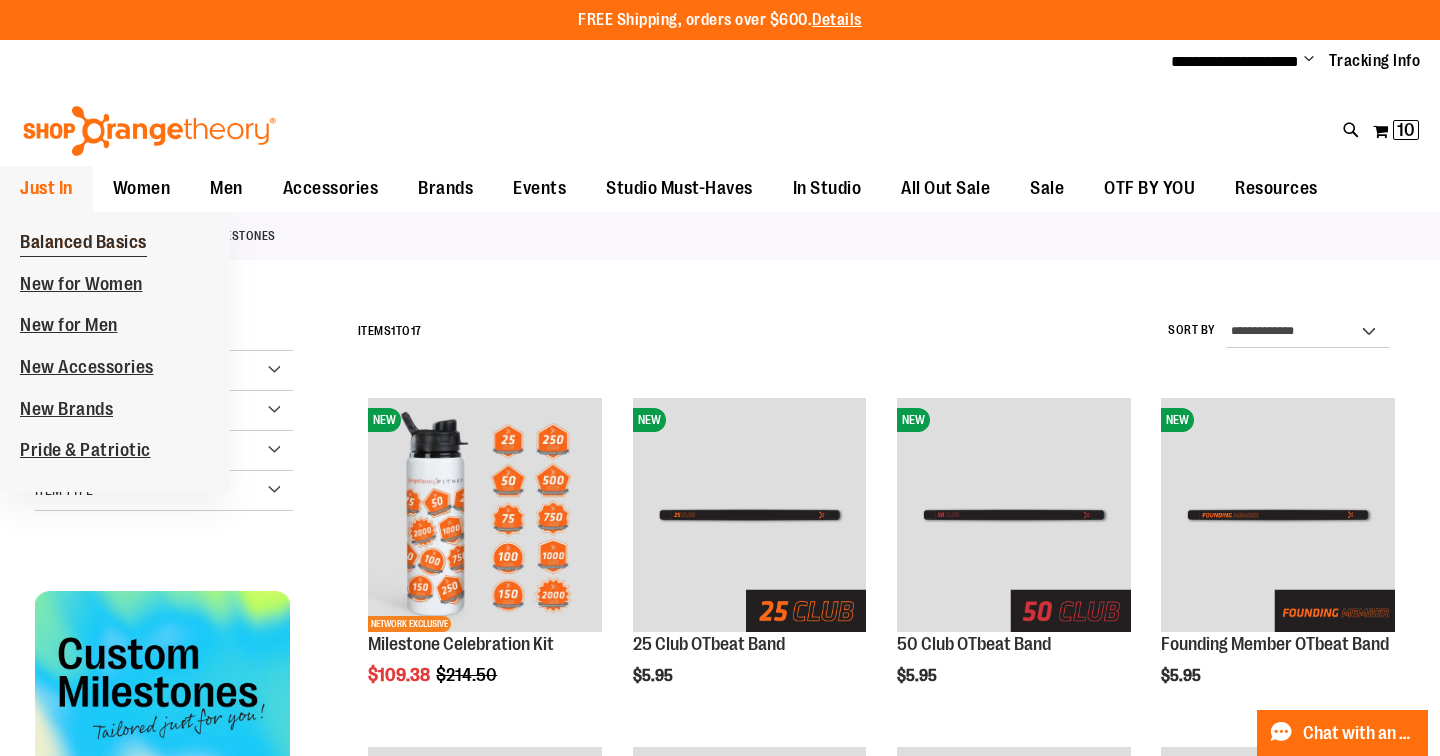 click on "Balanced Basics" at bounding box center (83, 244) 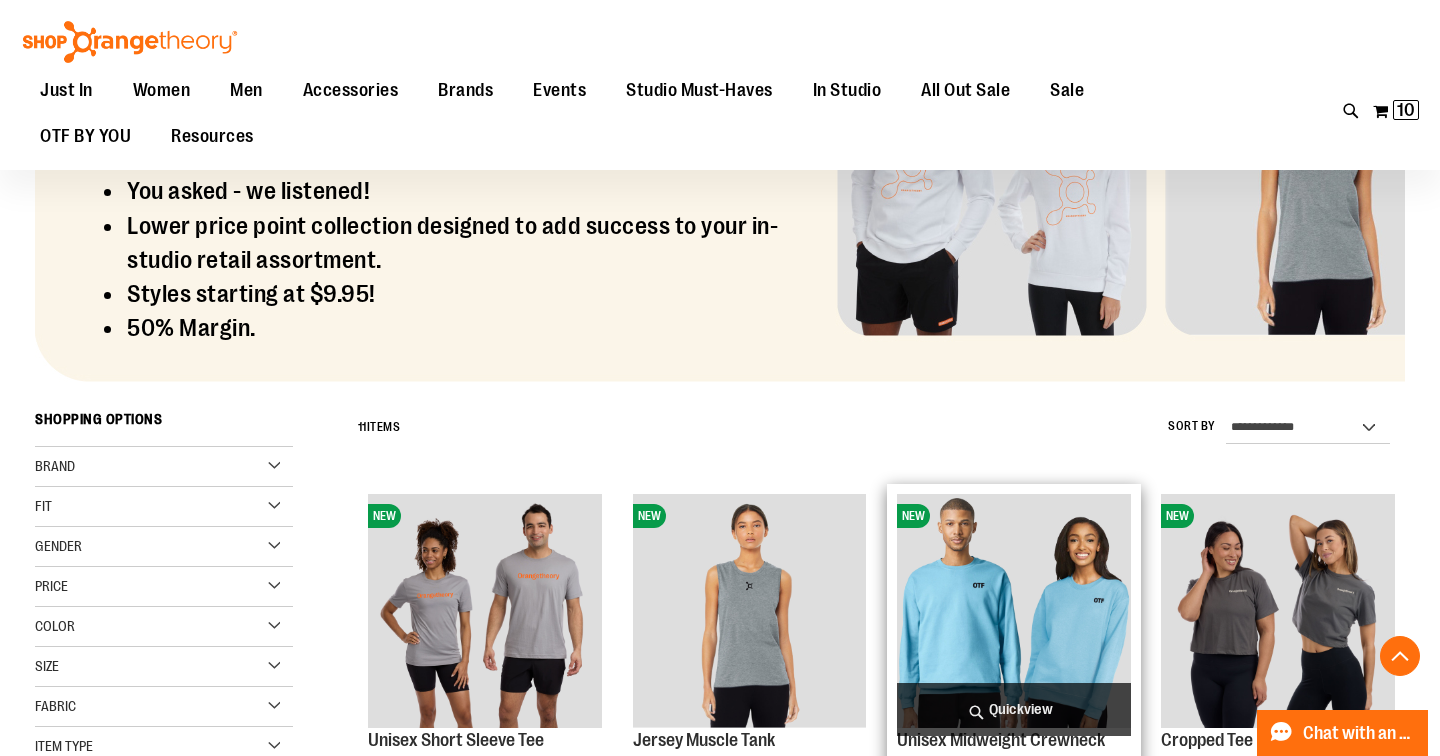 scroll, scrollTop: 496, scrollLeft: 0, axis: vertical 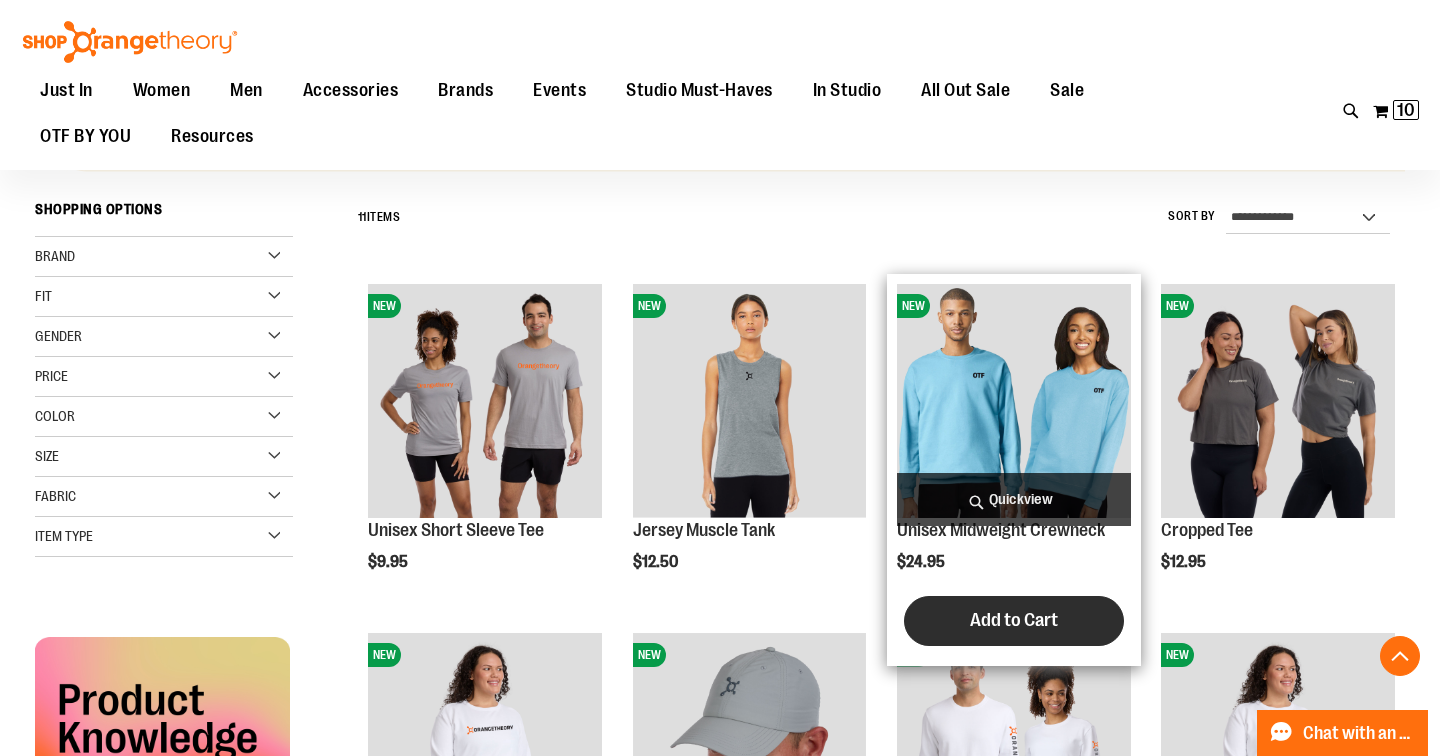 drag, startPoint x: 998, startPoint y: 633, endPoint x: 977, endPoint y: 615, distance: 27.658634 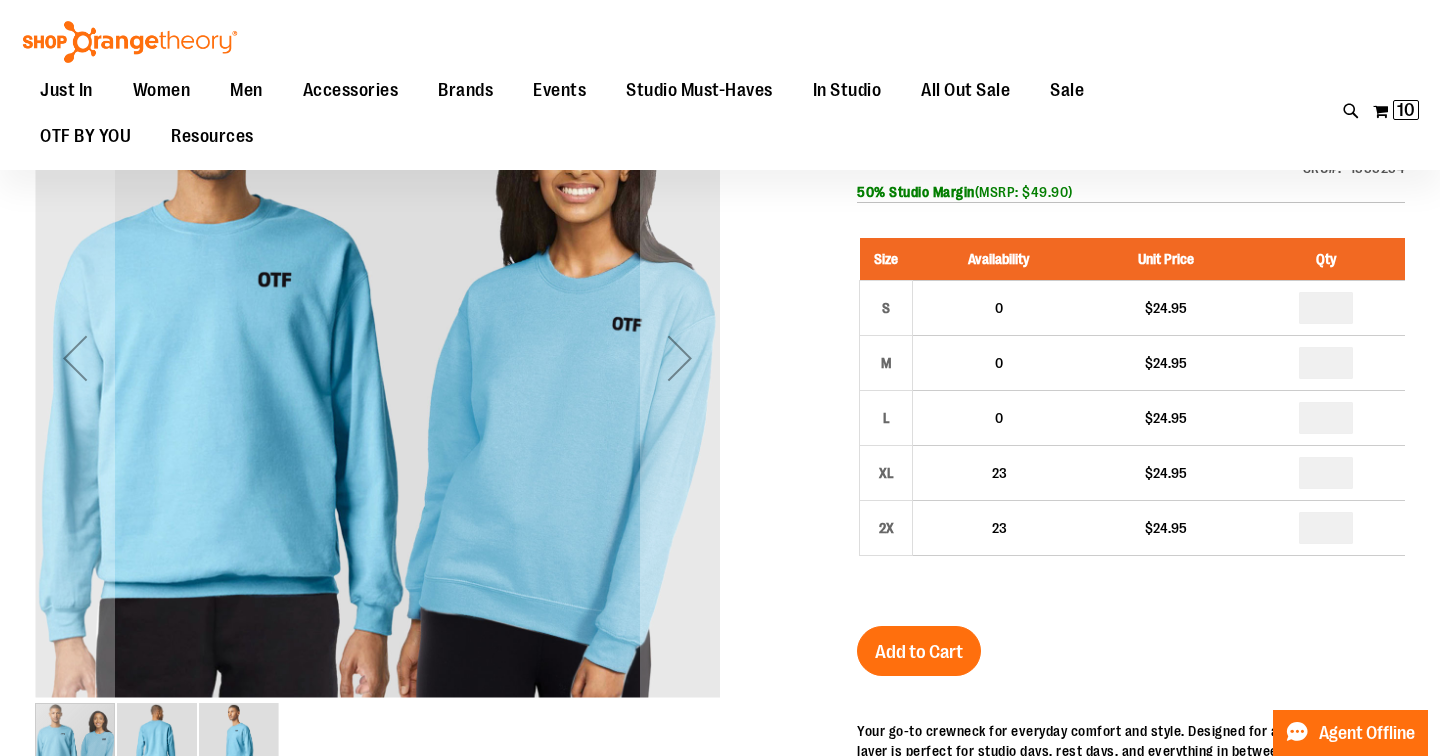 scroll, scrollTop: 207, scrollLeft: 0, axis: vertical 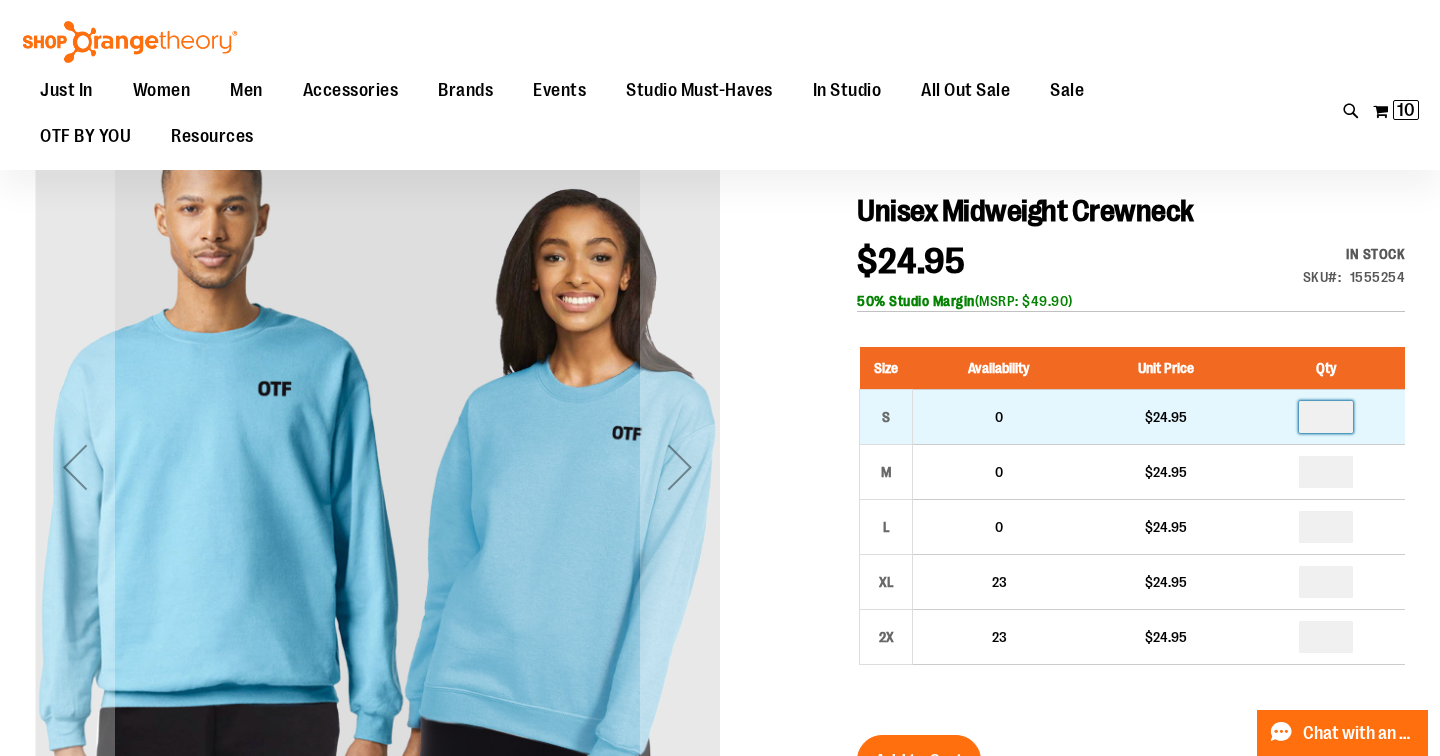 drag, startPoint x: 1350, startPoint y: 414, endPoint x: 1319, endPoint y: 414, distance: 31 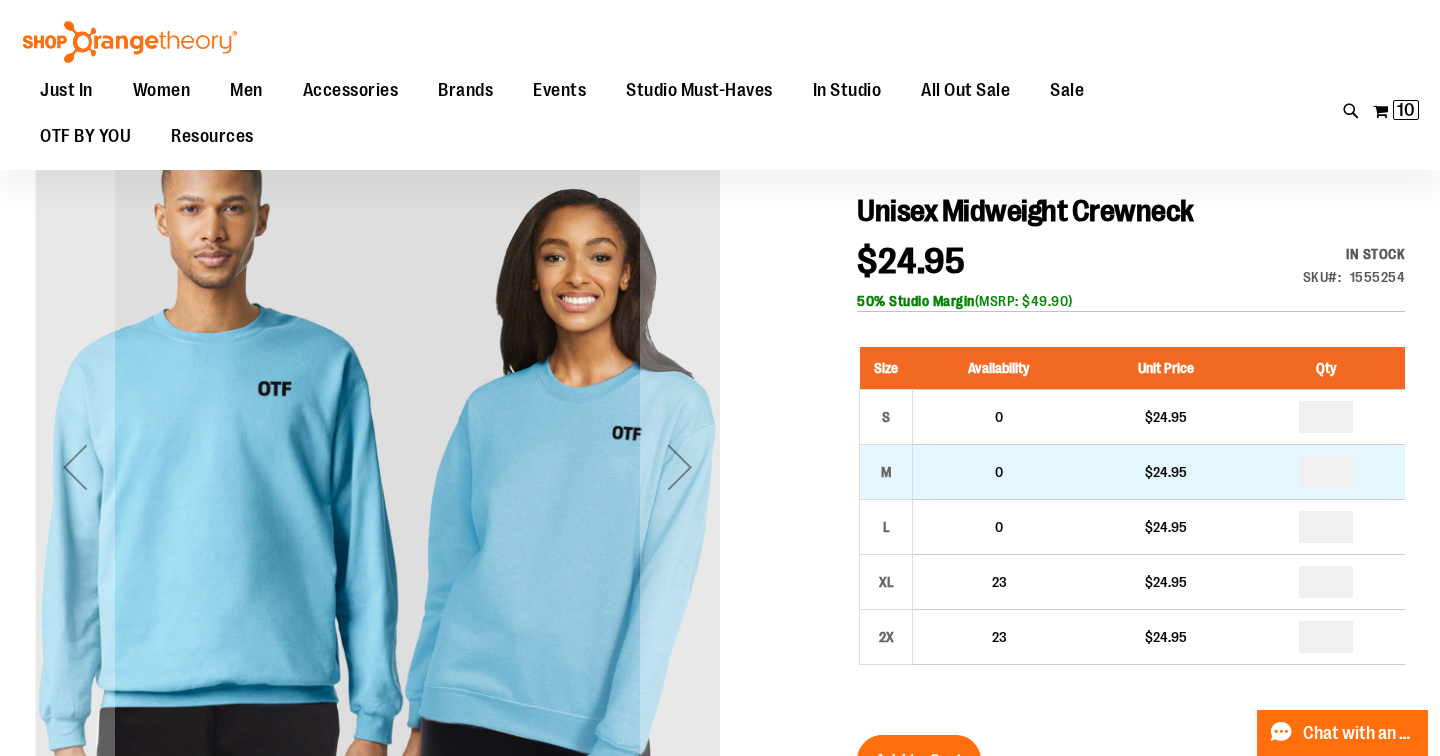 drag, startPoint x: 1343, startPoint y: 472, endPoint x: 1322, endPoint y: 472, distance: 21 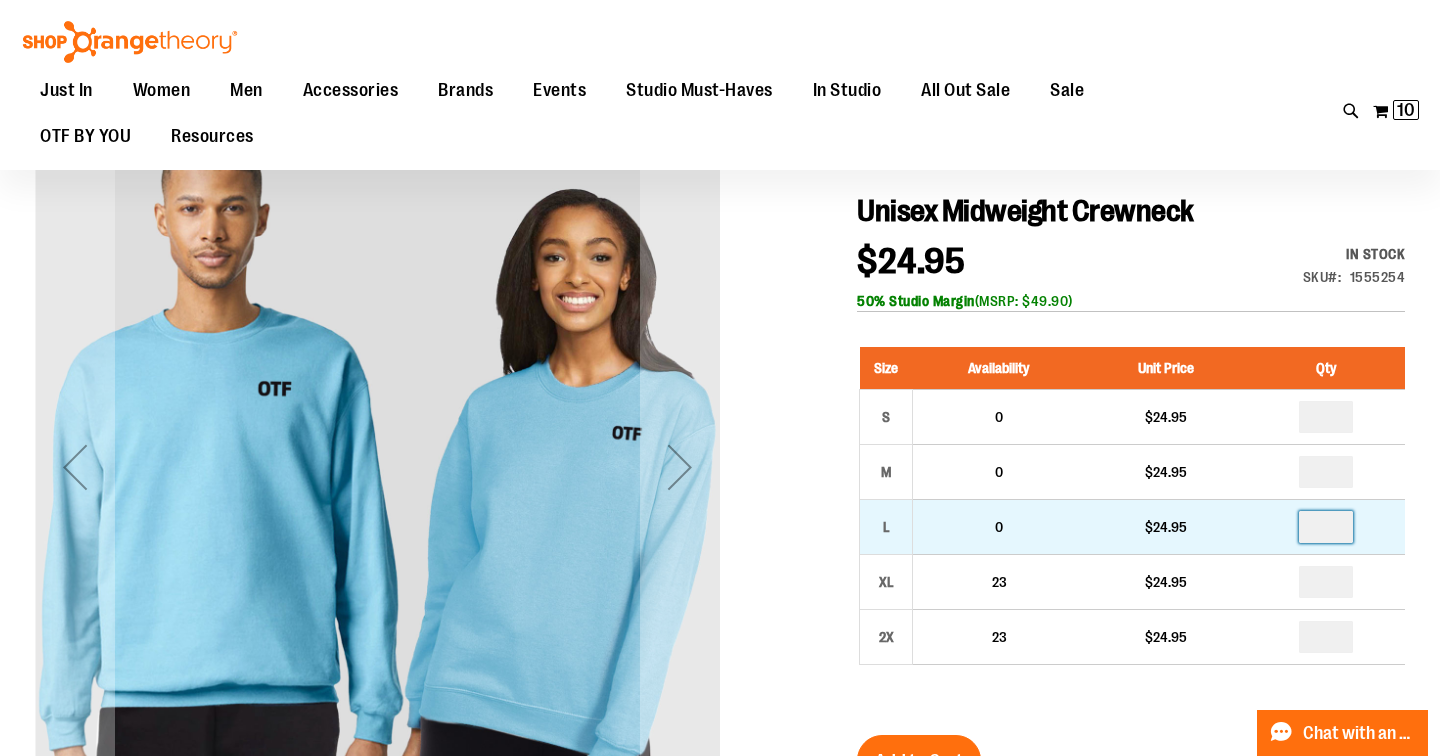 drag, startPoint x: 1350, startPoint y: 529, endPoint x: 1313, endPoint y: 528, distance: 37.01351 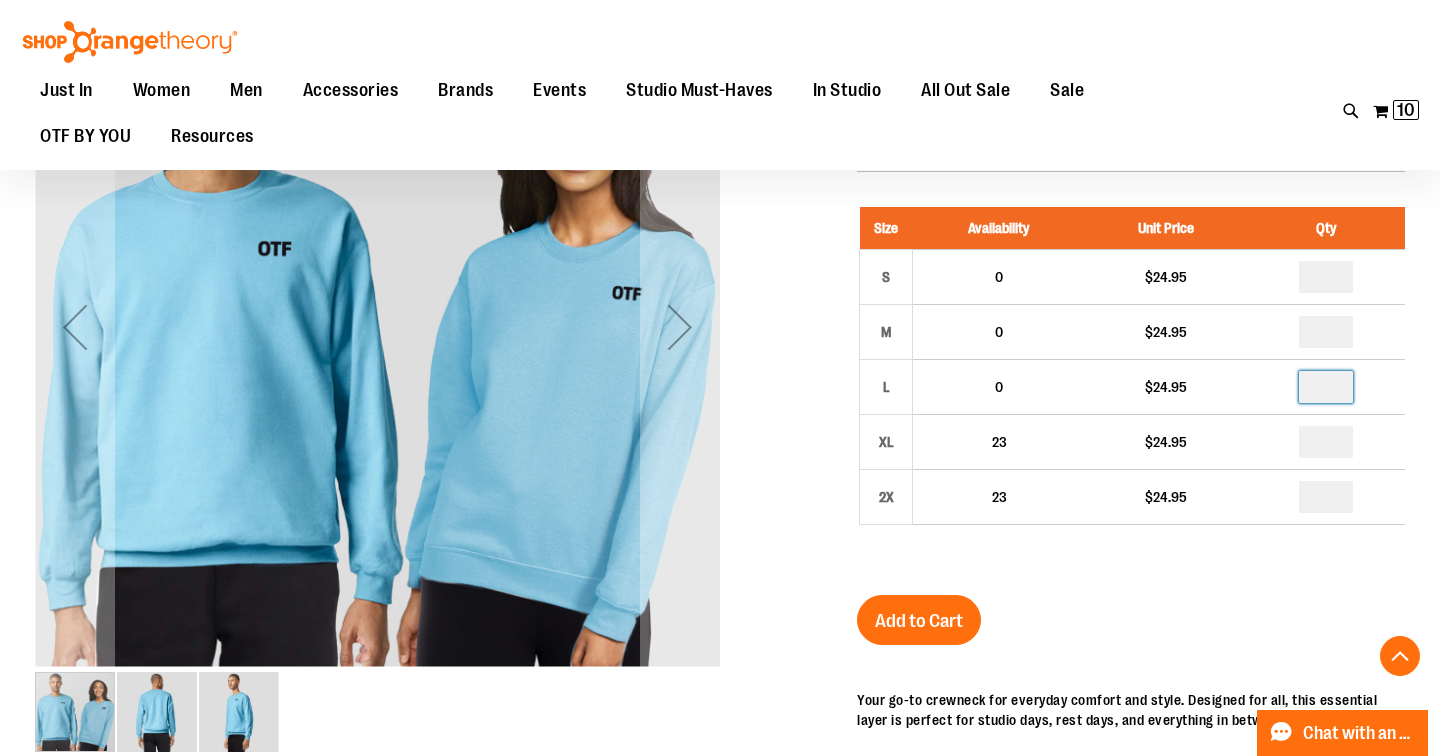 scroll, scrollTop: 351, scrollLeft: 0, axis: vertical 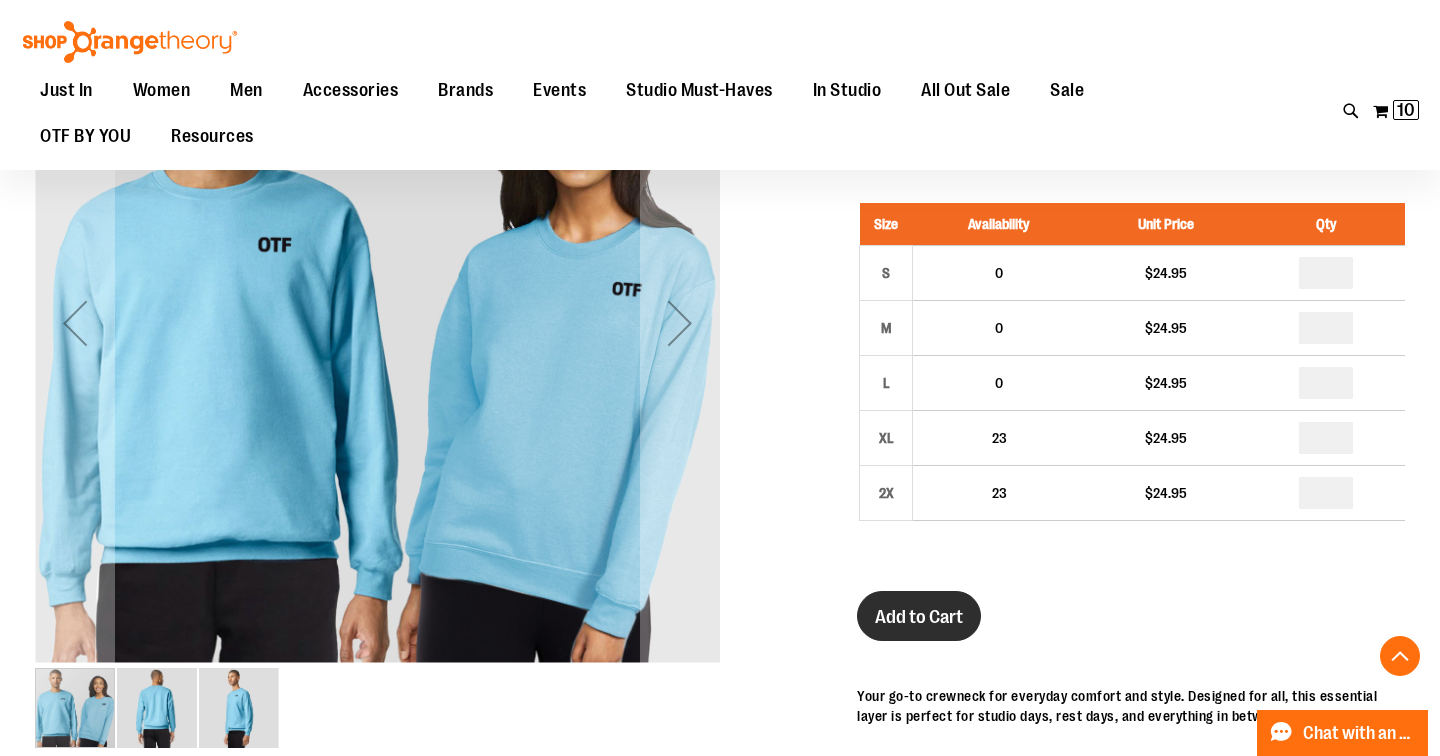 click on "Add to Cart" at bounding box center (919, 617) 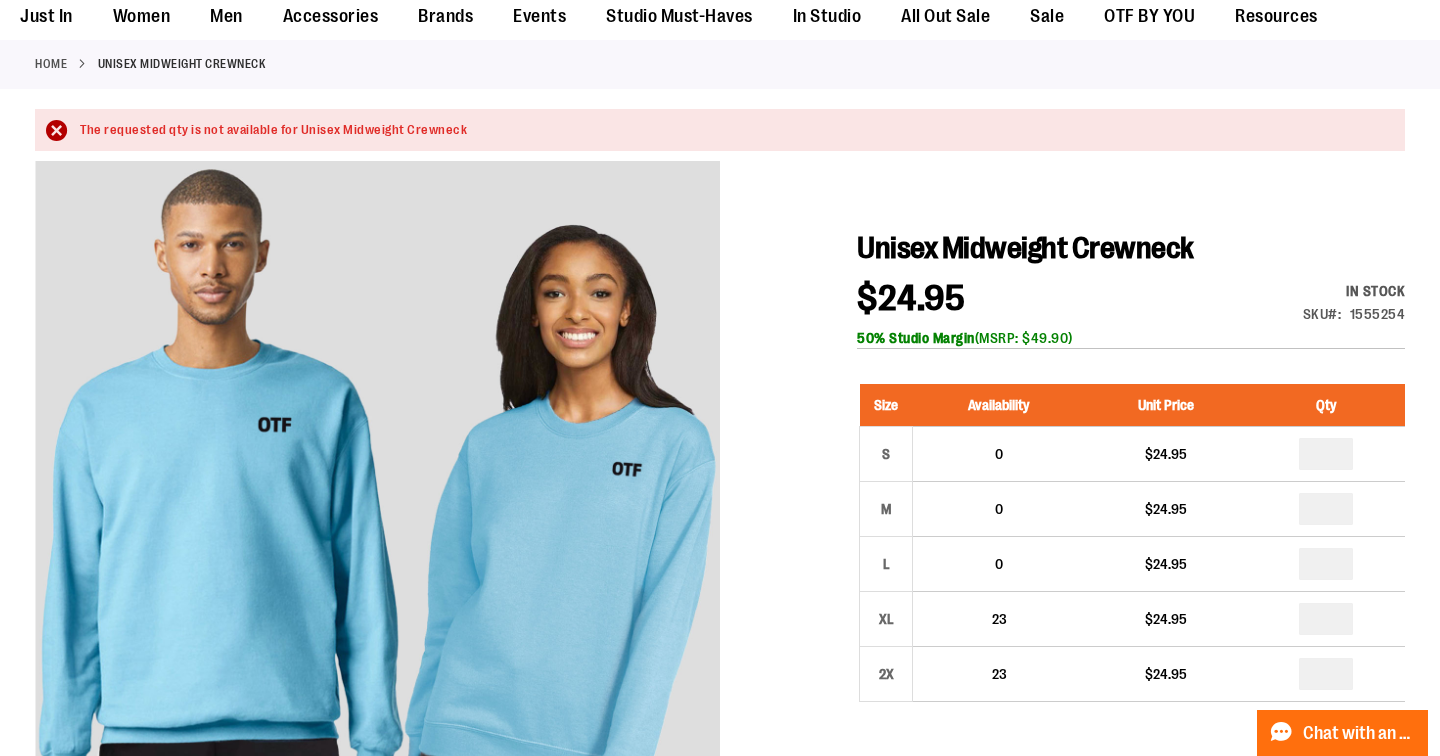 scroll, scrollTop: 0, scrollLeft: 0, axis: both 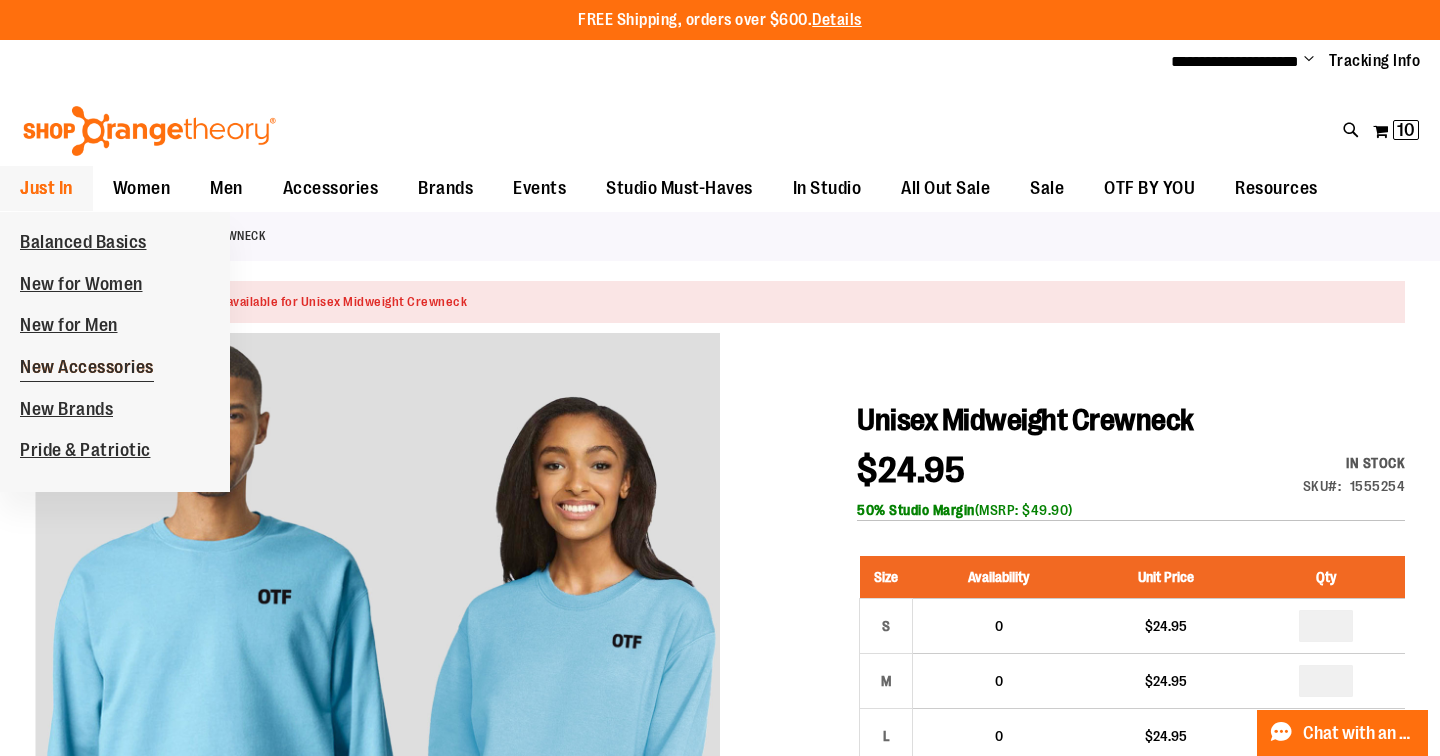 click on "New Accessories" at bounding box center (87, 369) 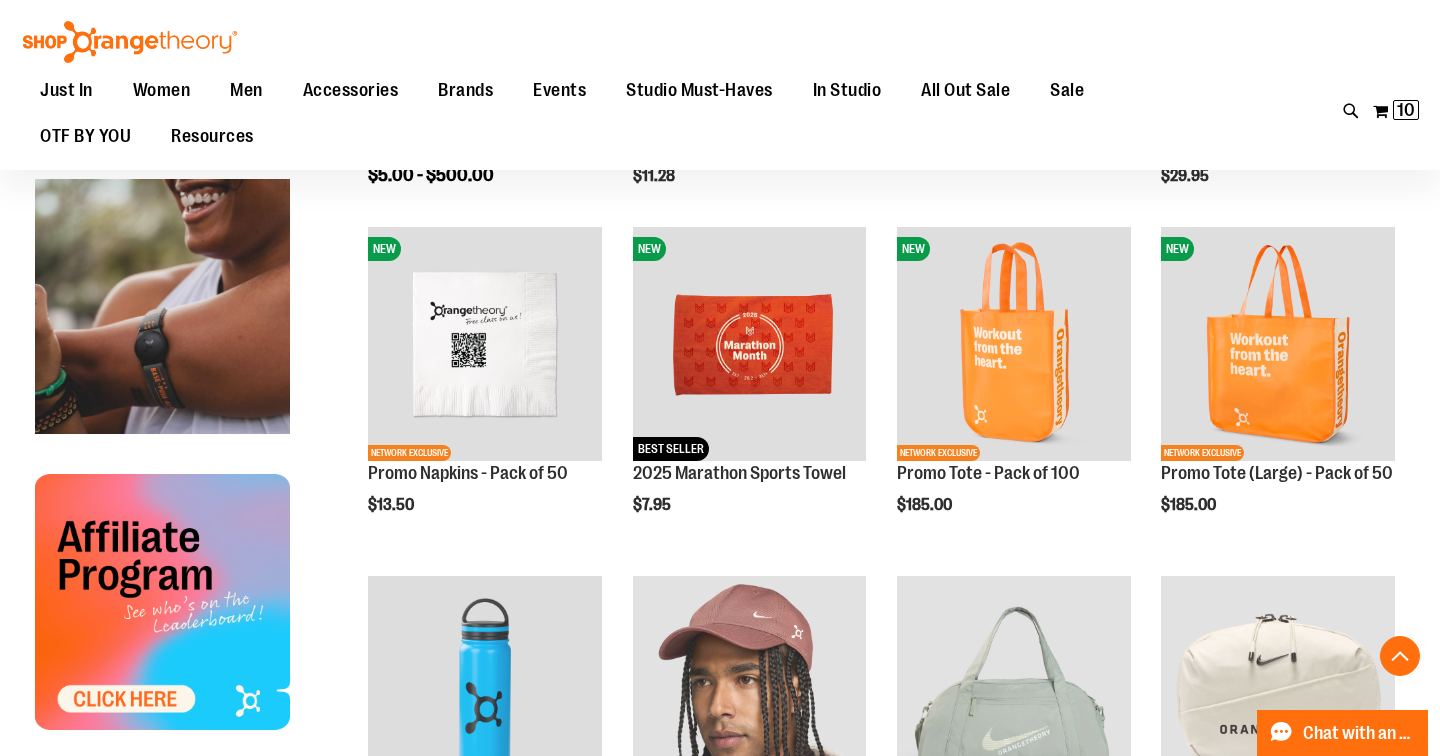 scroll, scrollTop: 707, scrollLeft: 0, axis: vertical 